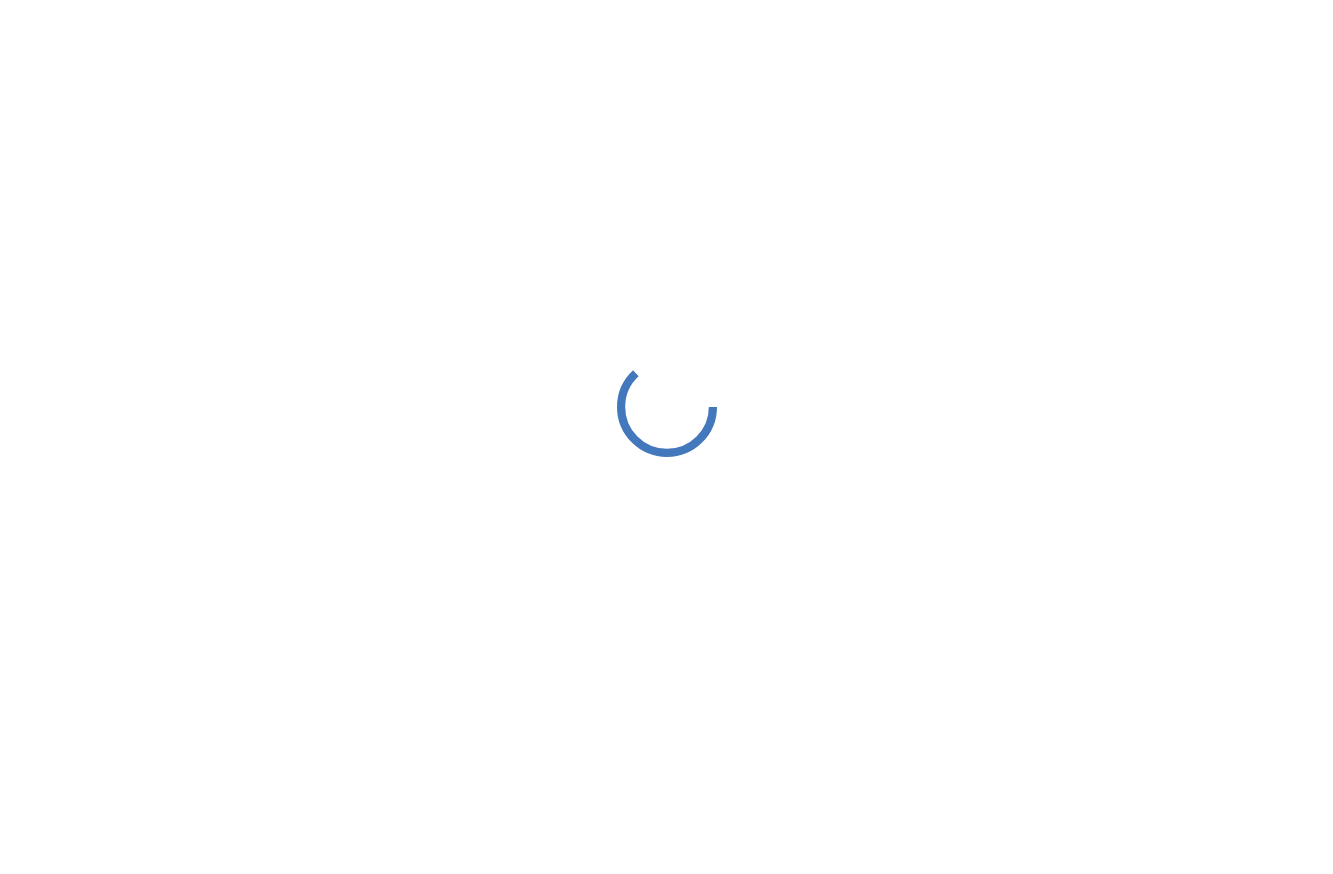 scroll, scrollTop: 0, scrollLeft: 0, axis: both 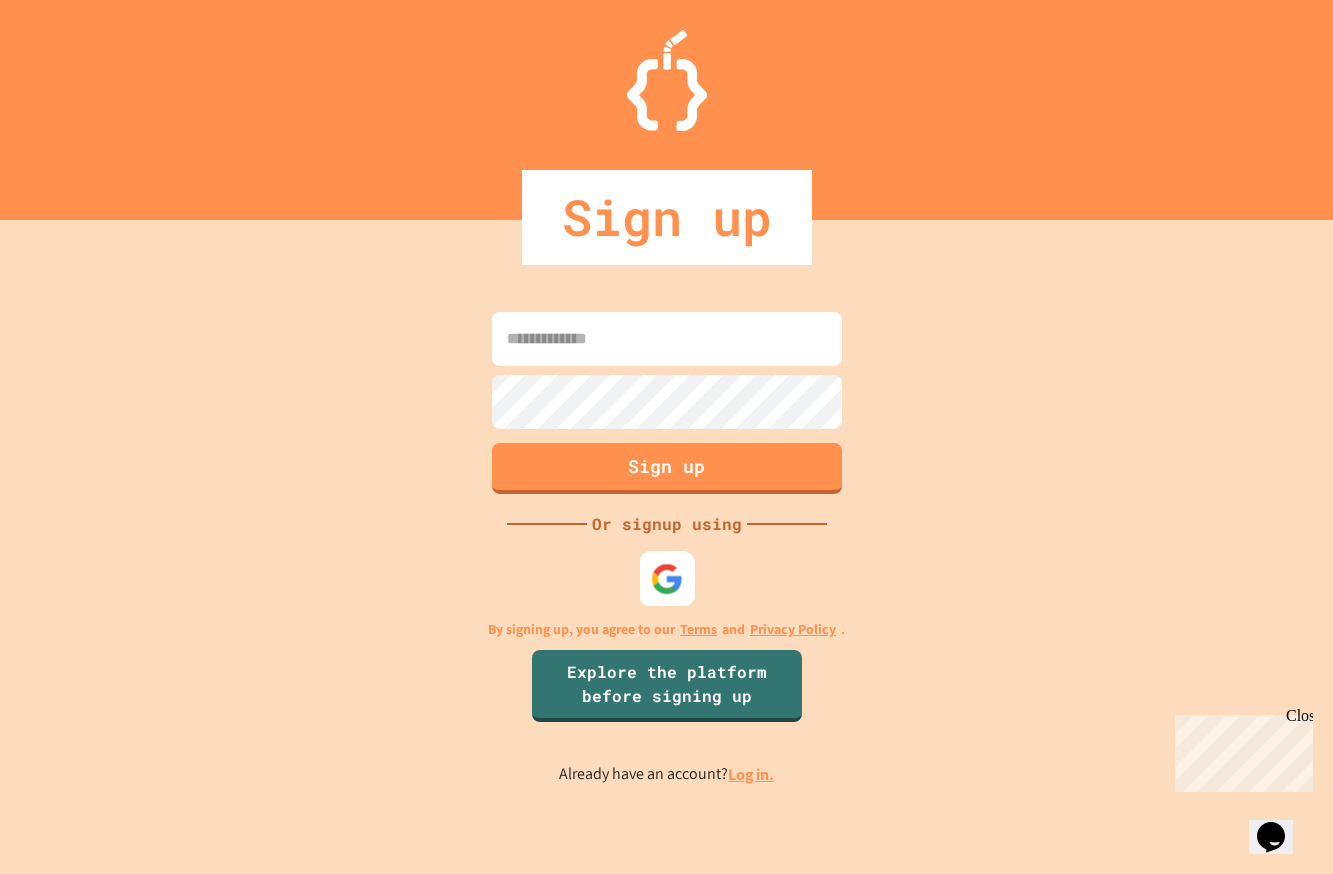 click at bounding box center (666, 579) 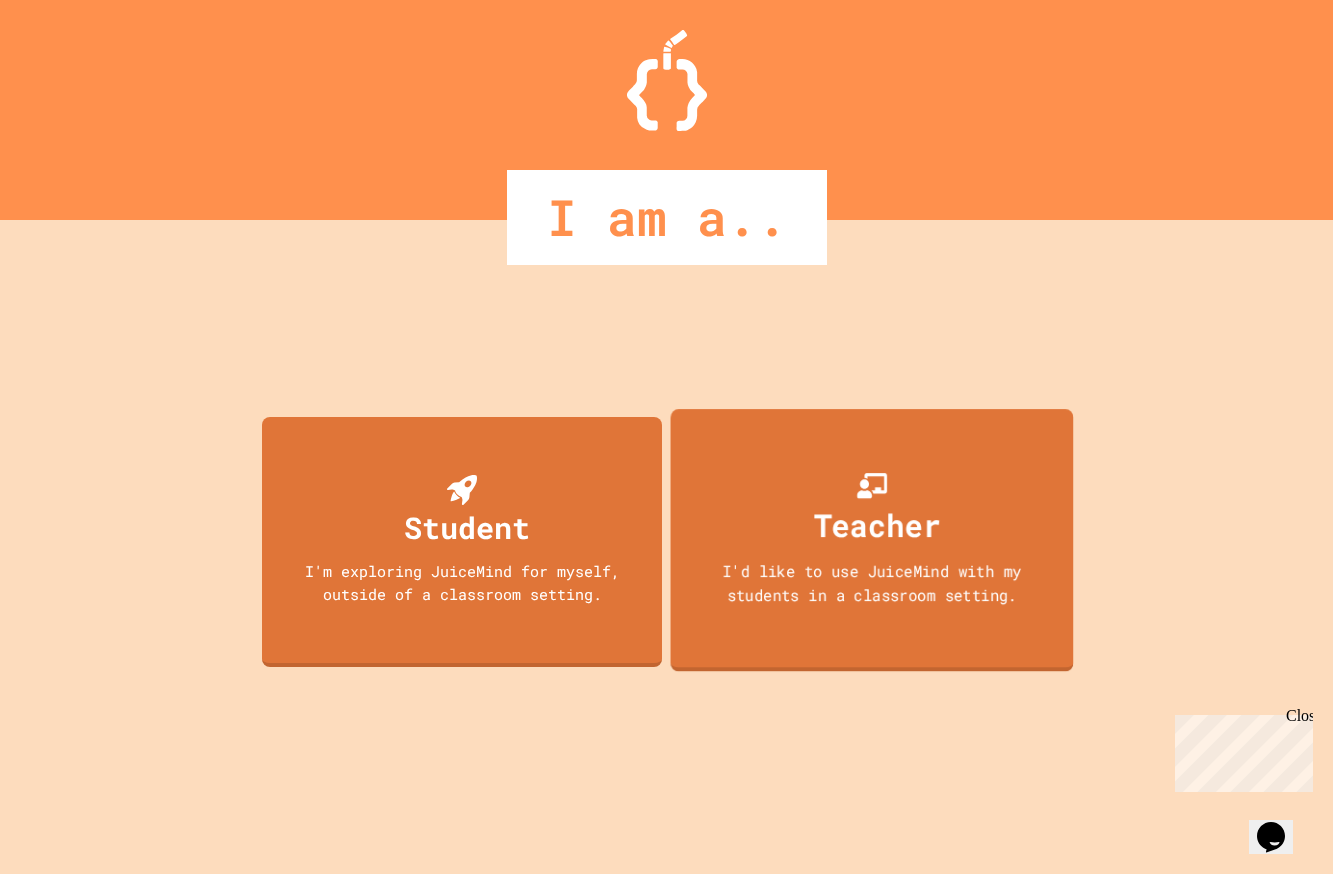 click on "Teacher" at bounding box center [876, 525] 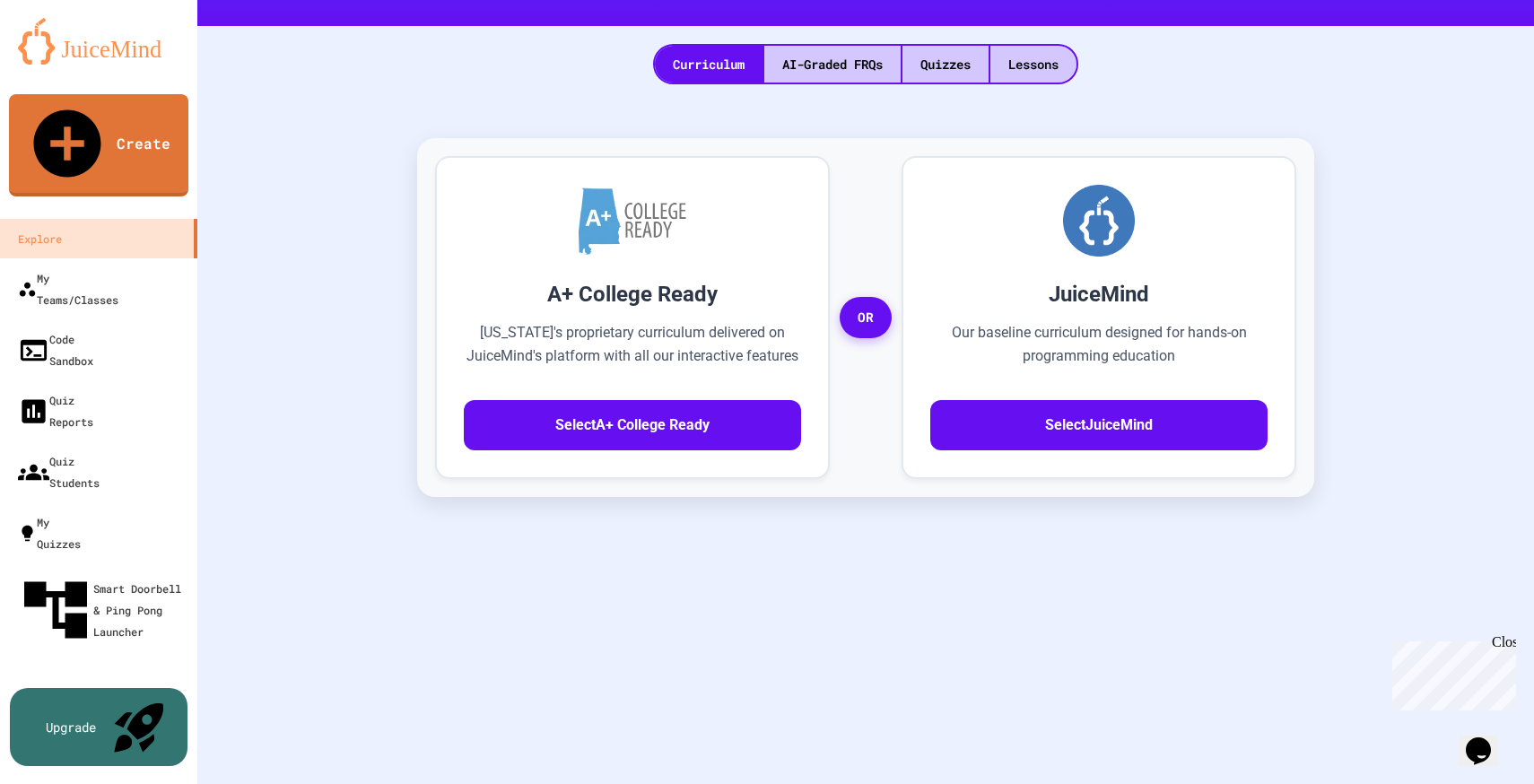 scroll, scrollTop: 331, scrollLeft: 0, axis: vertical 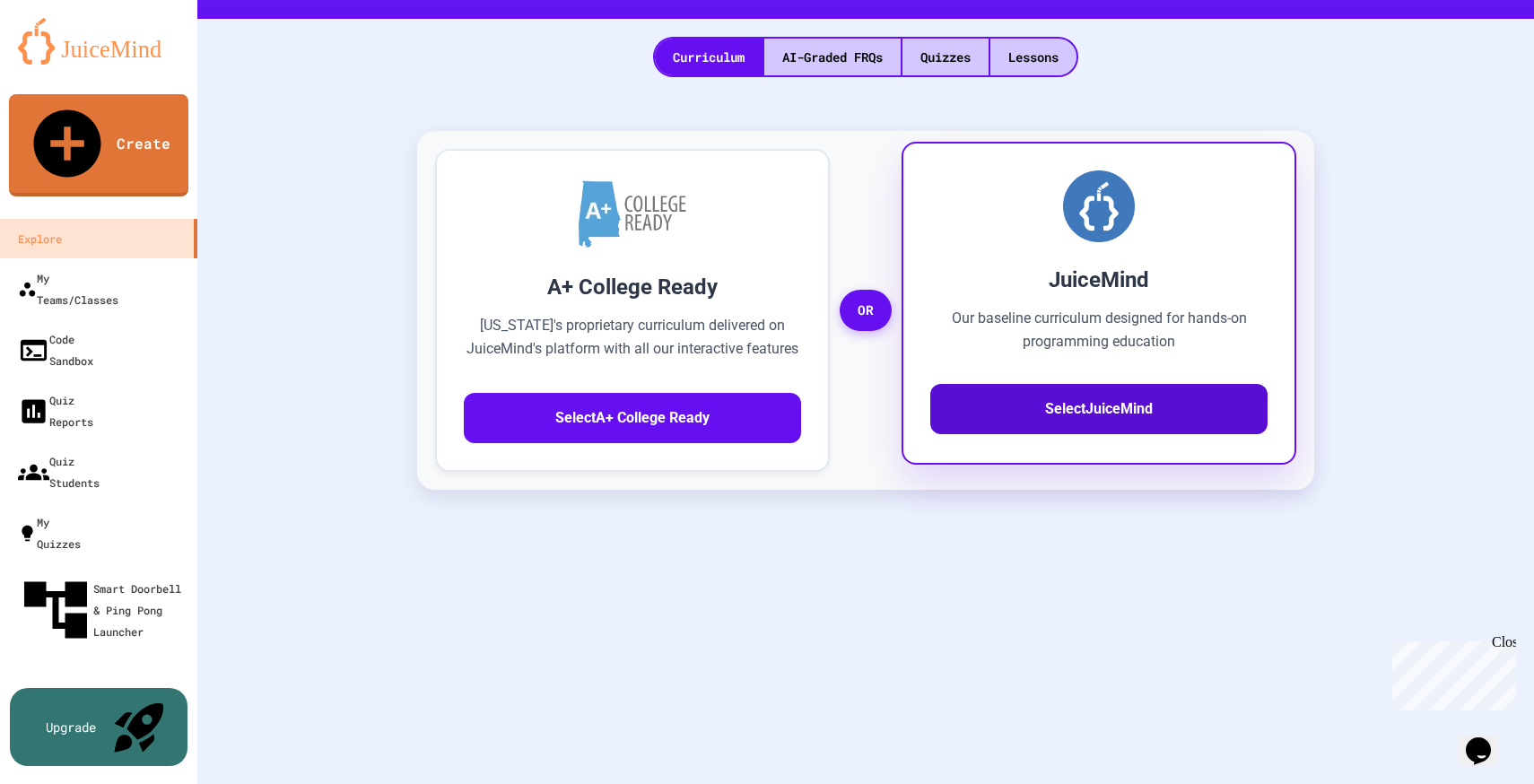 click on "Select  JuiceMind" at bounding box center [1099, 409] 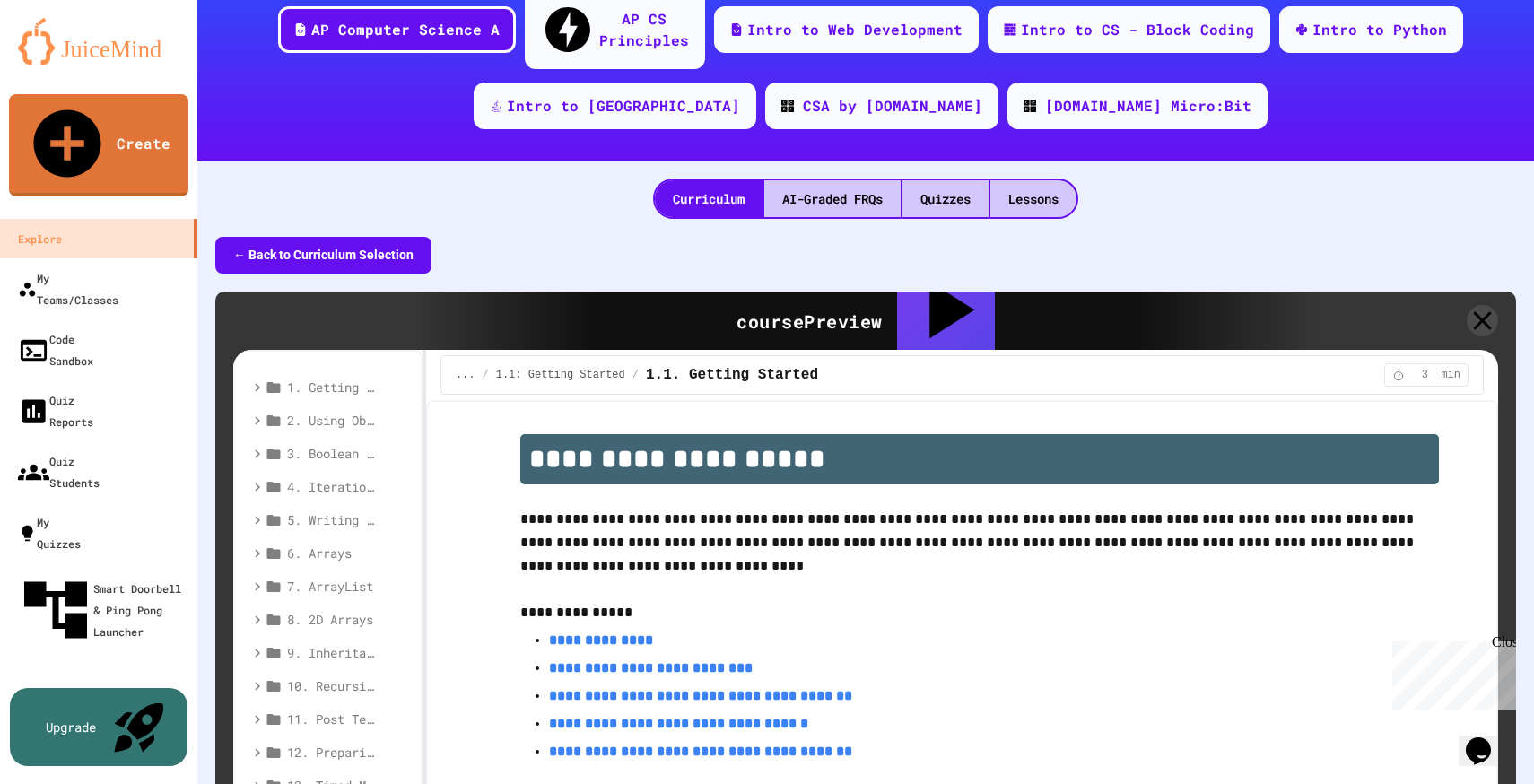 scroll, scrollTop: 0, scrollLeft: 0, axis: both 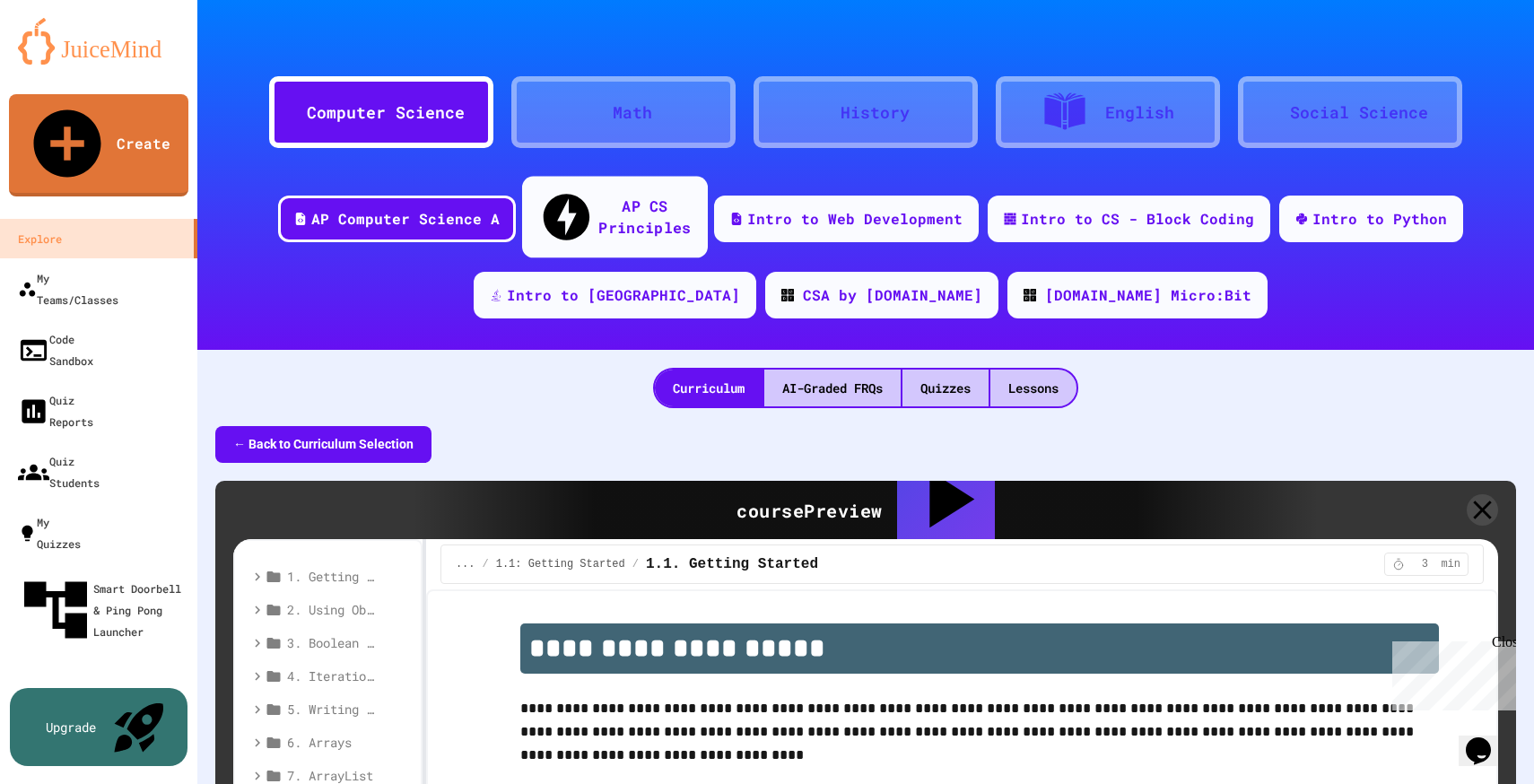 click on "AP CS Principles" at bounding box center [644, 216] 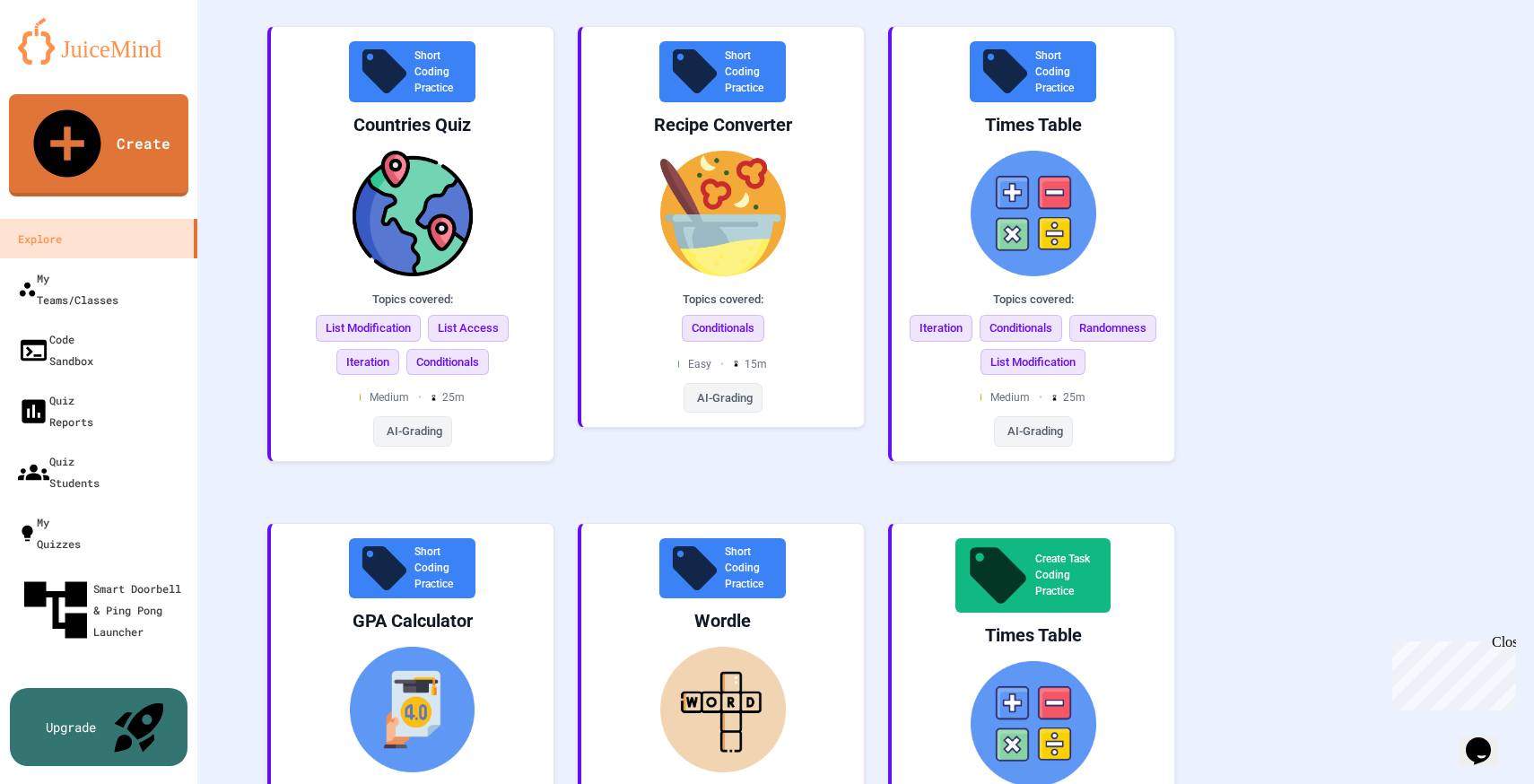 scroll, scrollTop: 0, scrollLeft: 0, axis: both 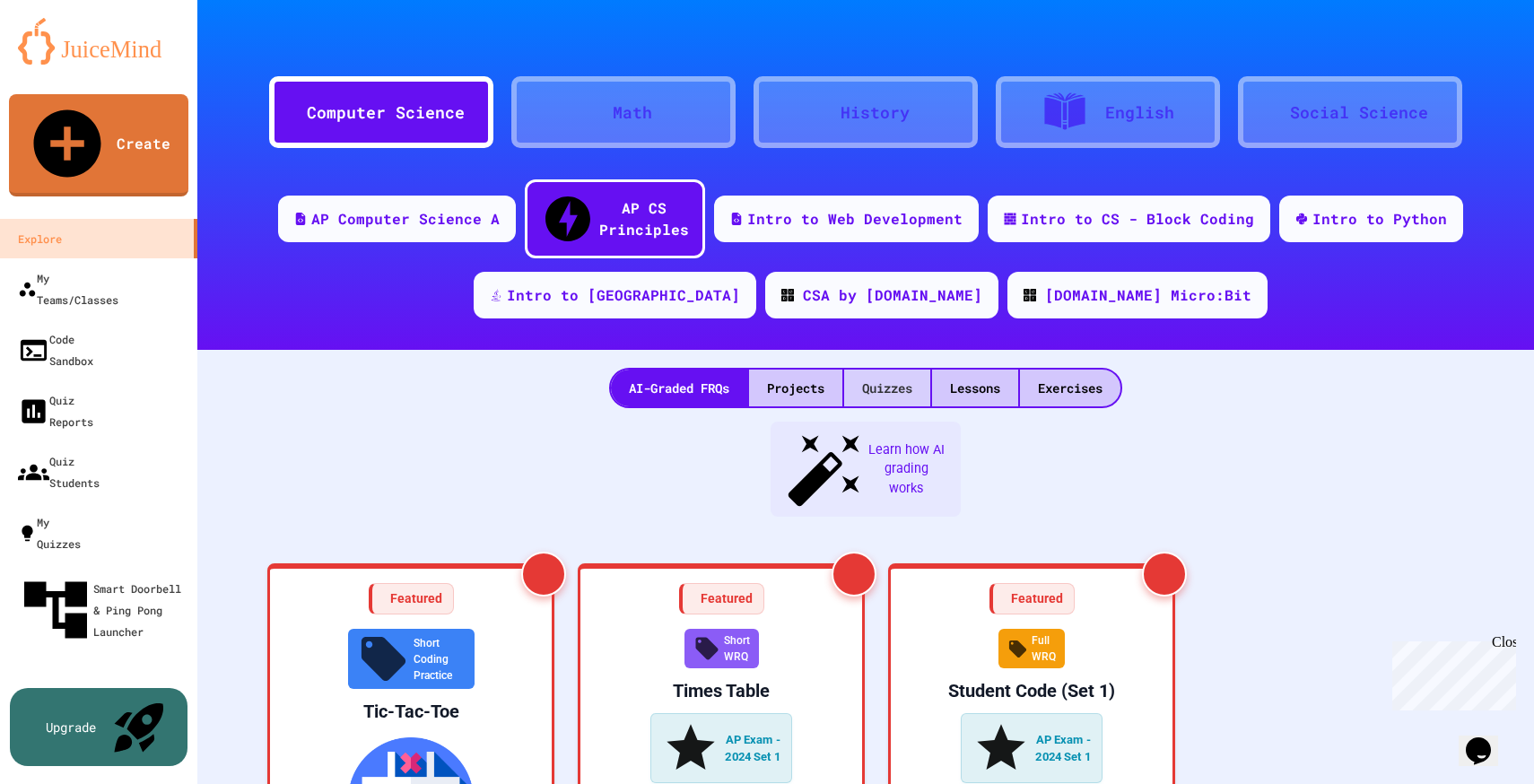 click on "Quizzes" at bounding box center (887, 388) 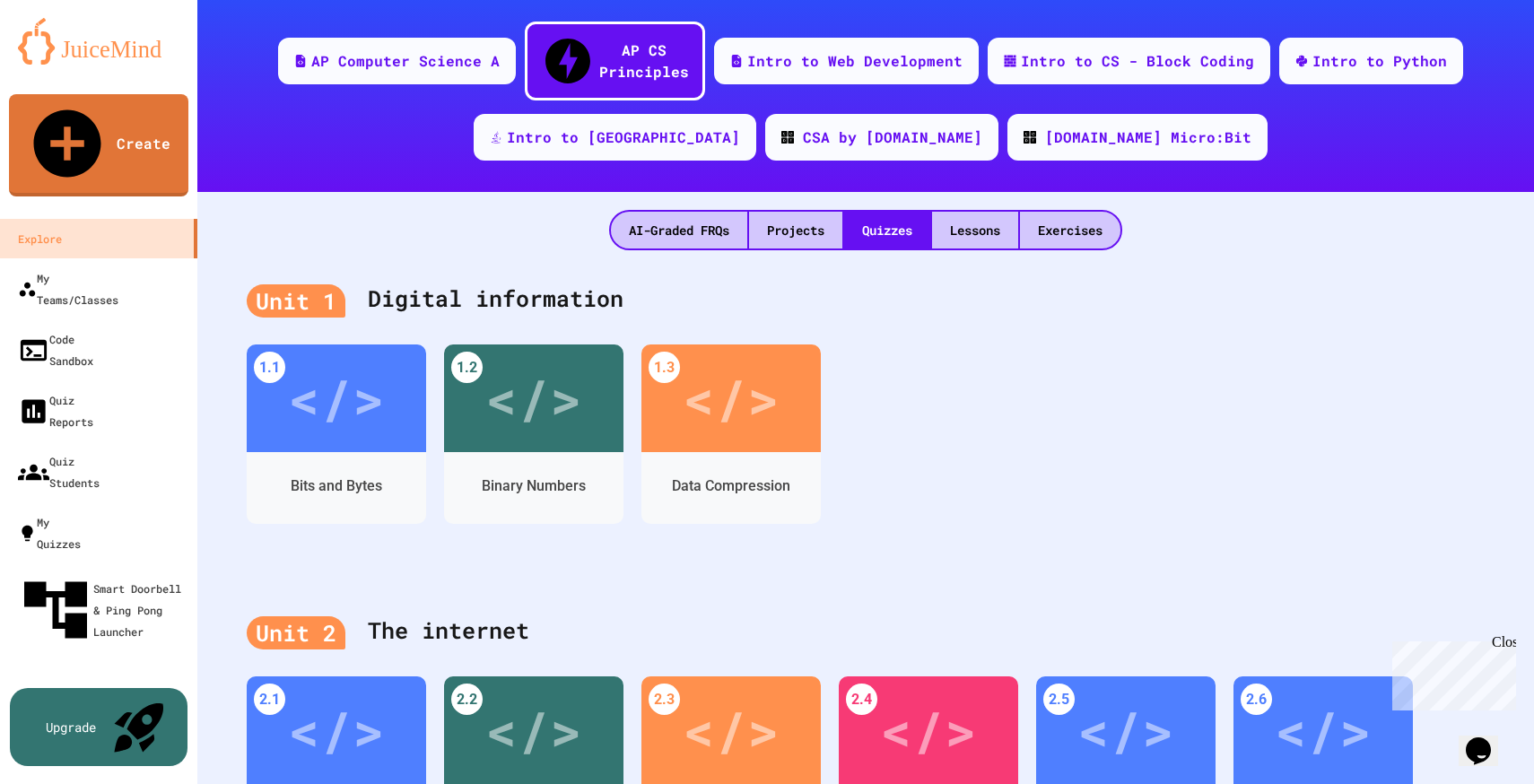 scroll, scrollTop: 0, scrollLeft: 0, axis: both 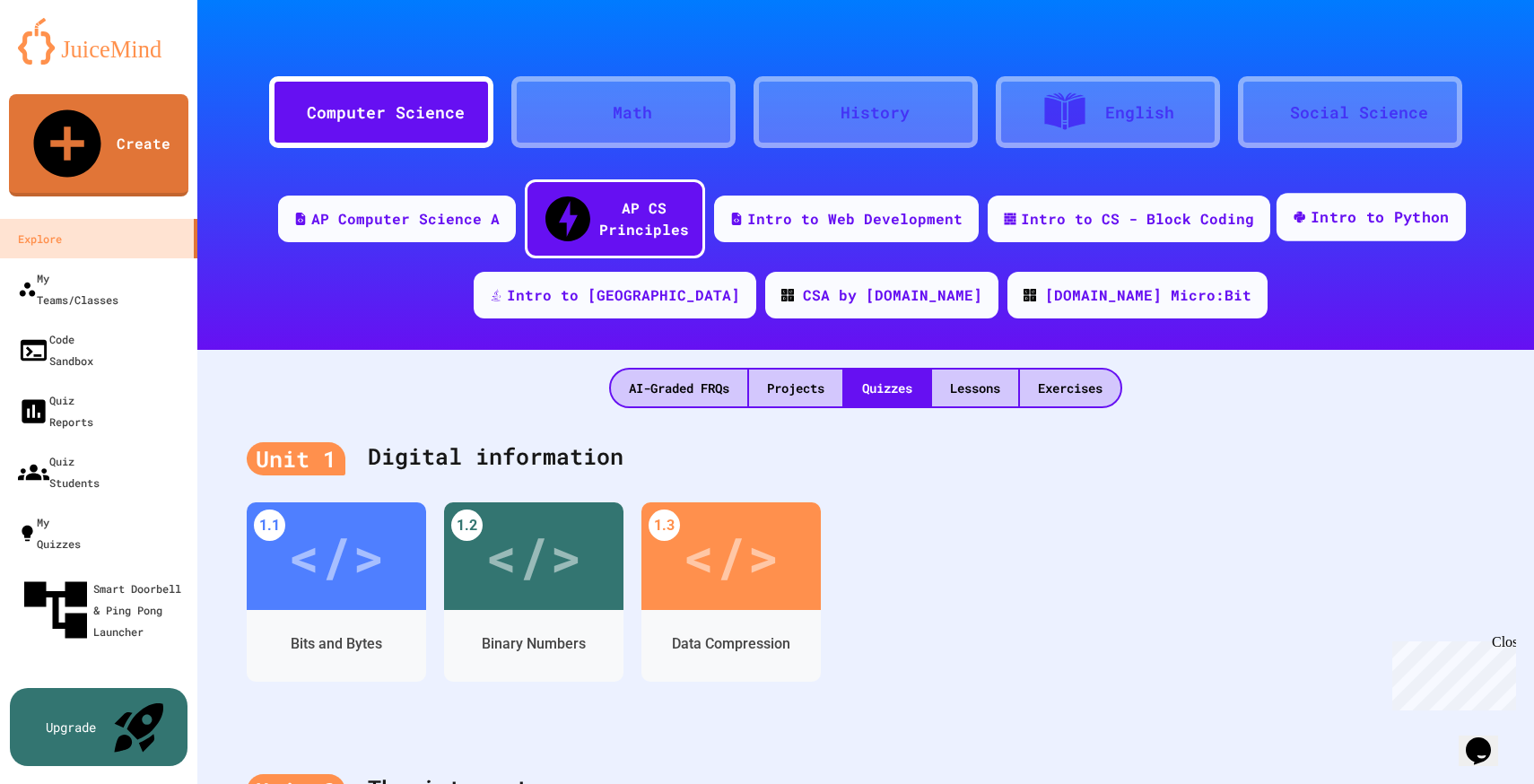 click on "Intro to Python" at bounding box center (1380, 217) 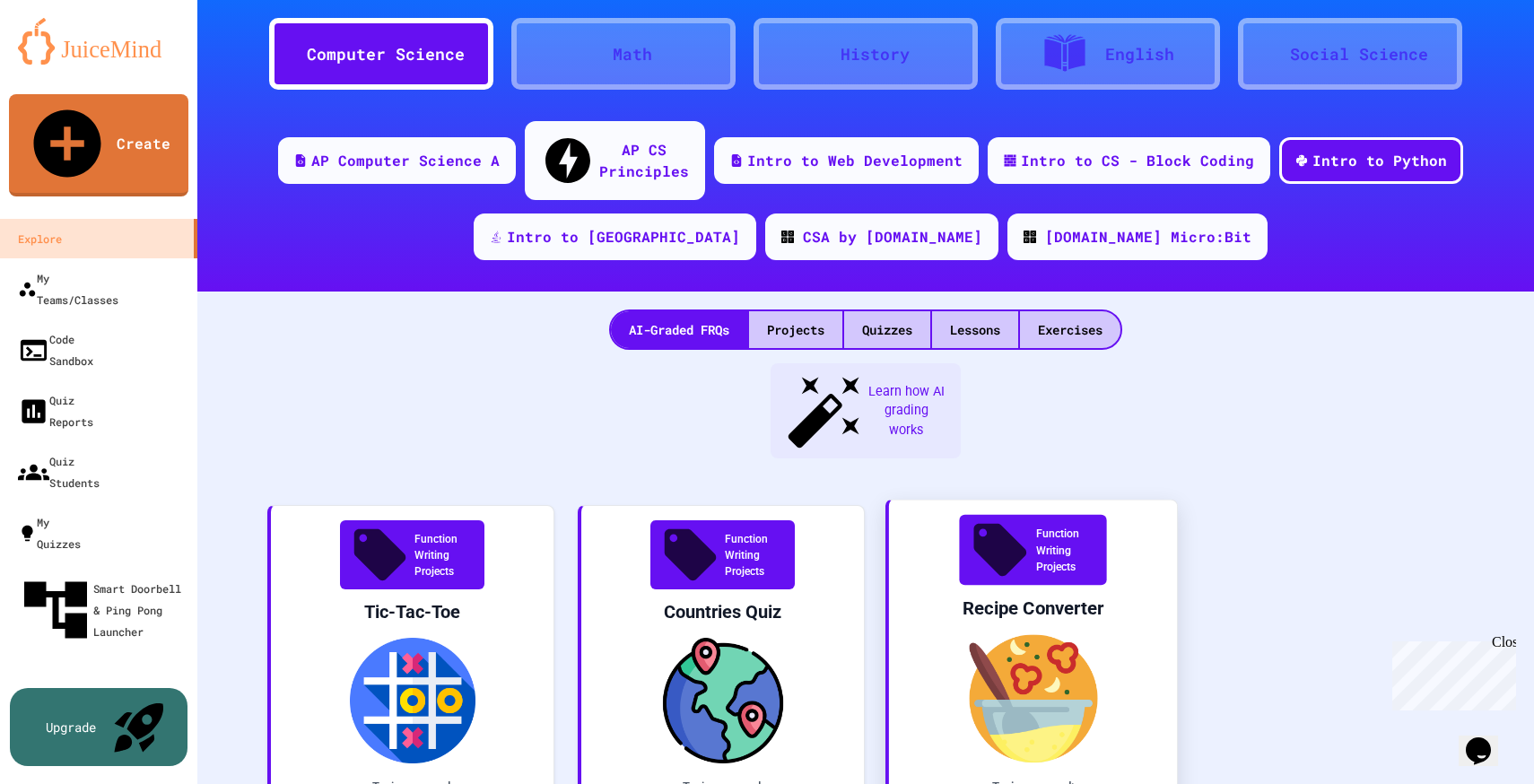 scroll, scrollTop: 59, scrollLeft: 0, axis: vertical 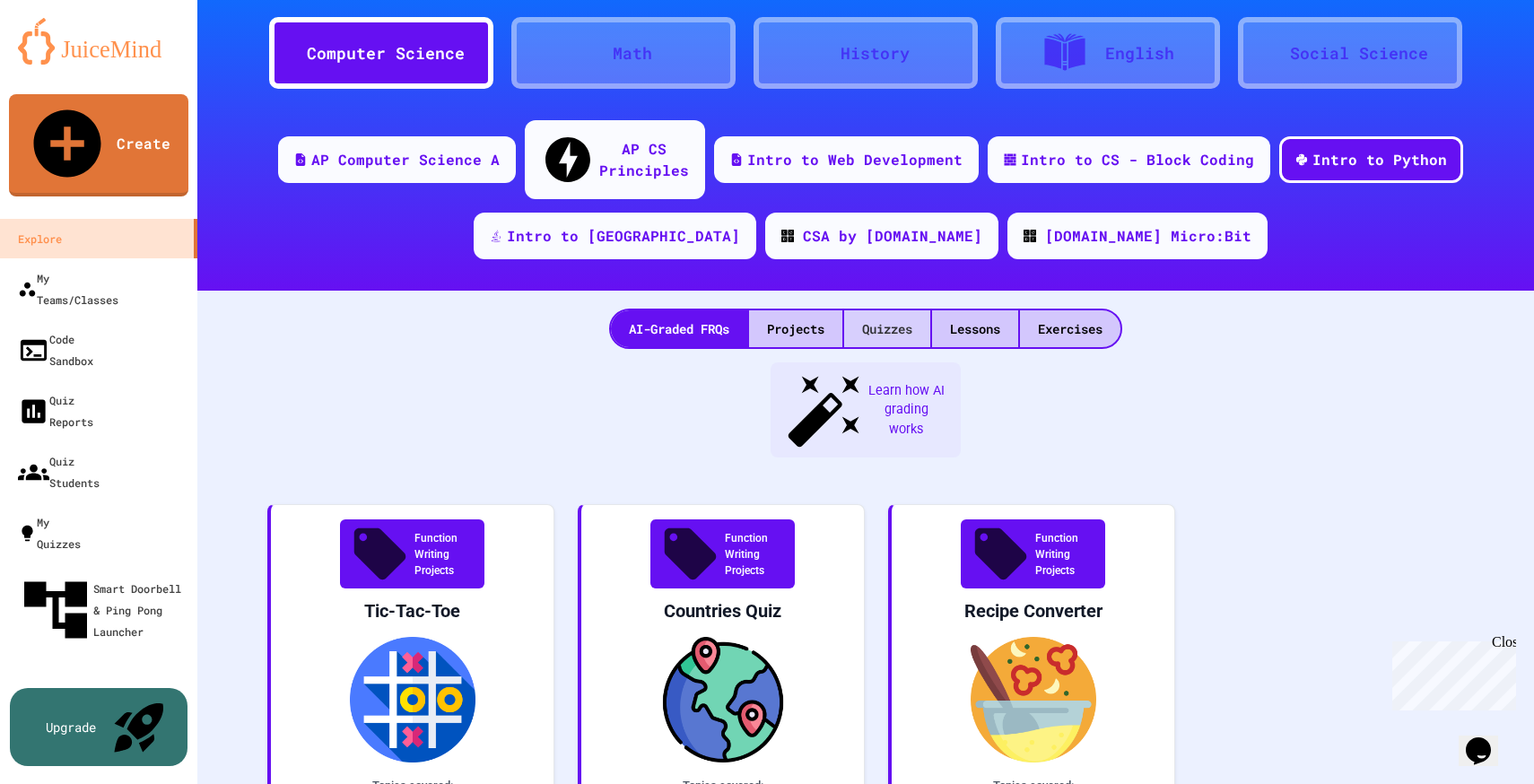 click on "Quizzes" at bounding box center [887, 328] 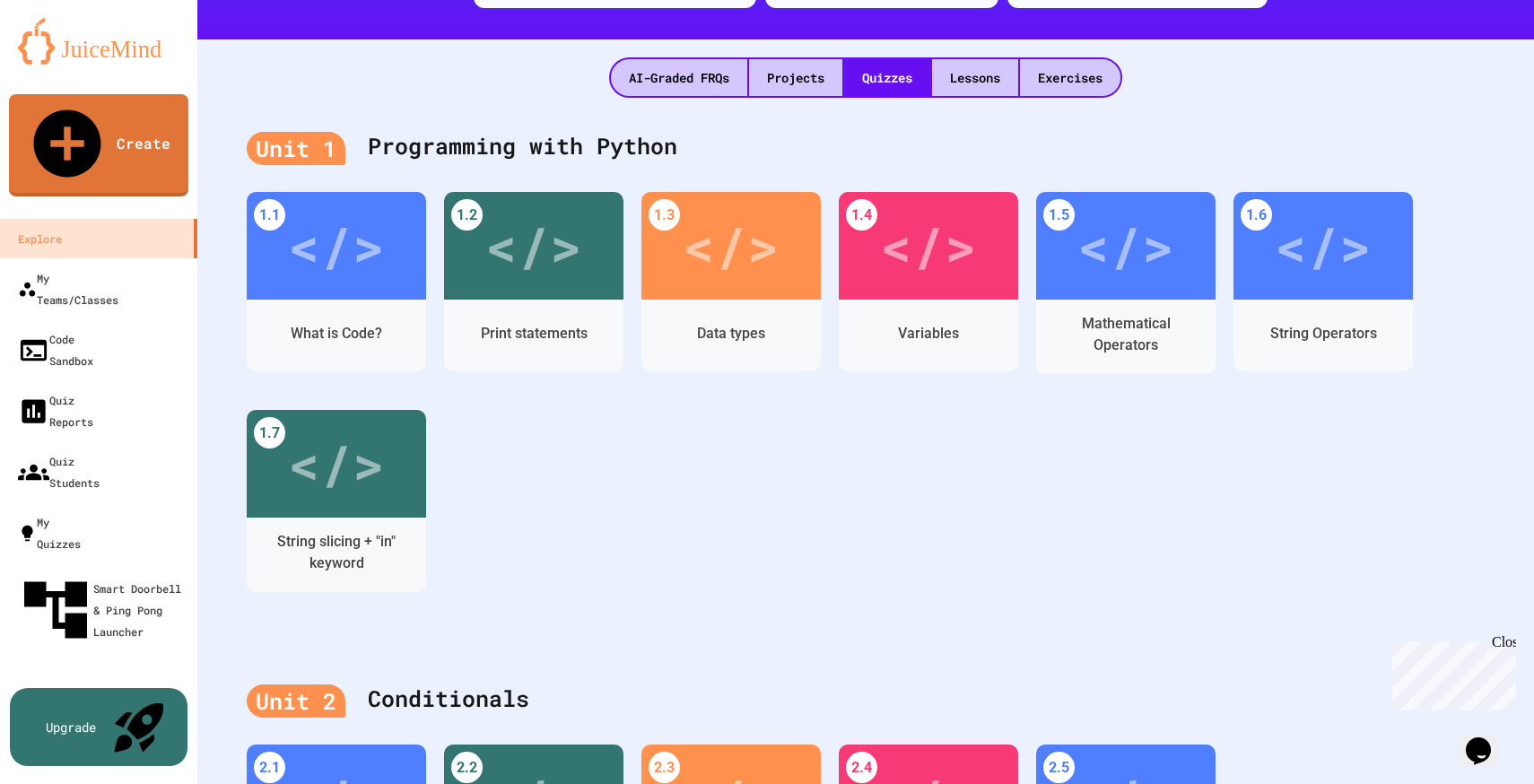 scroll, scrollTop: 309, scrollLeft: 0, axis: vertical 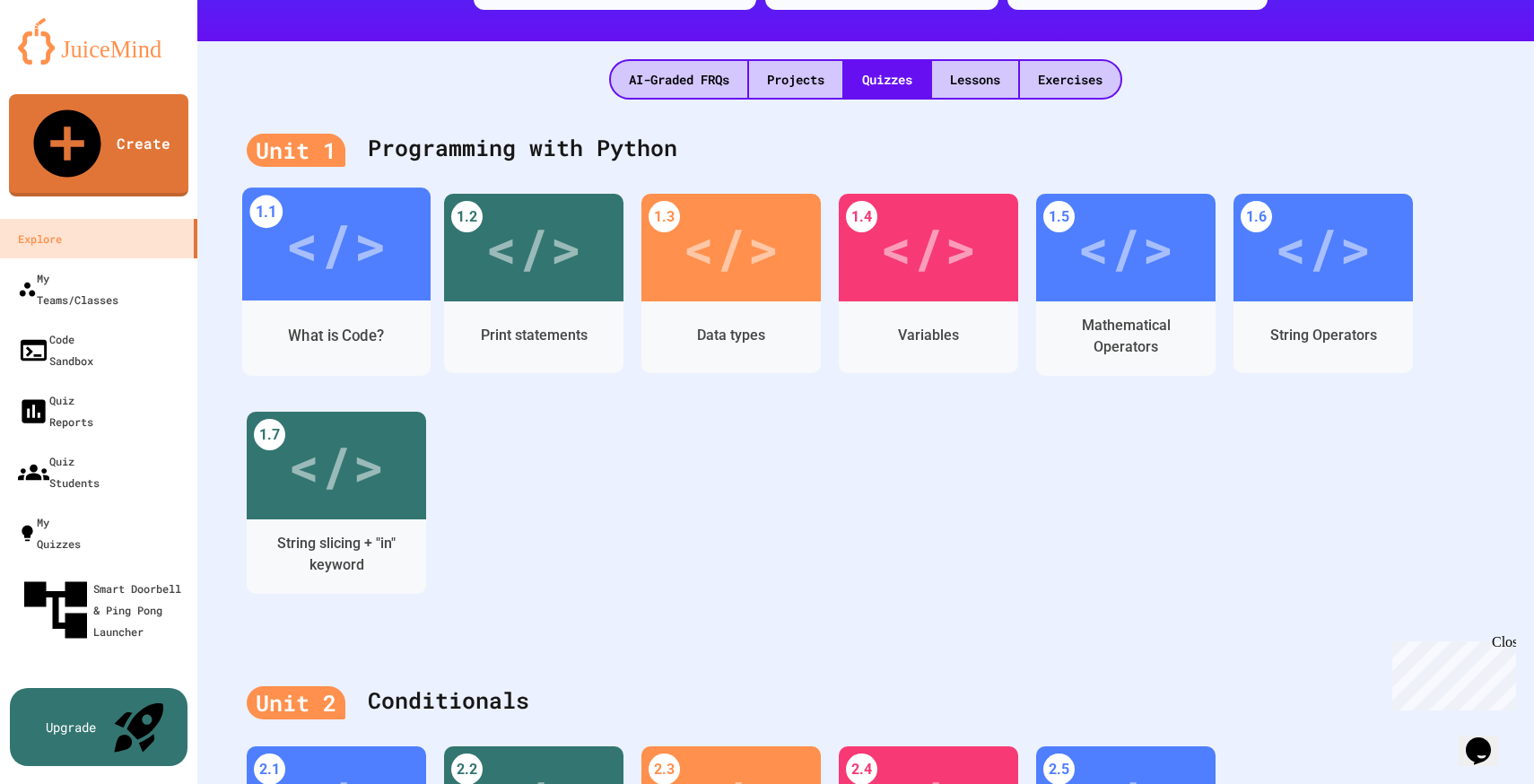click on "What is Code?" at bounding box center [336, 335] 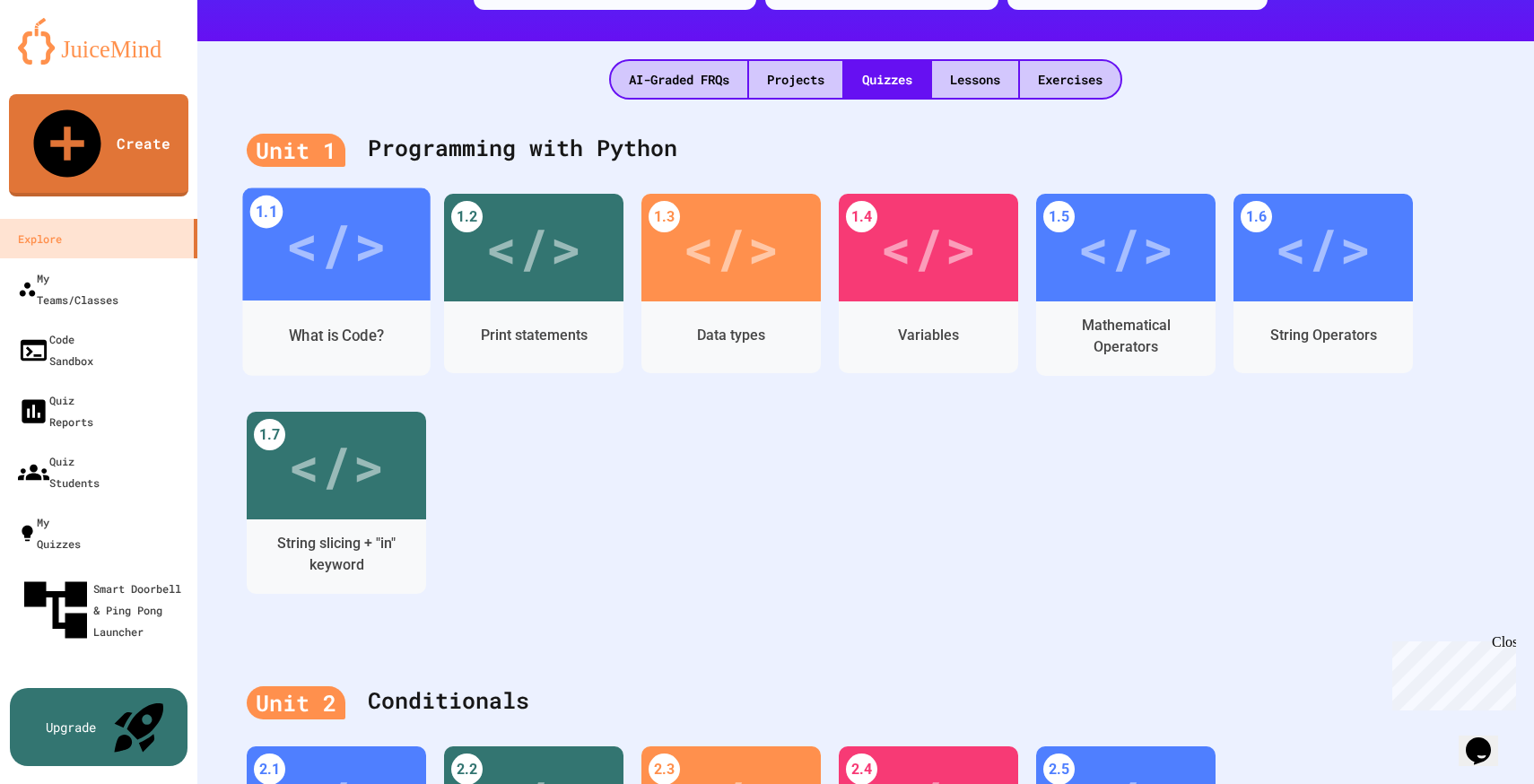 scroll, scrollTop: 0, scrollLeft: 0, axis: both 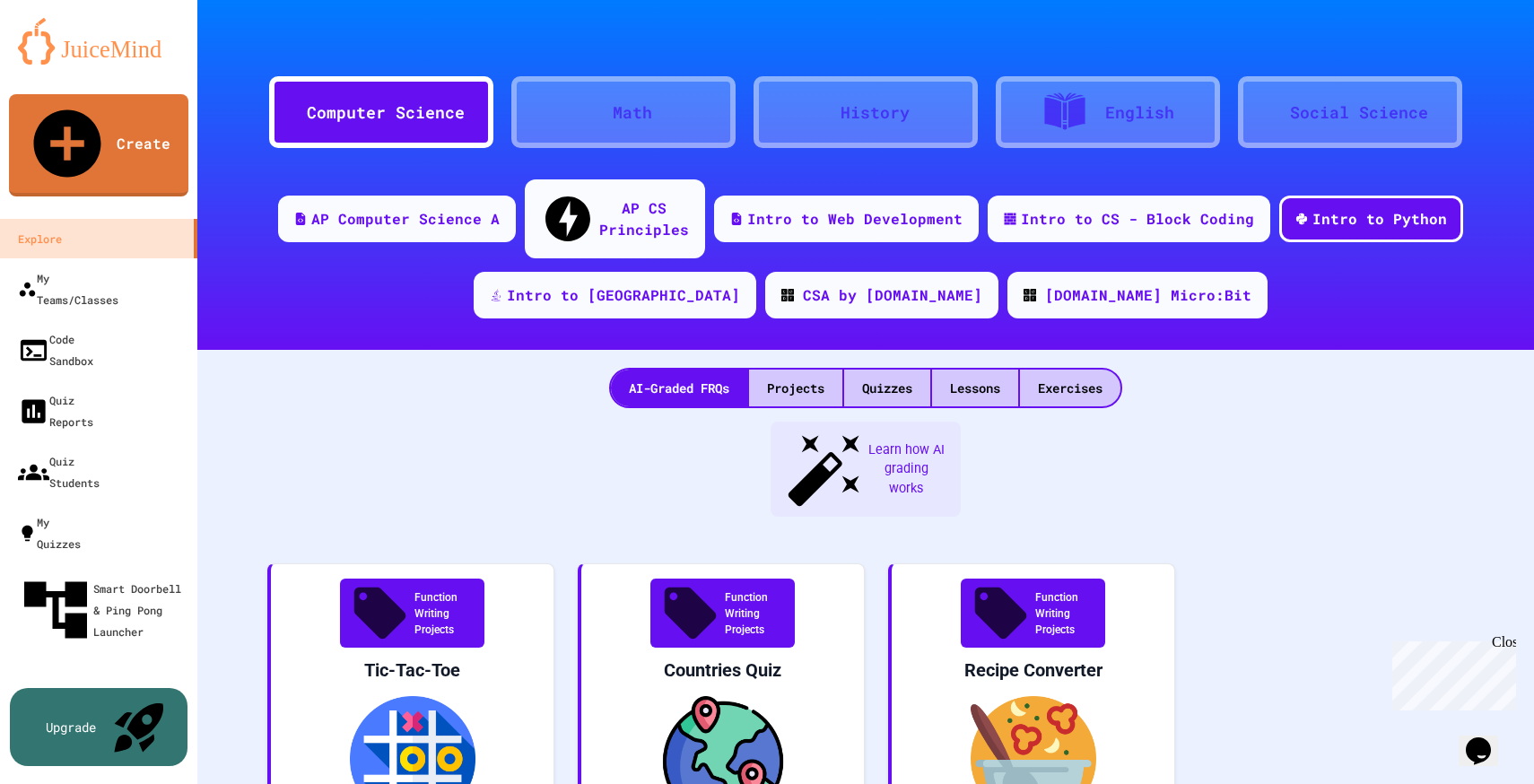 click on "Medium" at bounding box center [766, 1039] 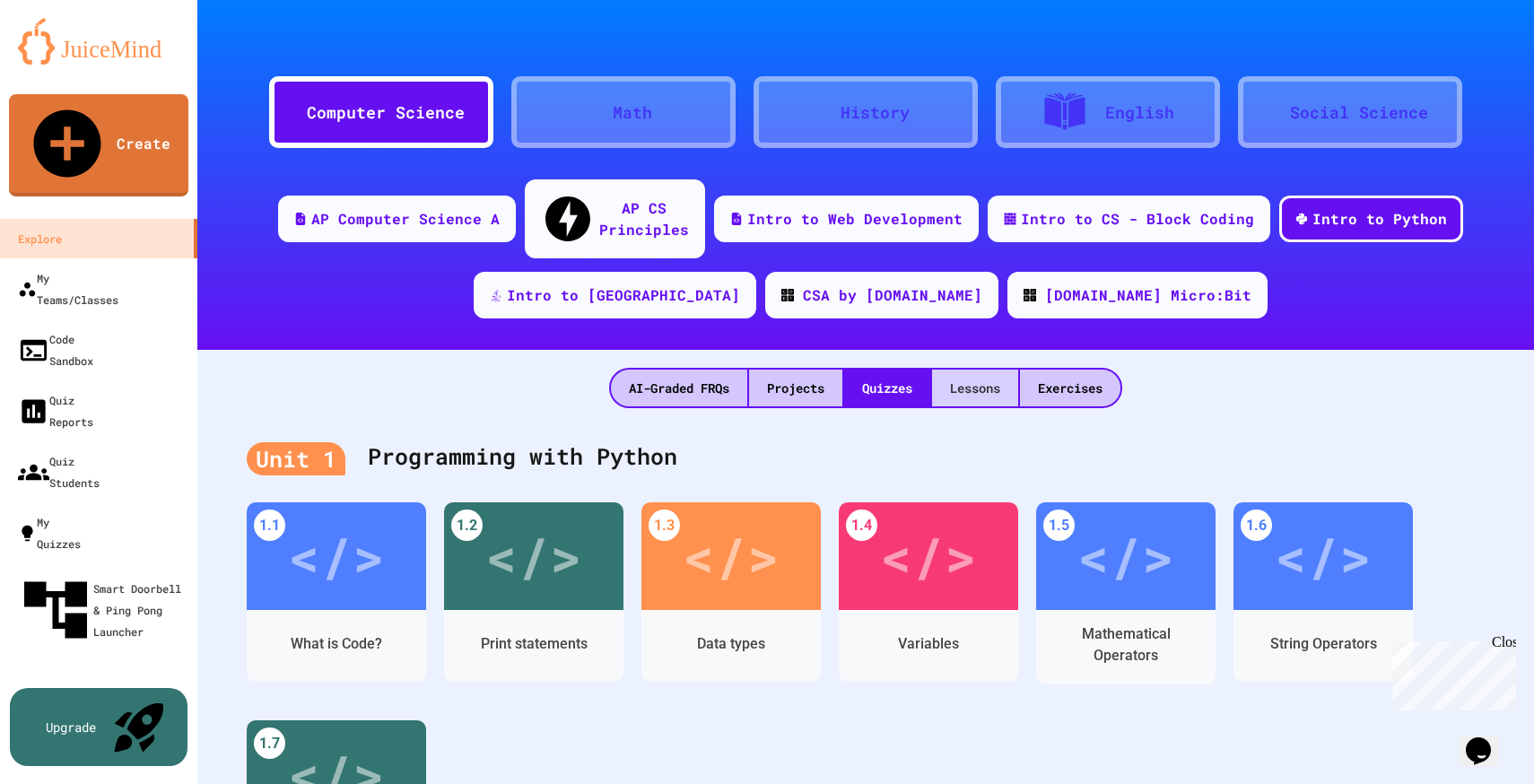 click on "Lessons" at bounding box center [975, 388] 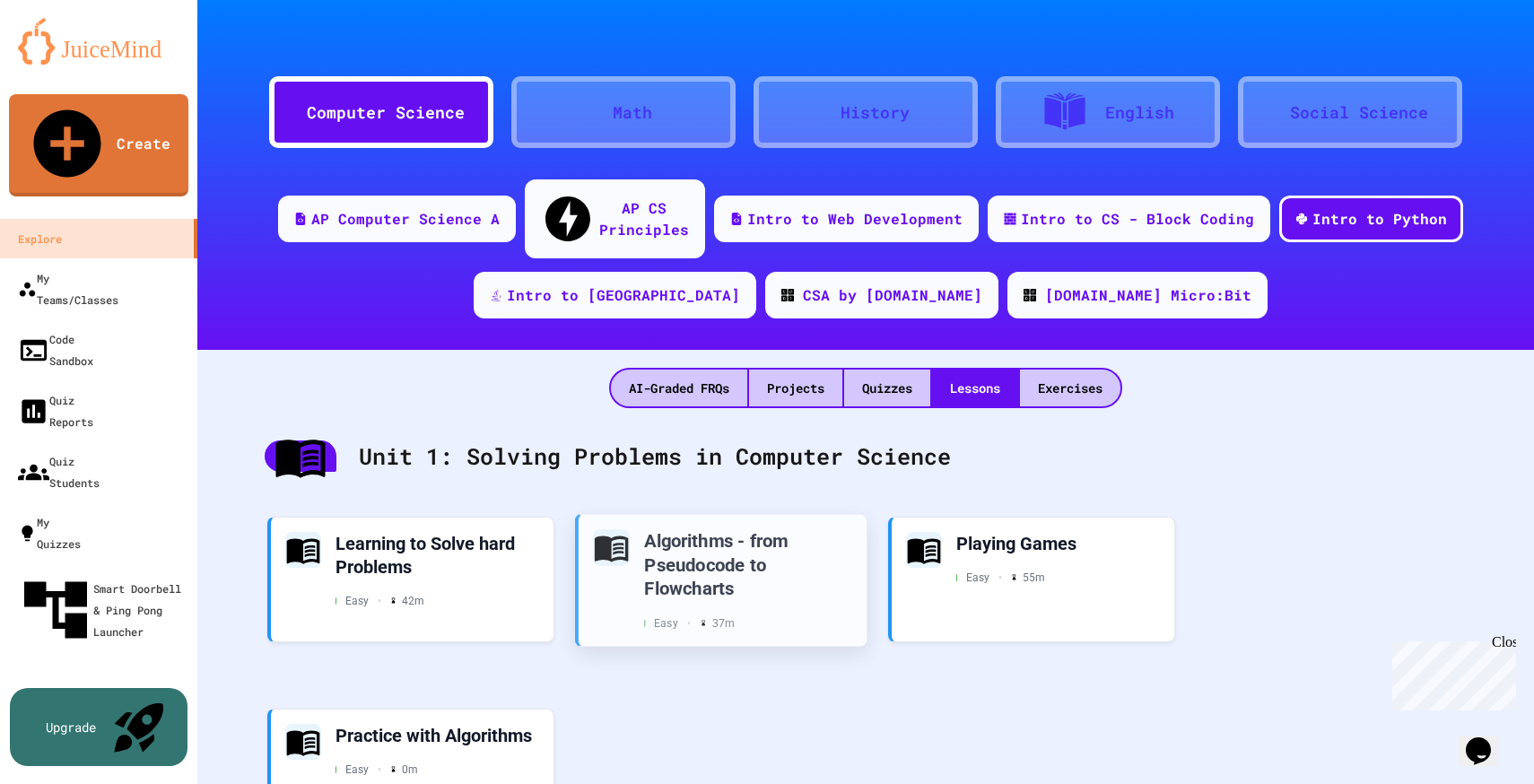 click on "Algorithms - from Pseudocode to Flowcharts" at bounding box center [748, 564] 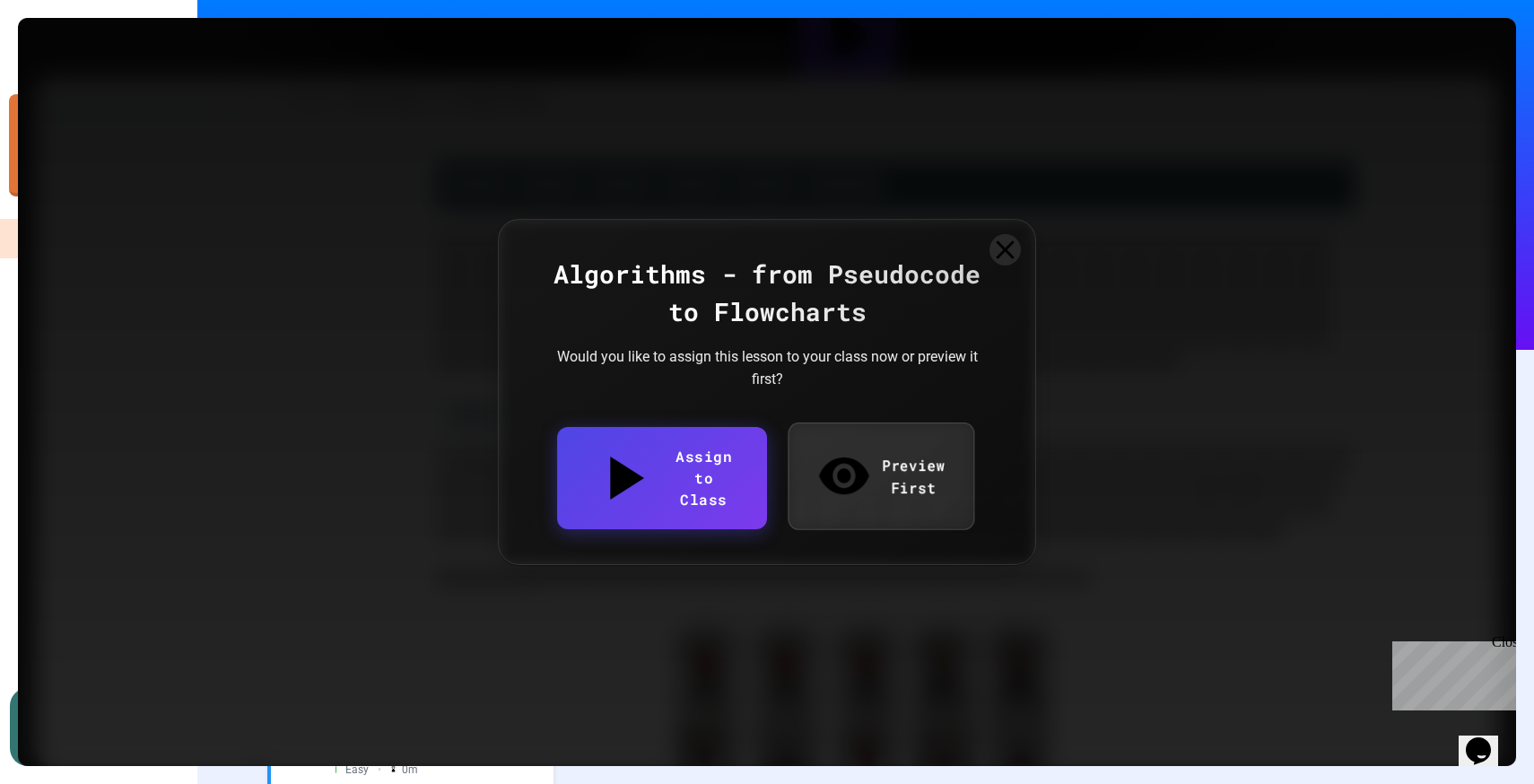 click on "Preview First" at bounding box center [881, 475] 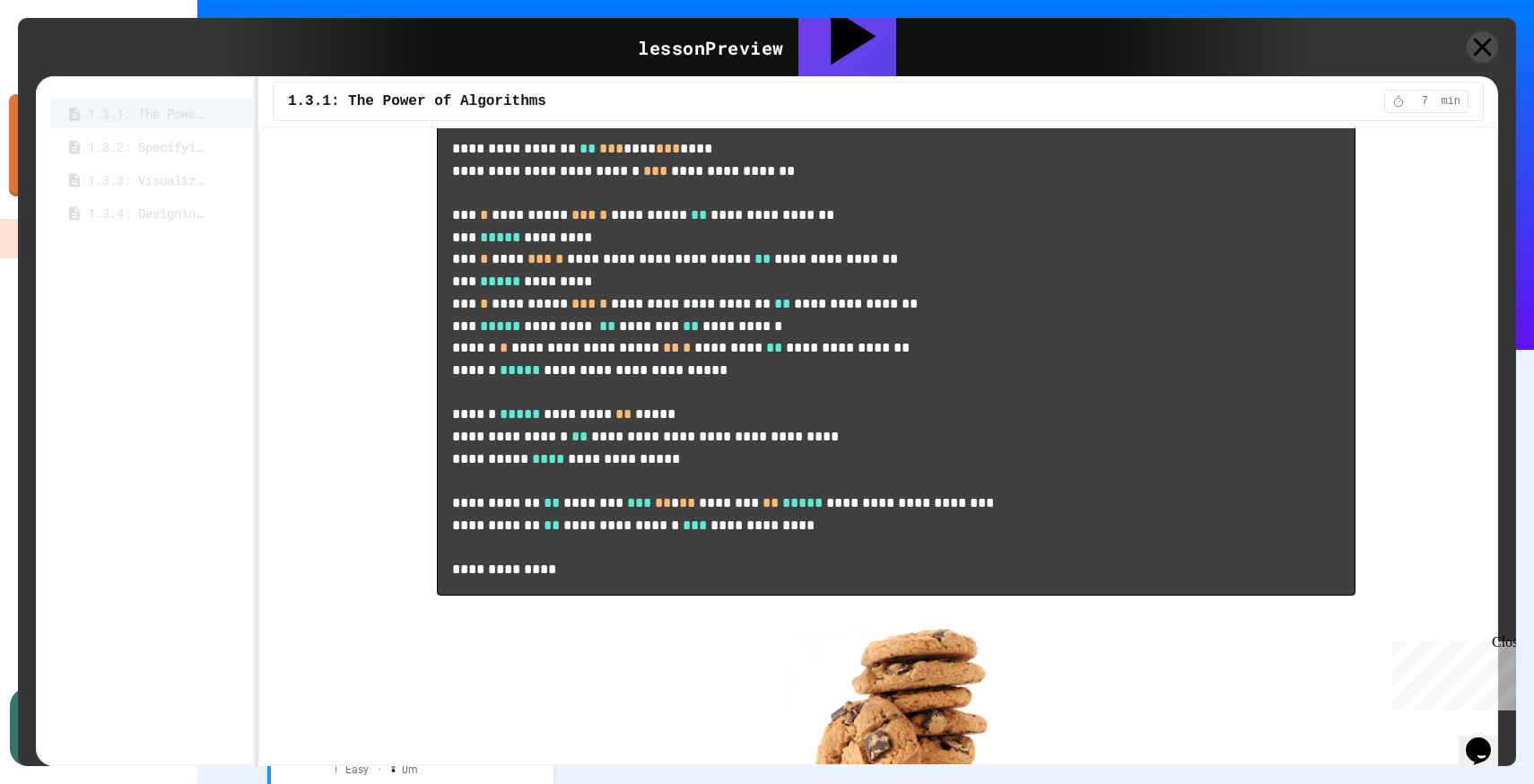 scroll, scrollTop: 0, scrollLeft: 0, axis: both 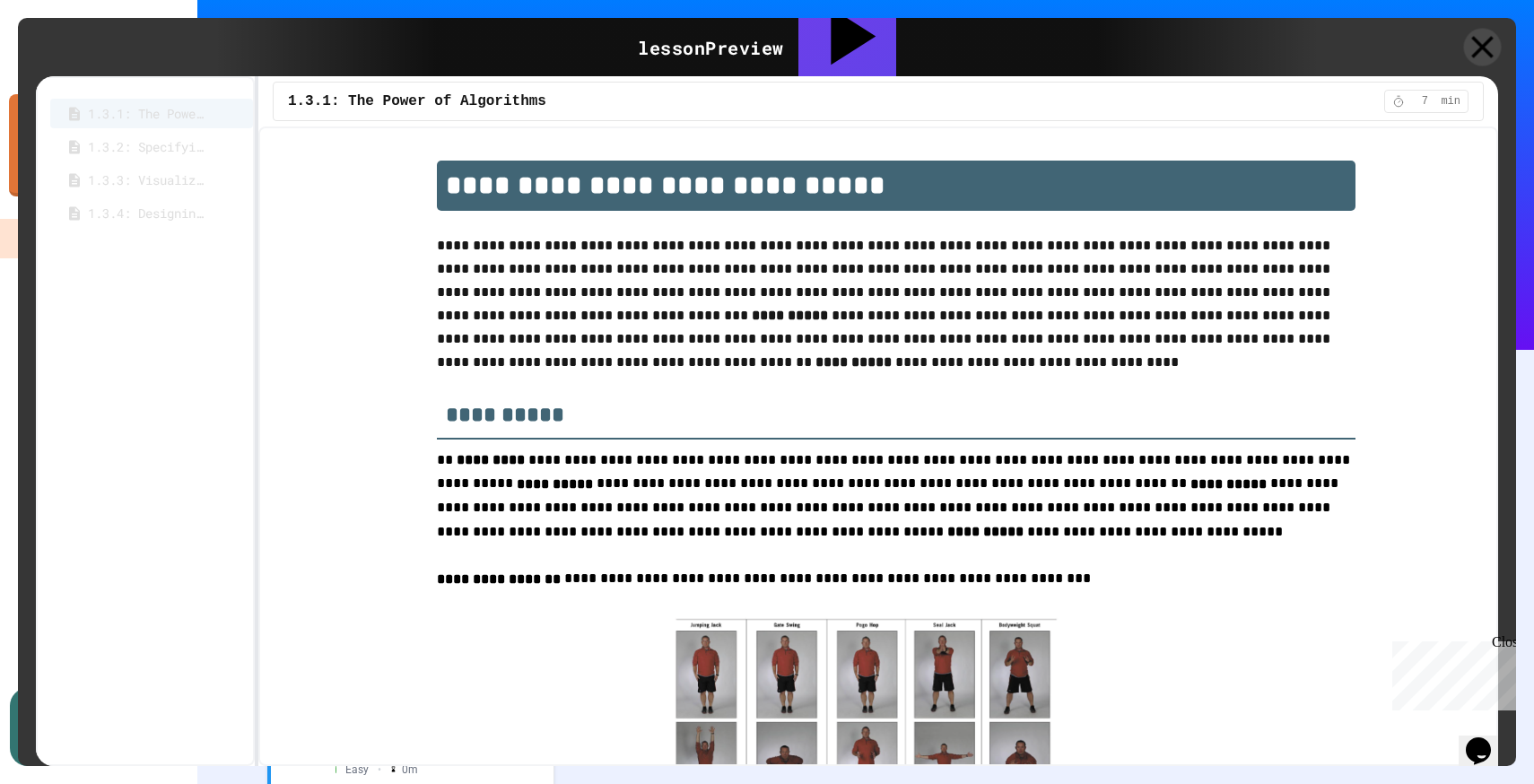 click 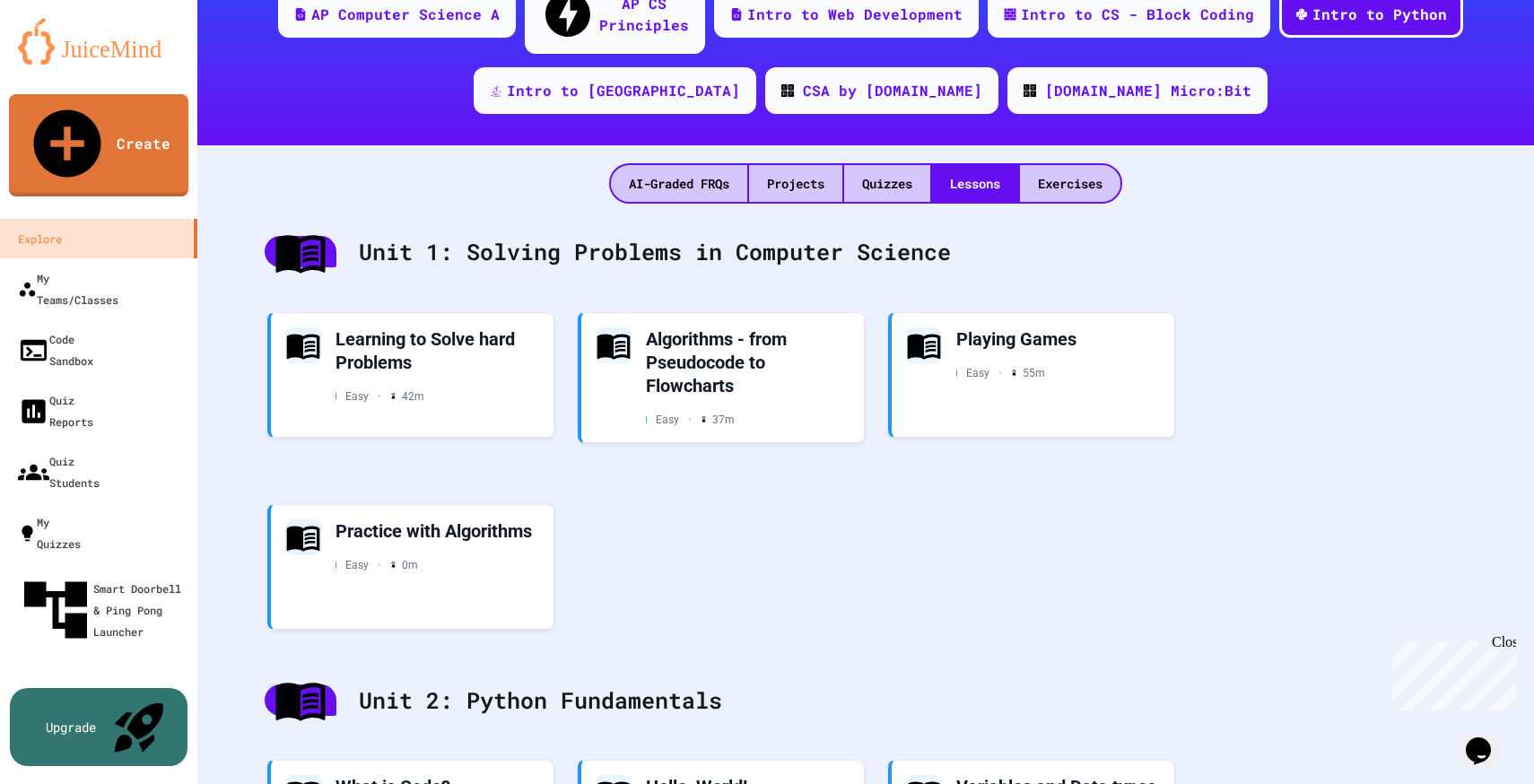 scroll, scrollTop: 0, scrollLeft: 0, axis: both 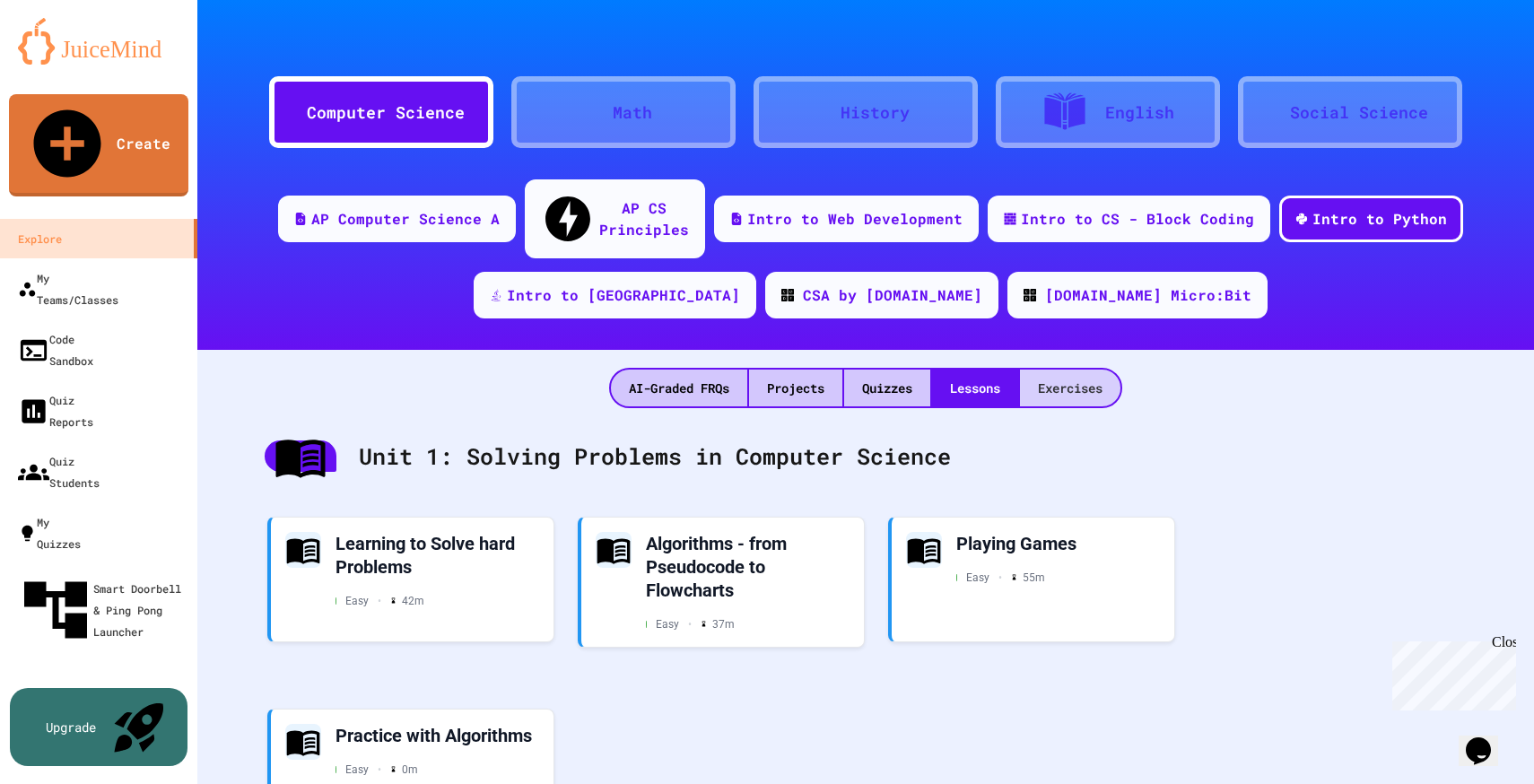 click on "Exercises" at bounding box center [1070, 388] 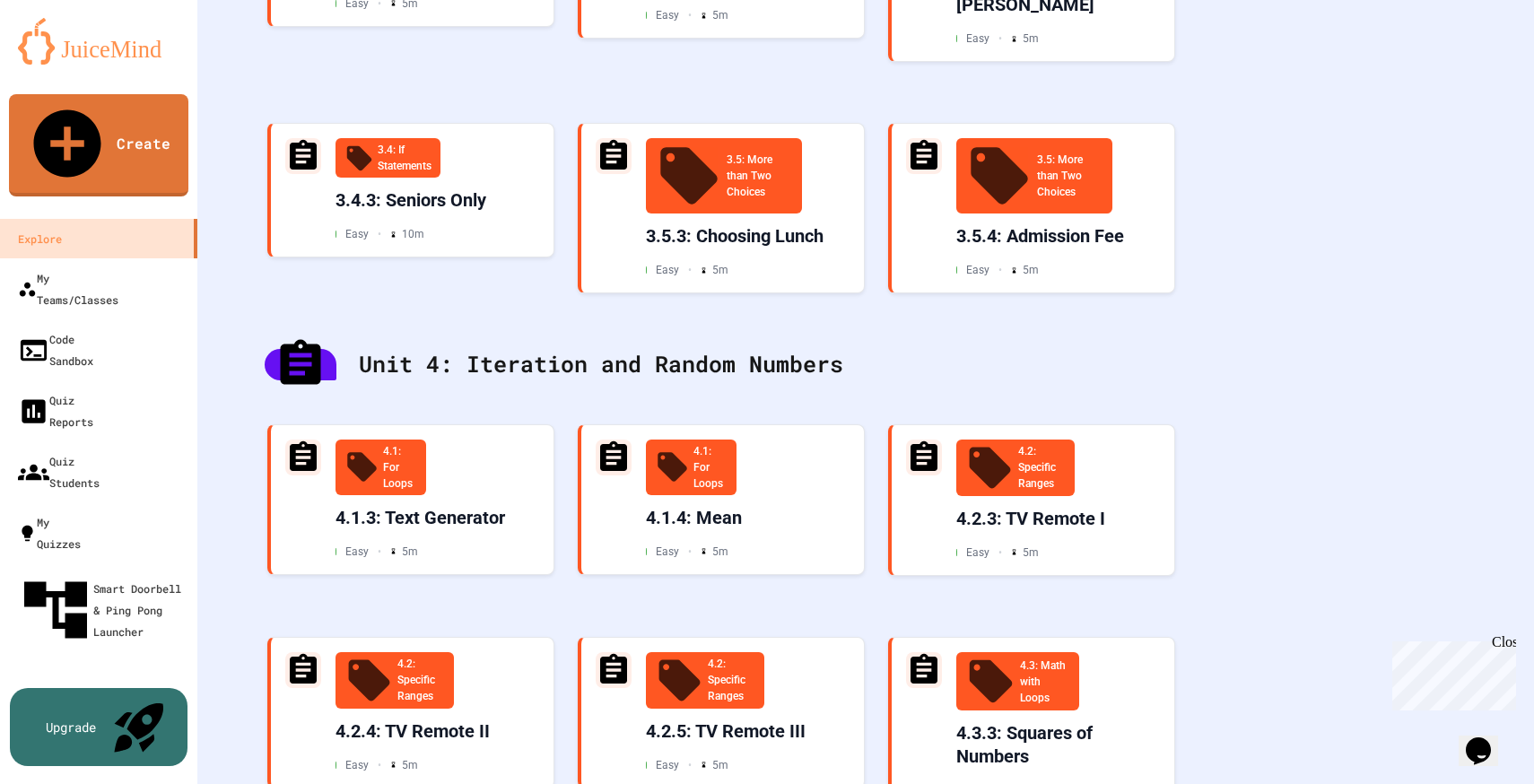 scroll, scrollTop: 1640, scrollLeft: 0, axis: vertical 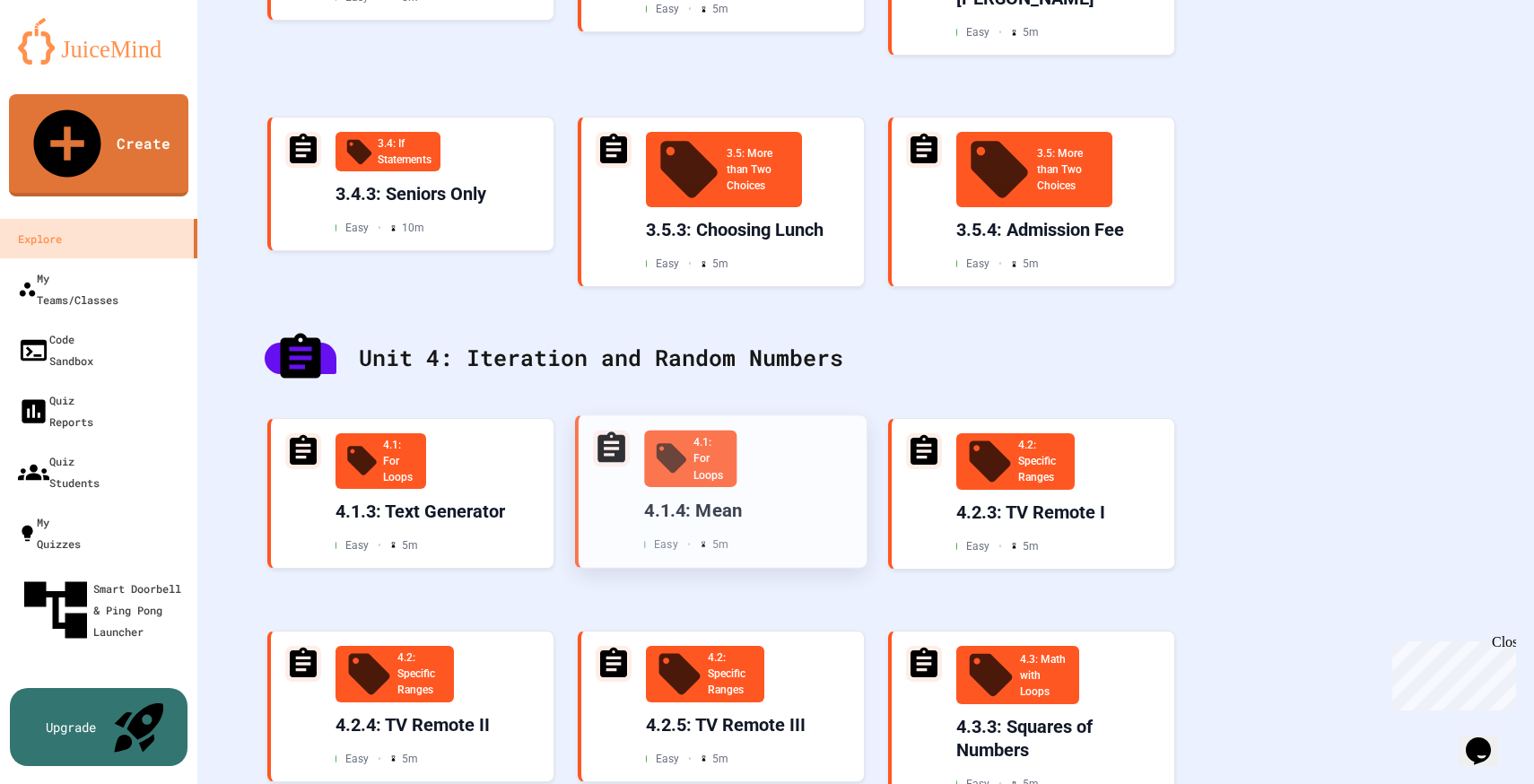 click on "4.1: For Loops 4.1.4: Mean Easy • 5 m" at bounding box center (748, 492) 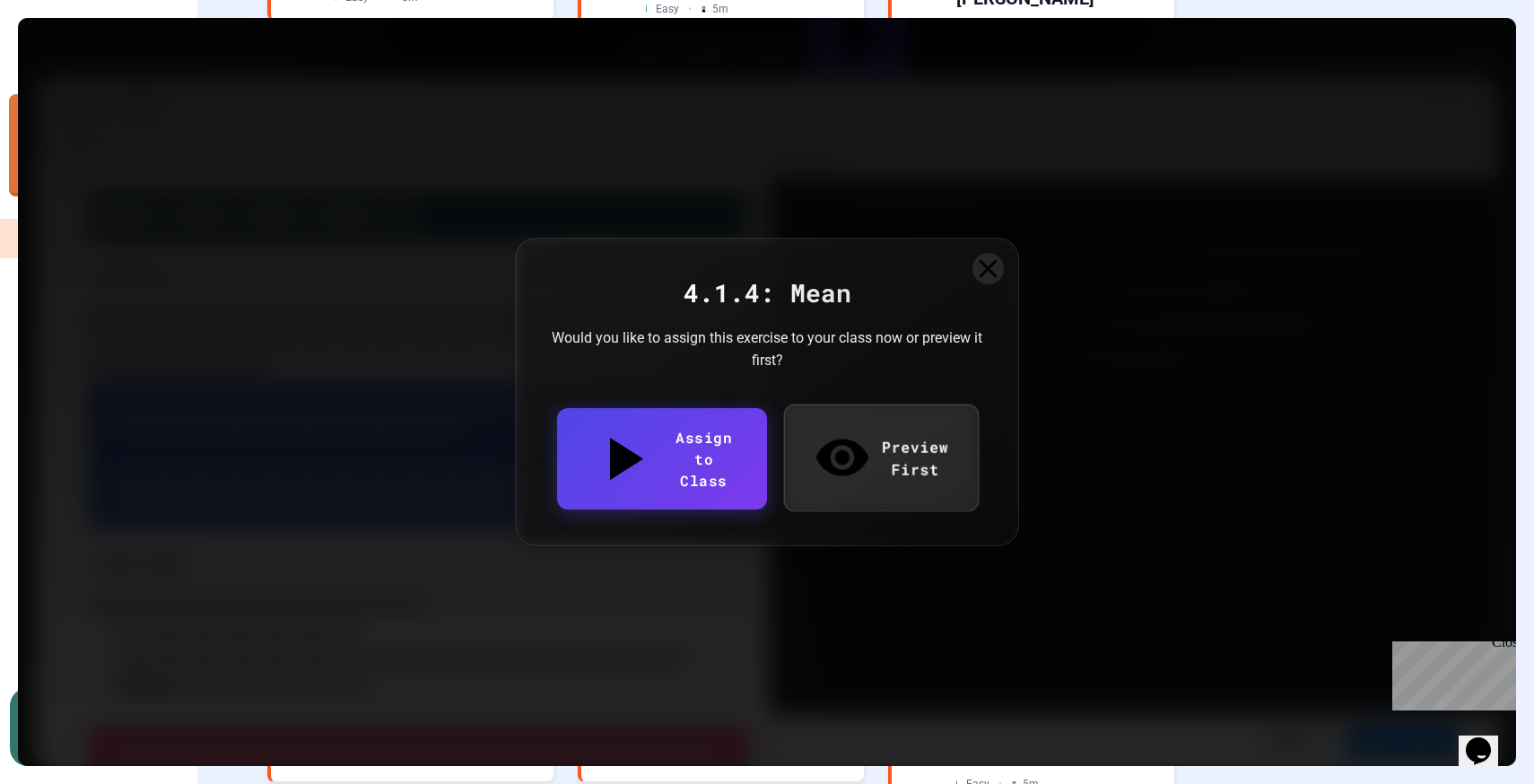 click on "Preview First" at bounding box center [880, 457] 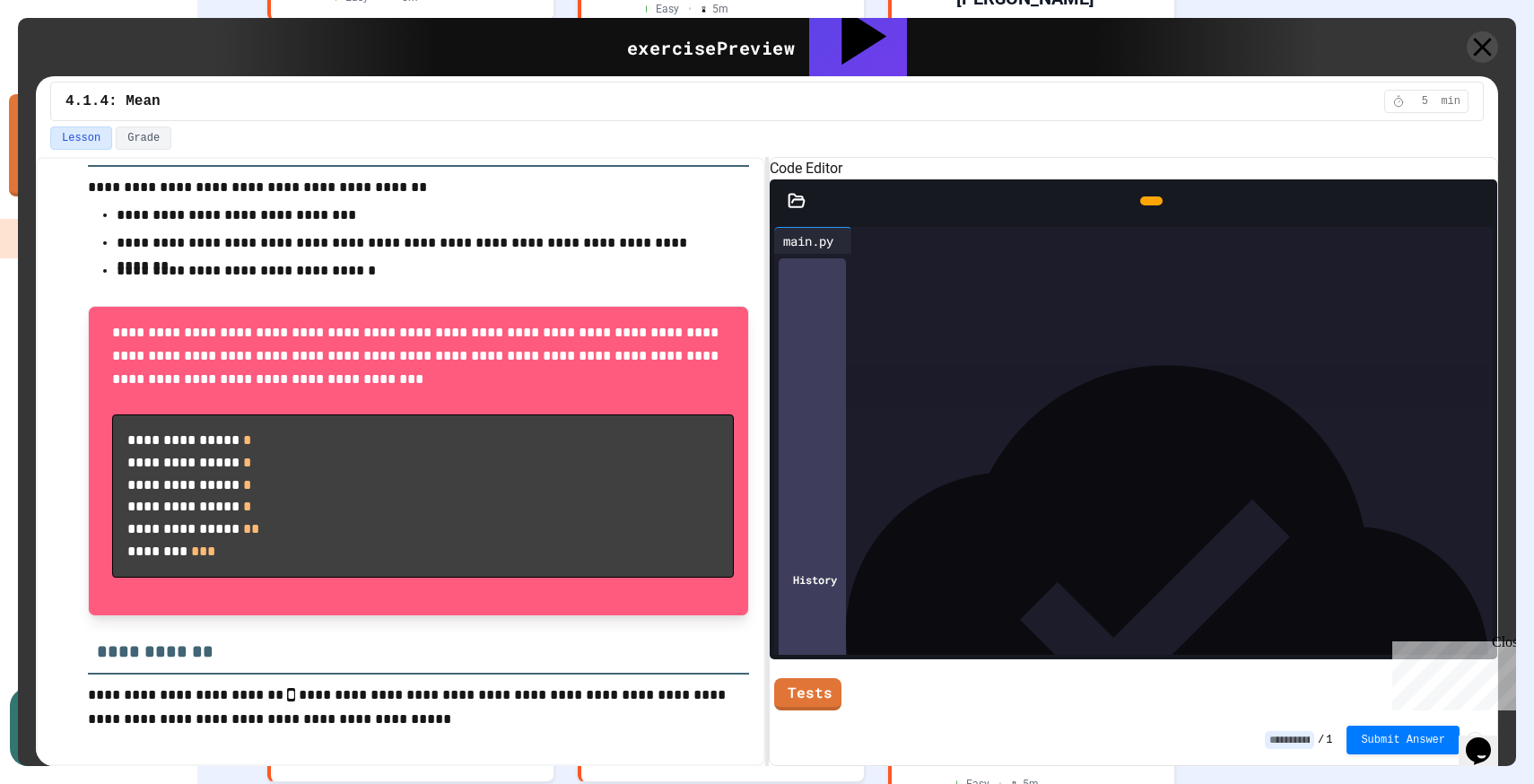 scroll, scrollTop: 0, scrollLeft: 0, axis: both 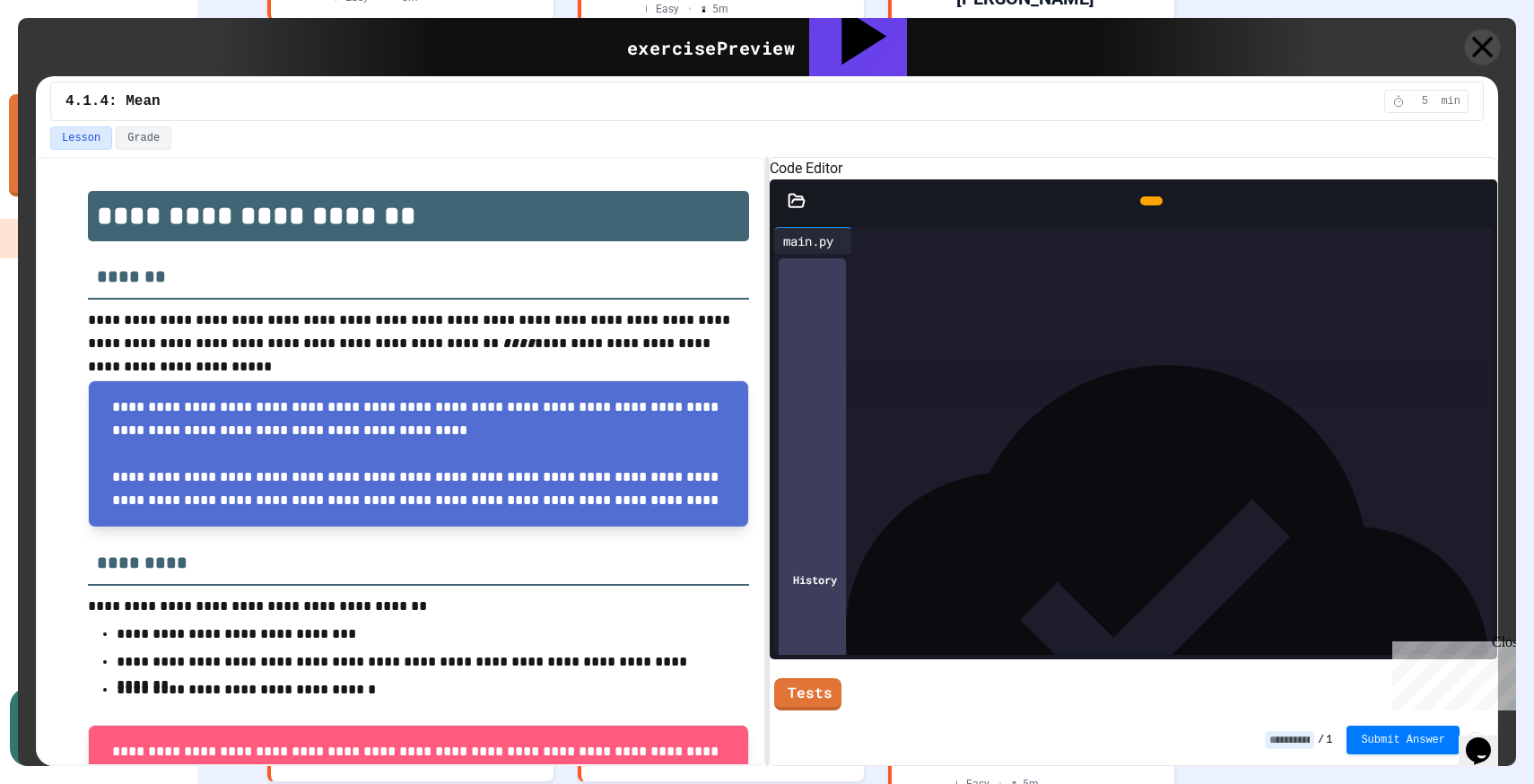 click 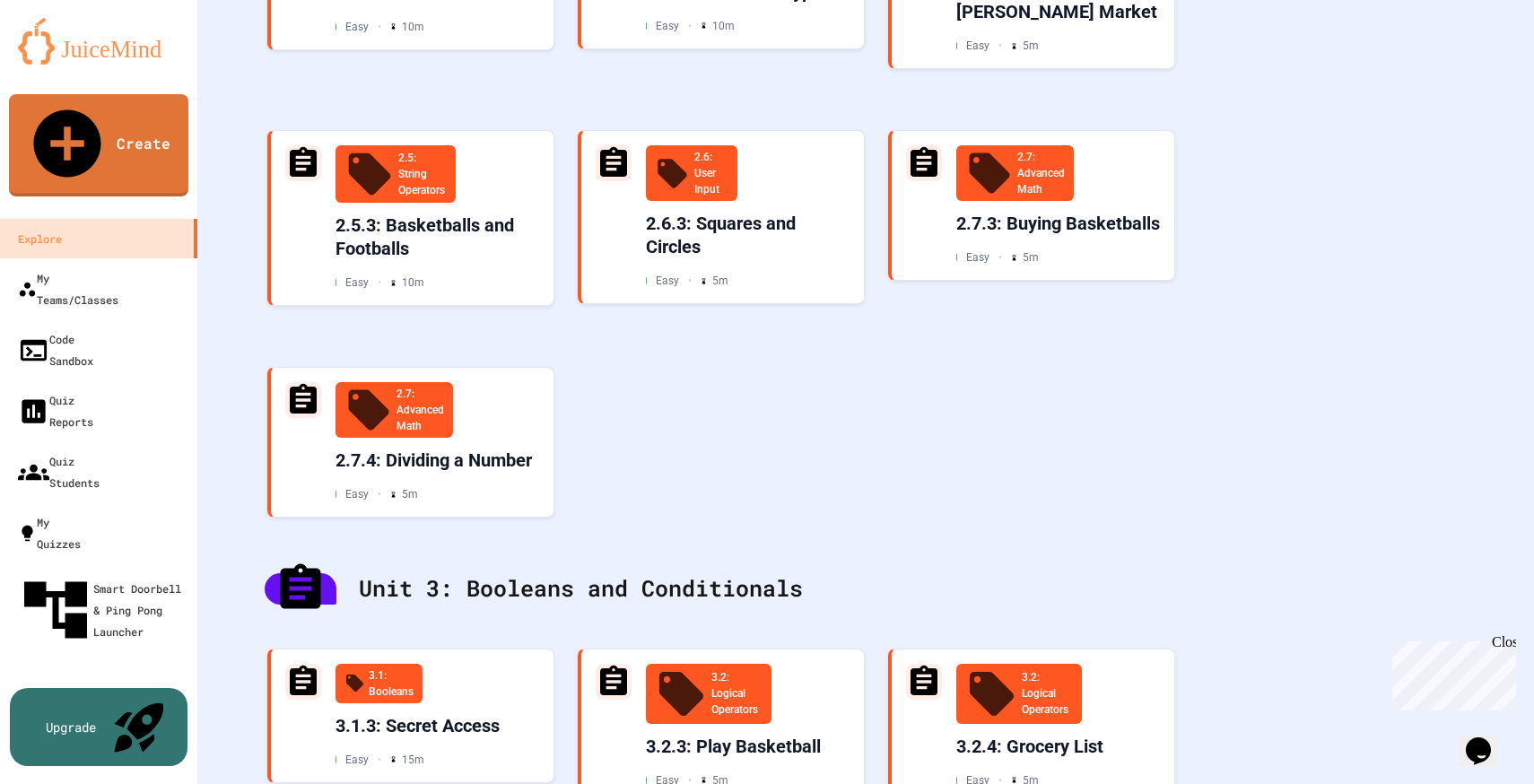 scroll, scrollTop: 0, scrollLeft: 0, axis: both 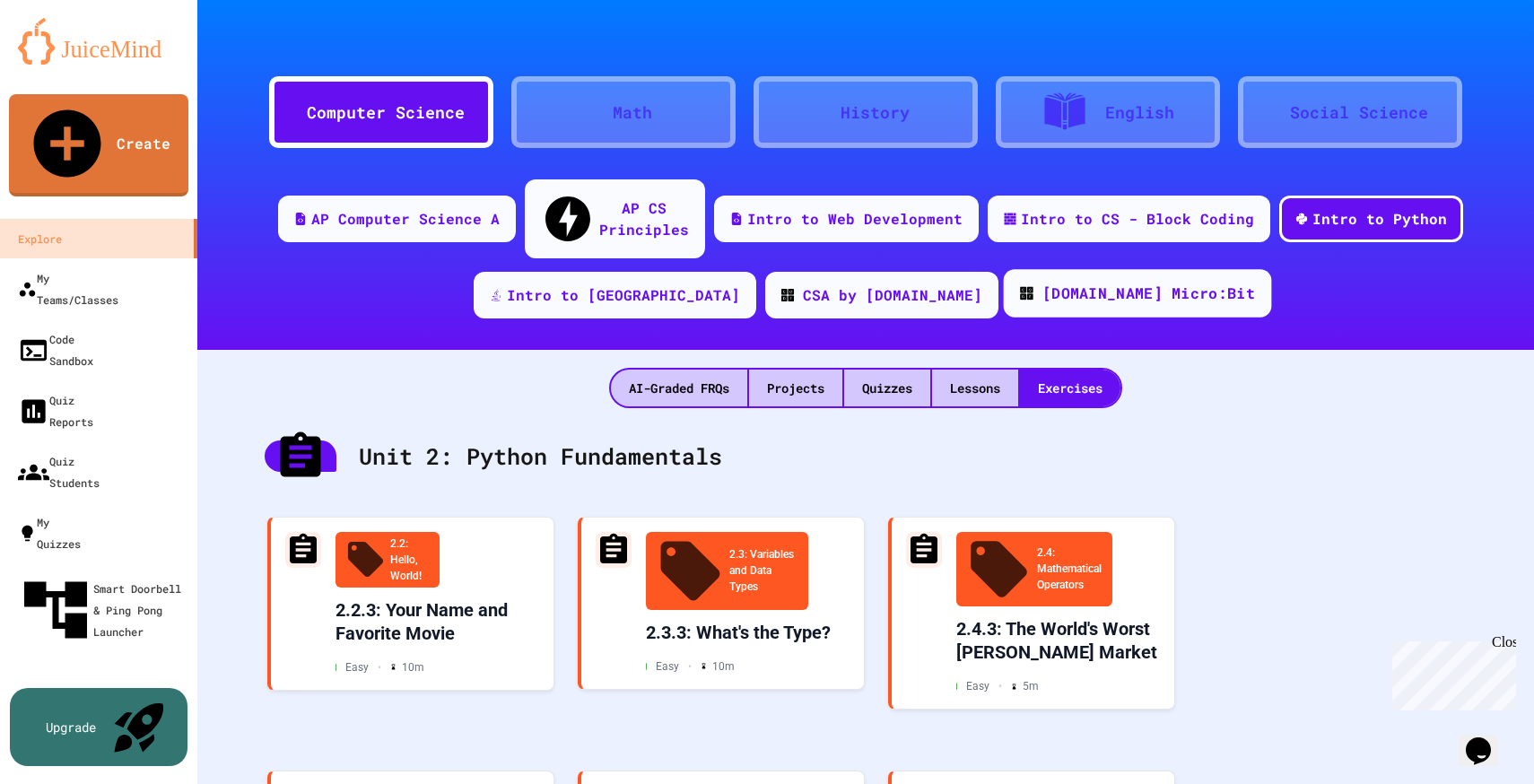 click on "[DOMAIN_NAME] Micro:Bit" at bounding box center [1147, 293] 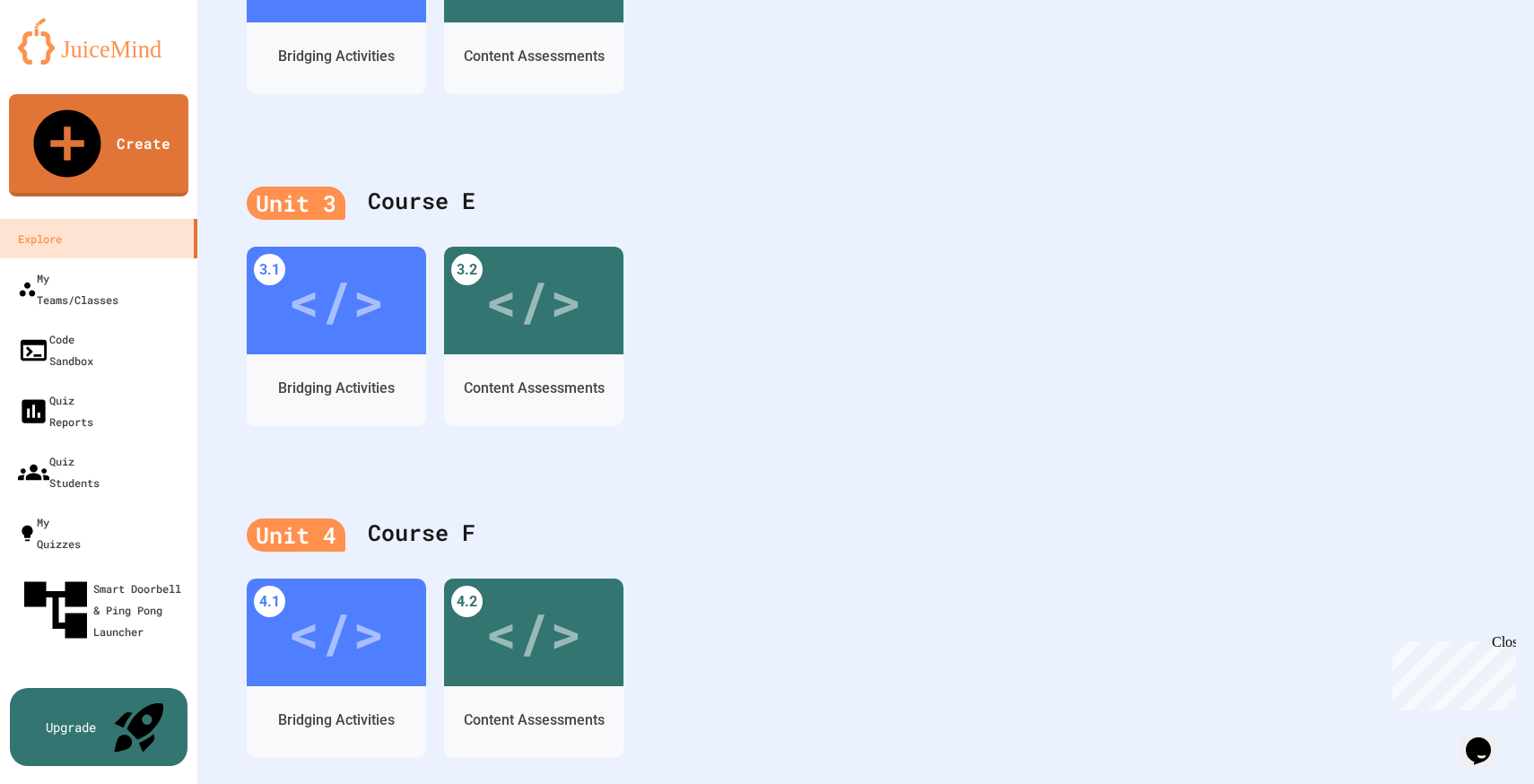 scroll, scrollTop: 0, scrollLeft: 0, axis: both 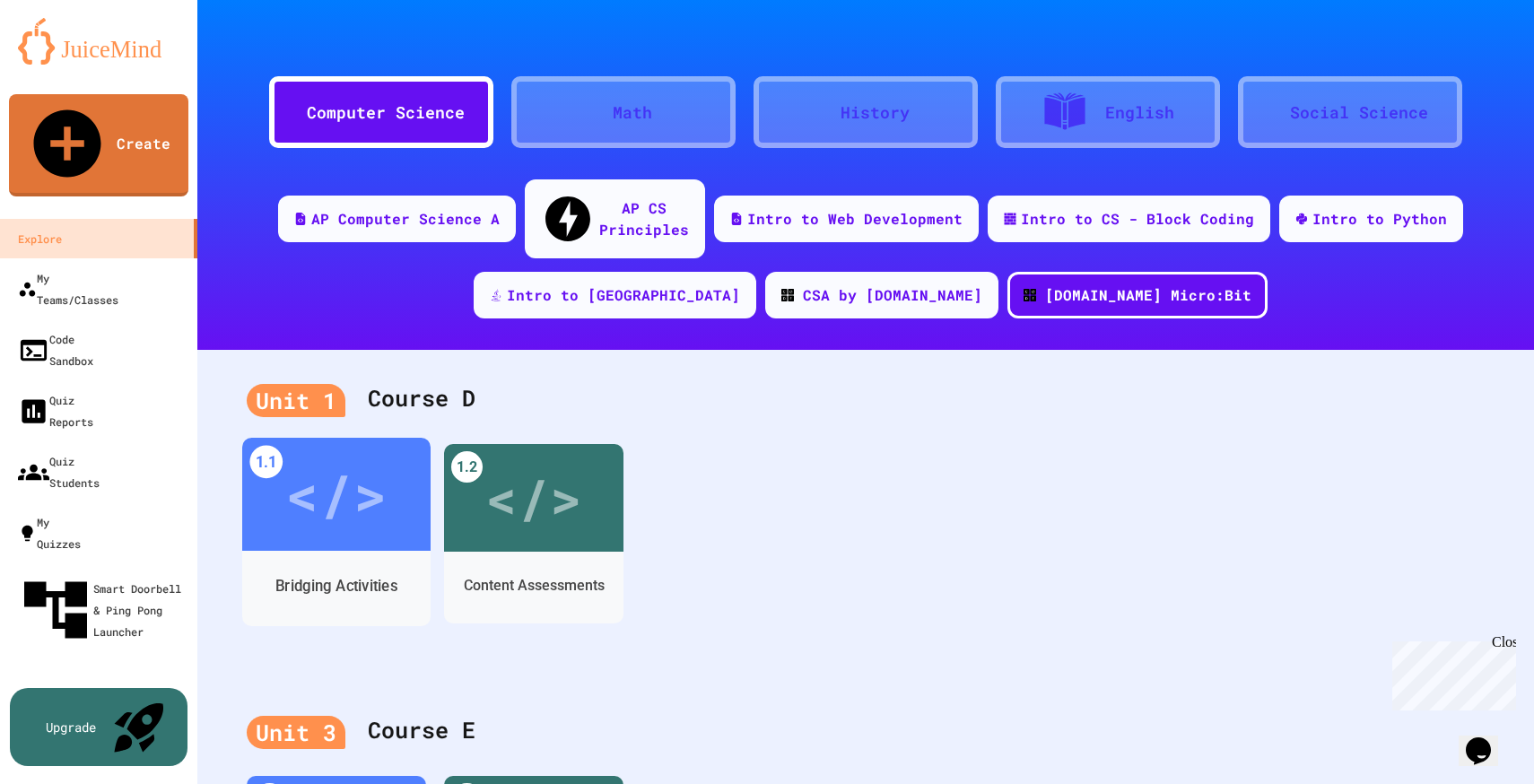 click on "</>" at bounding box center (336, 494) 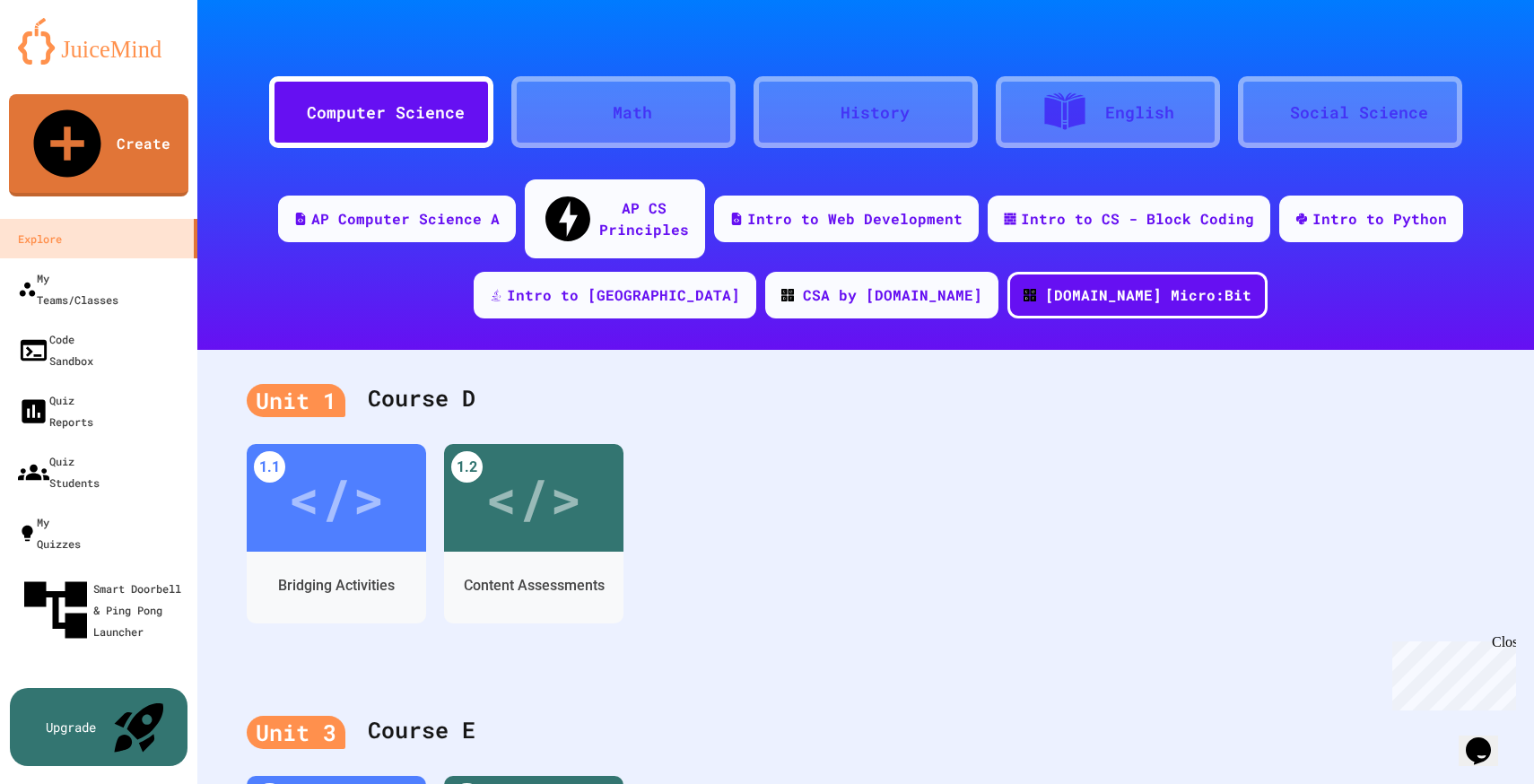 click 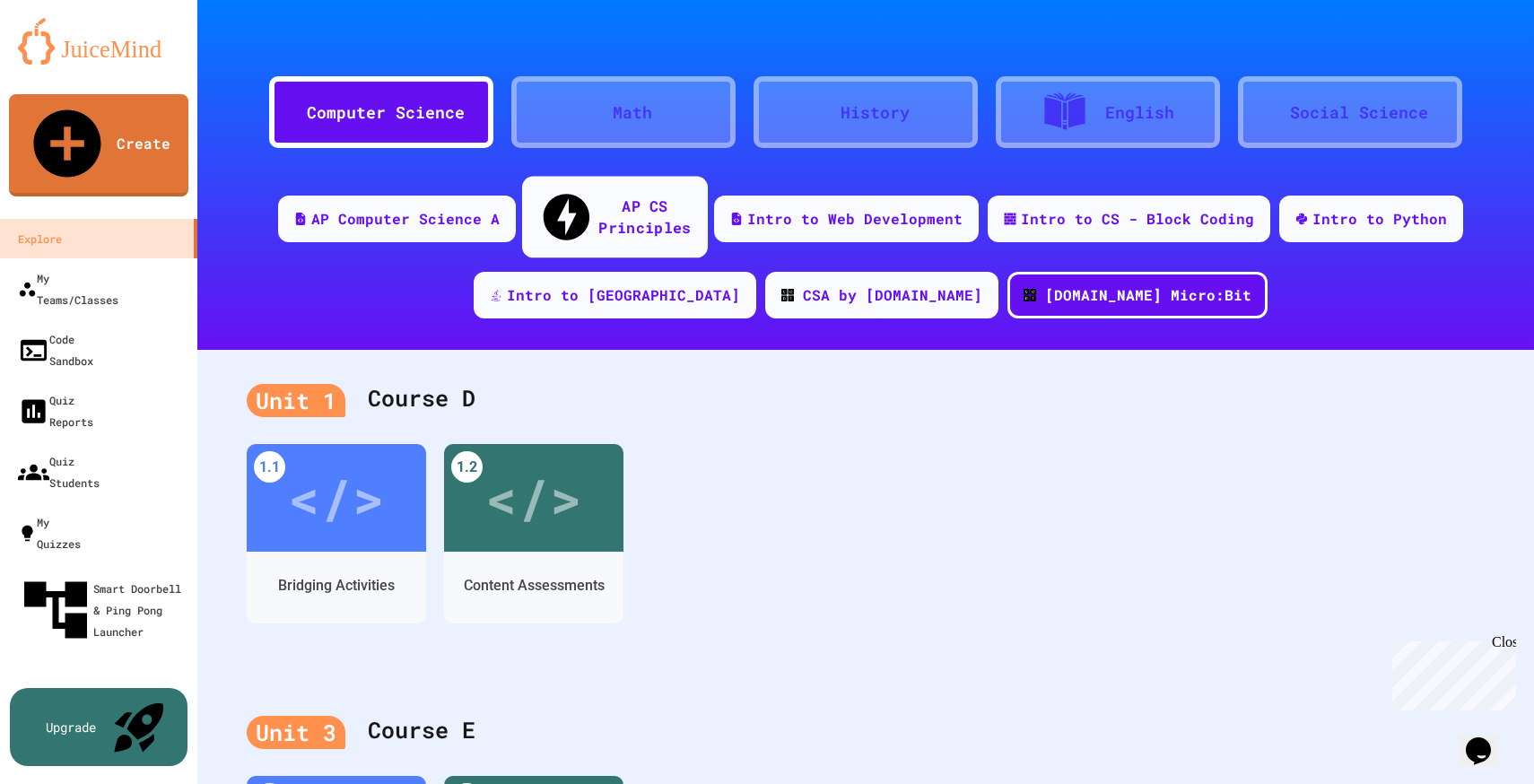 click on "AP CS Principles" at bounding box center (644, 216) 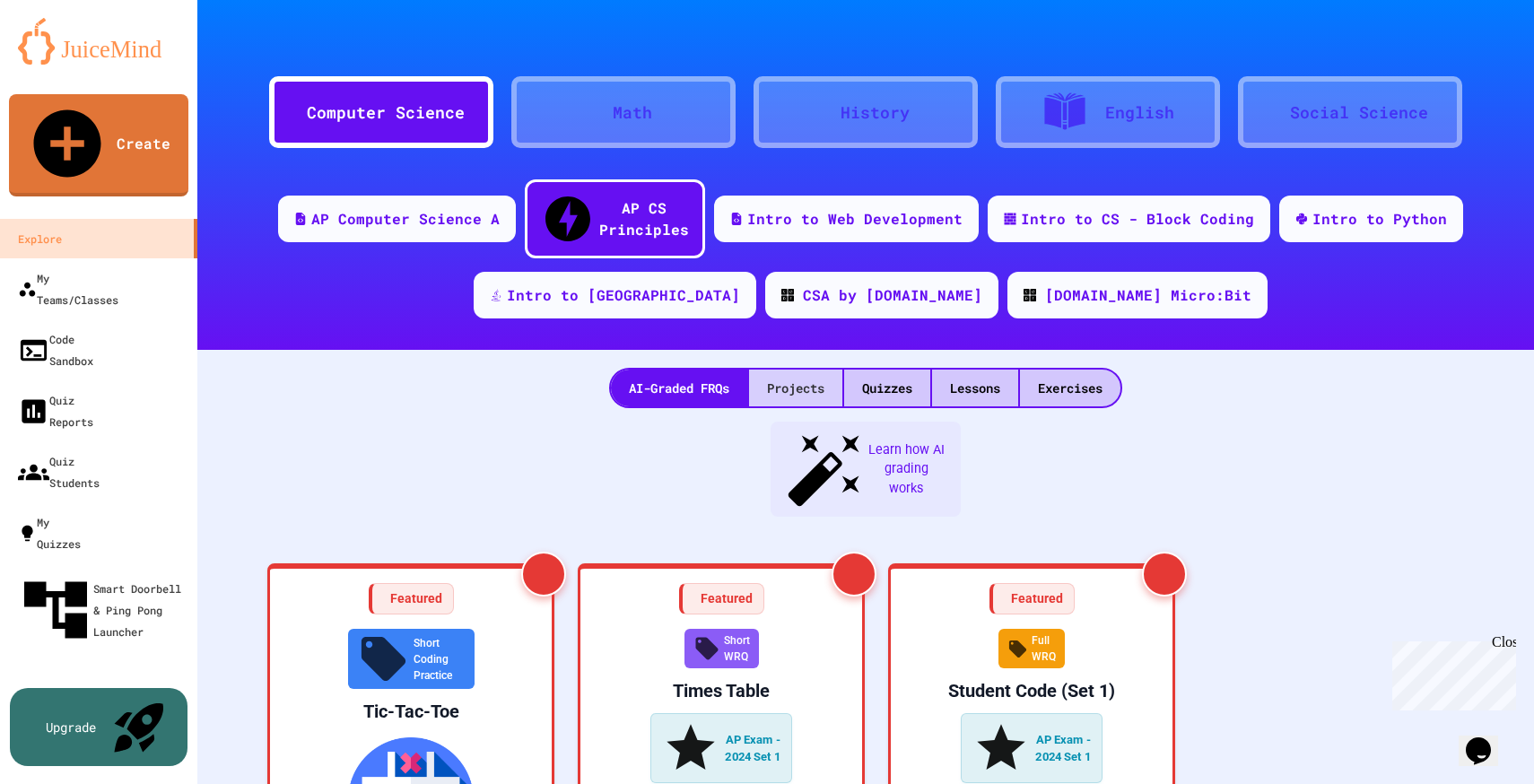 click on "Projects" at bounding box center (796, 388) 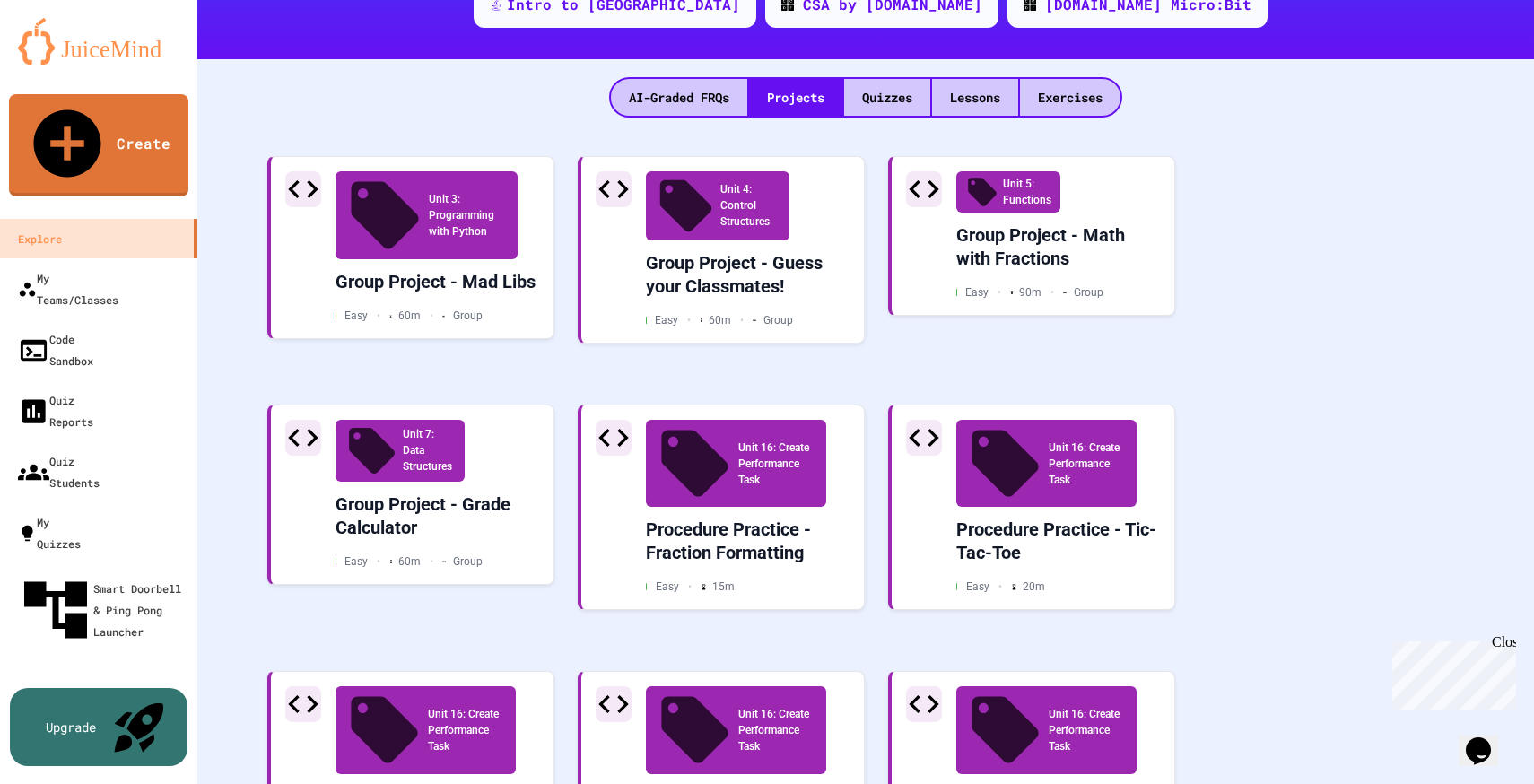 scroll, scrollTop: 0, scrollLeft: 0, axis: both 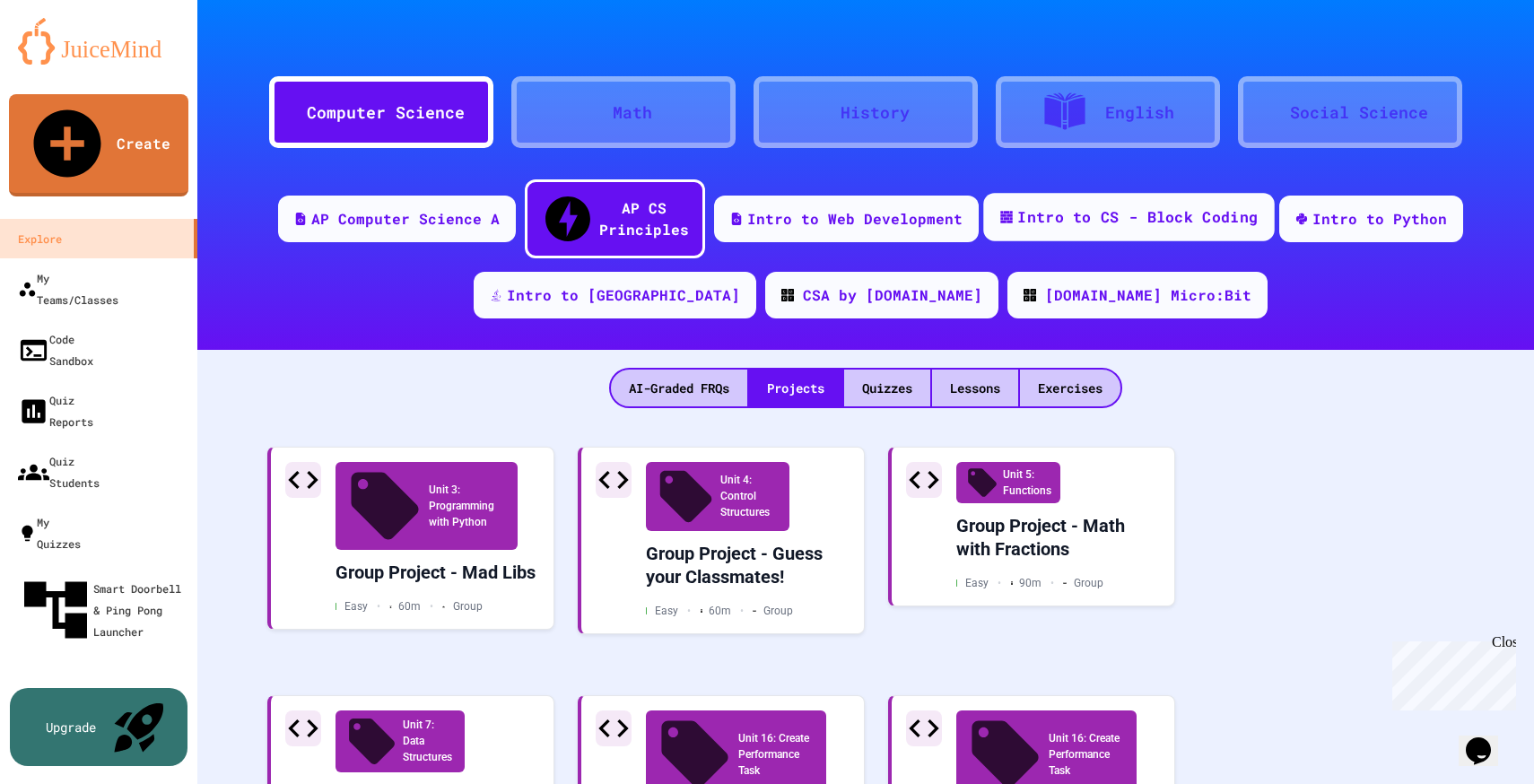click on "Intro to CS - Block Coding" at bounding box center (1137, 217) 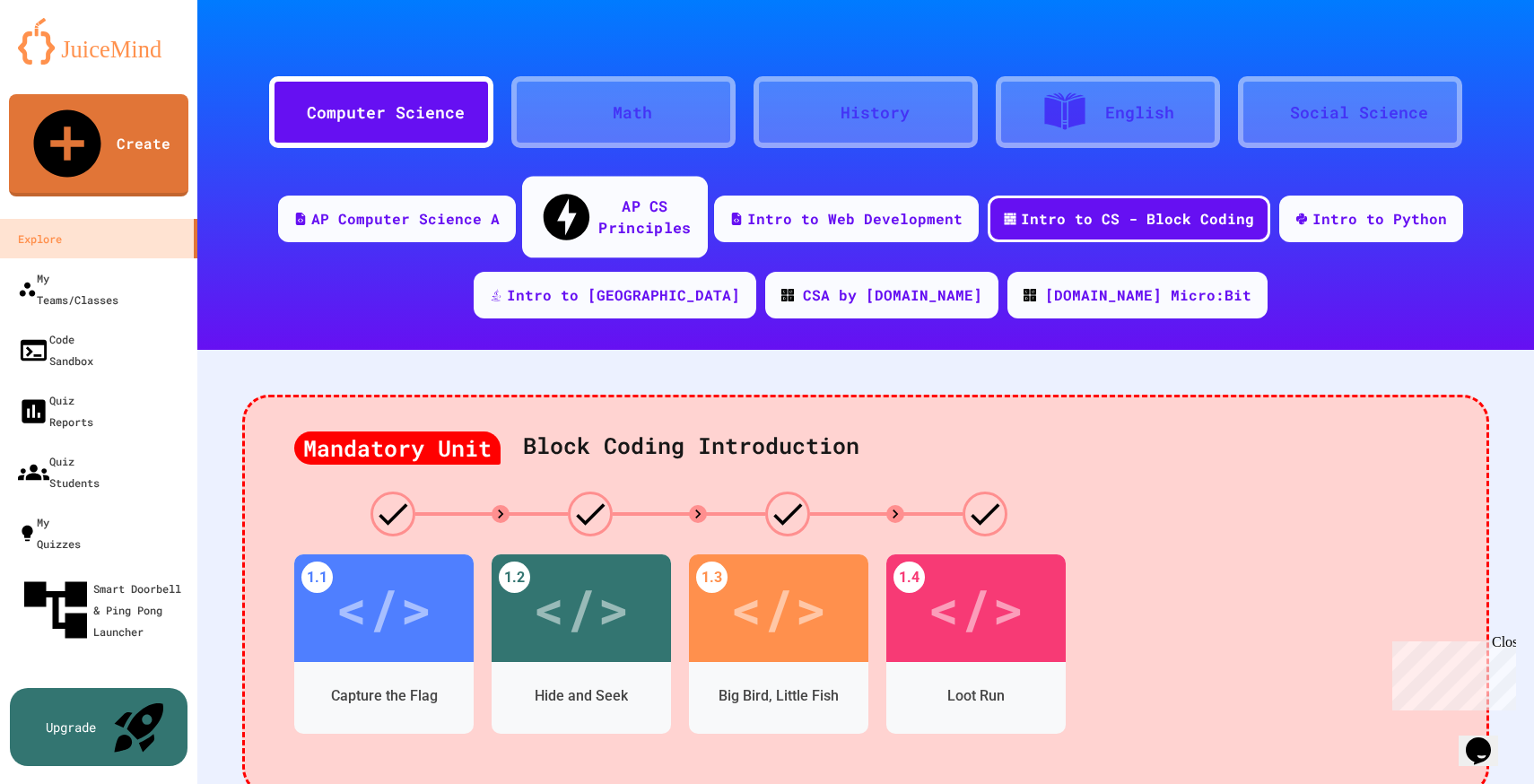 click on "AP CS Principles" at bounding box center [644, 216] 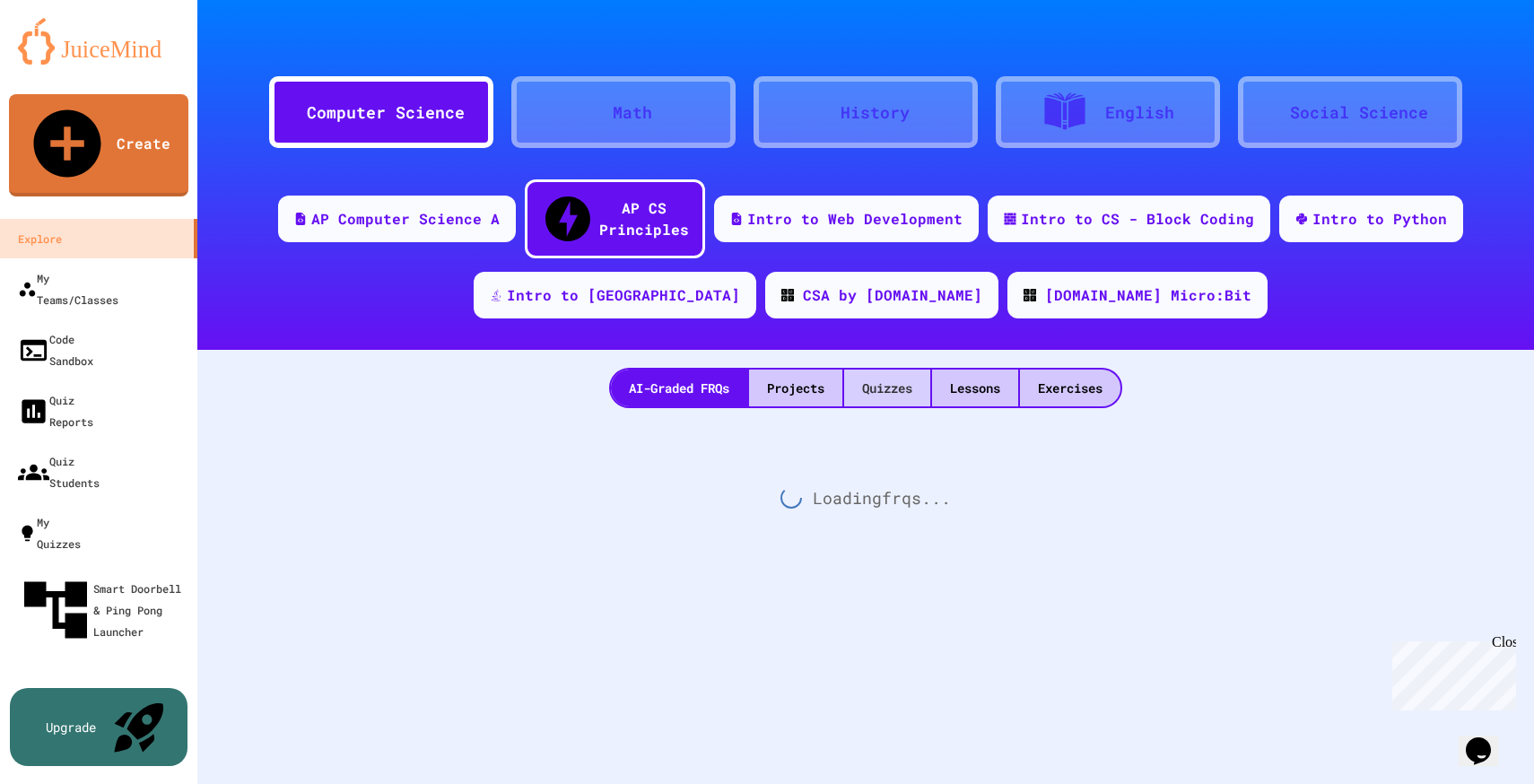 click on "Quizzes" at bounding box center [887, 388] 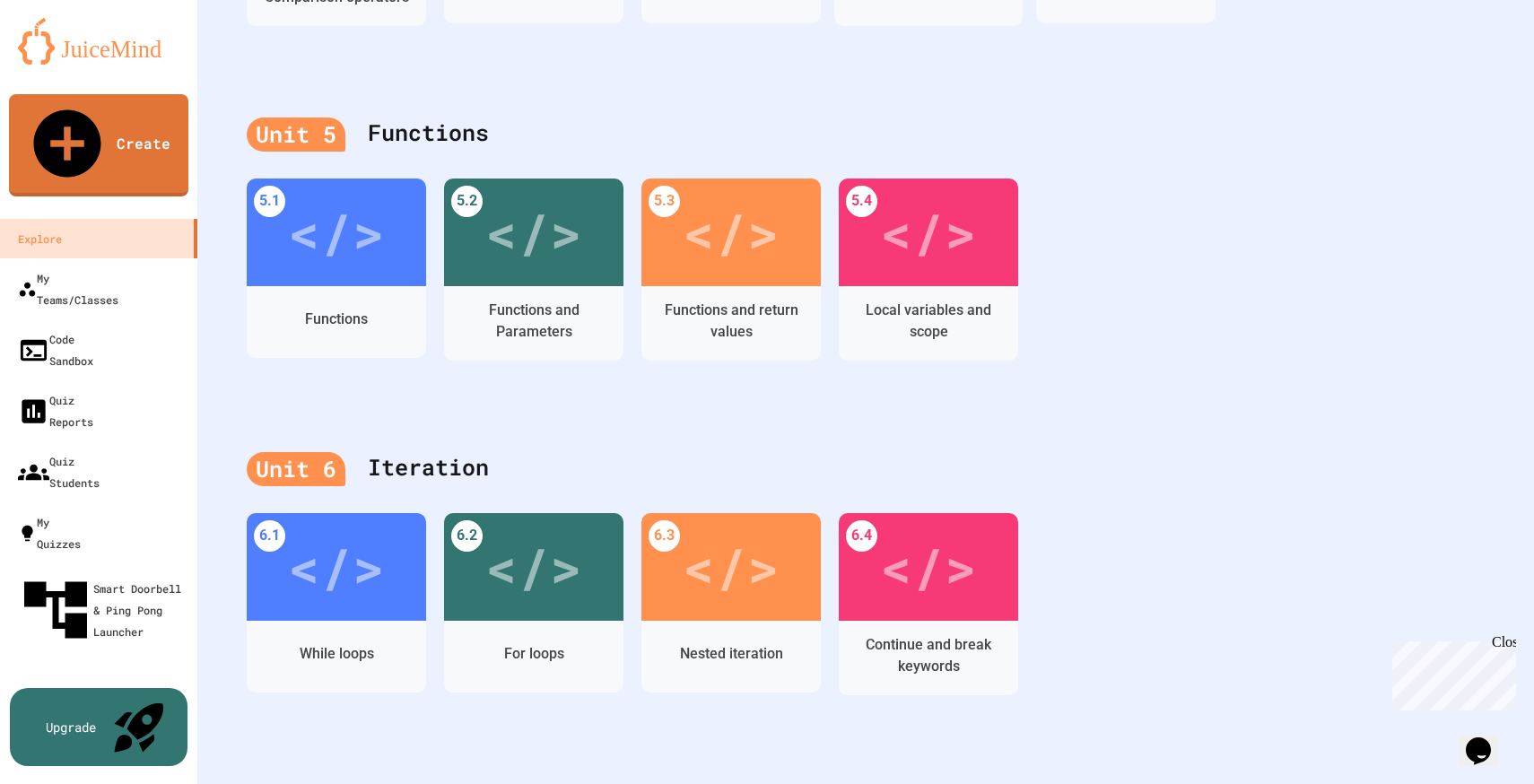 scroll, scrollTop: 1884, scrollLeft: 0, axis: vertical 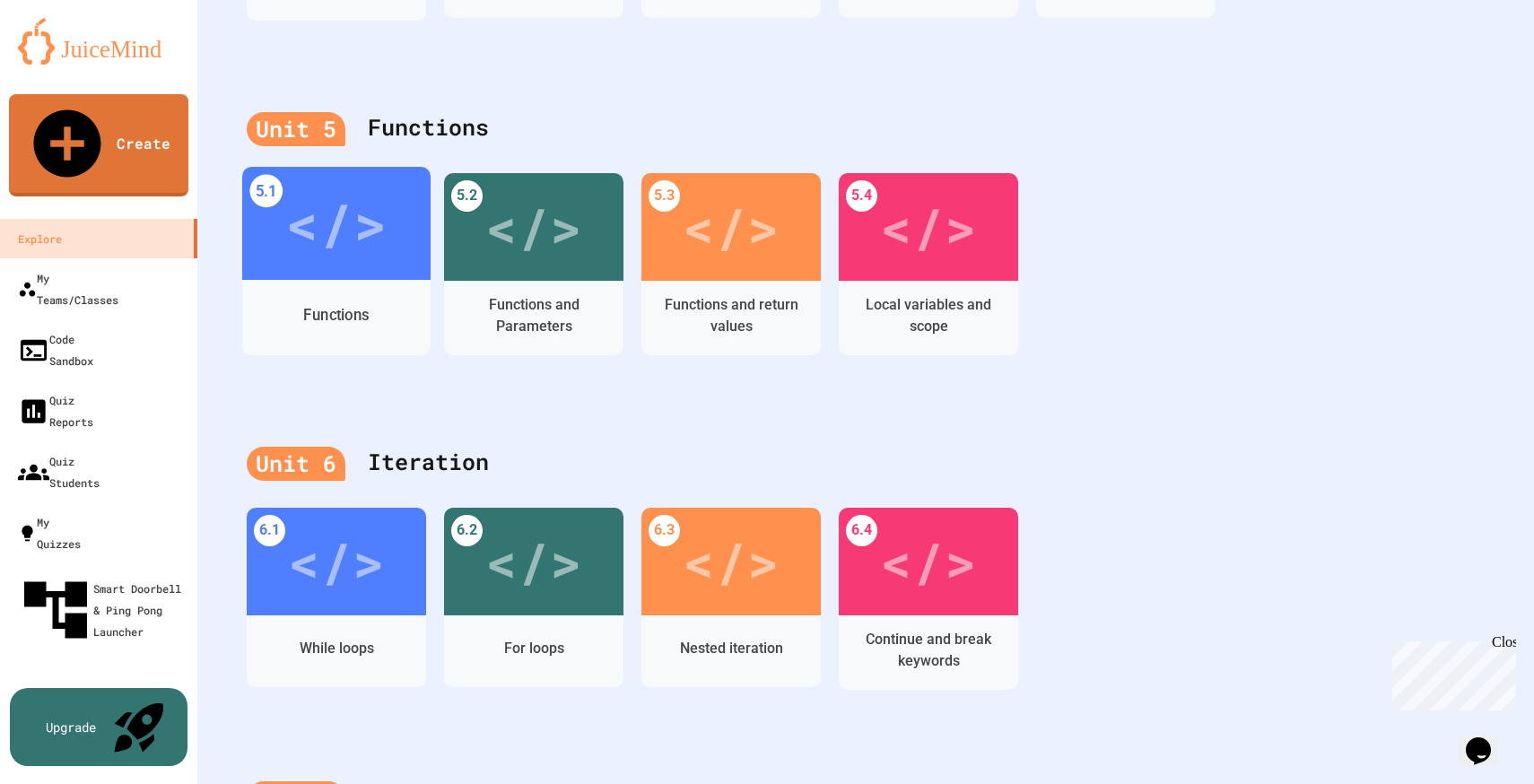 click on "Functions" at bounding box center [336, 314] 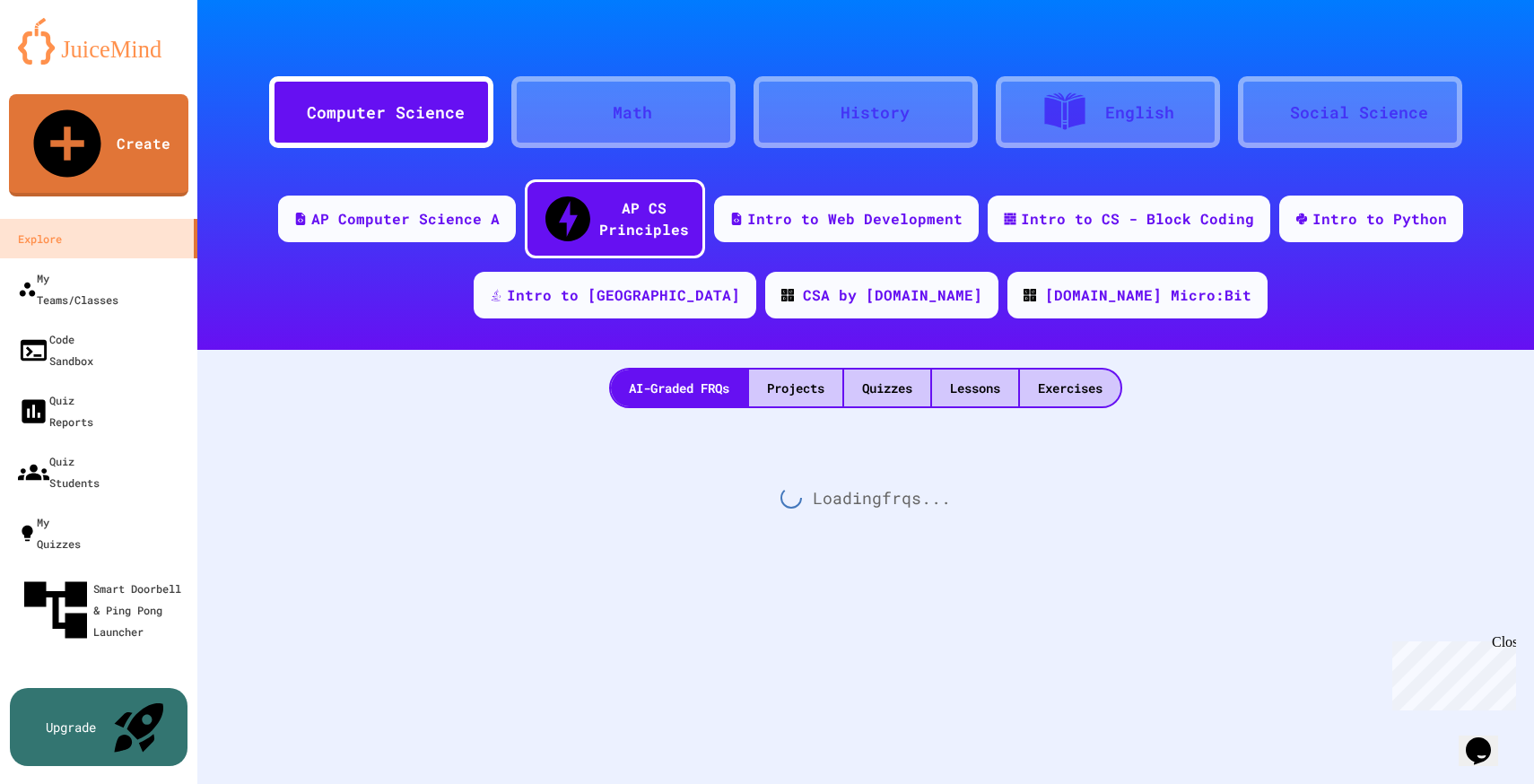 scroll, scrollTop: 0, scrollLeft: 0, axis: both 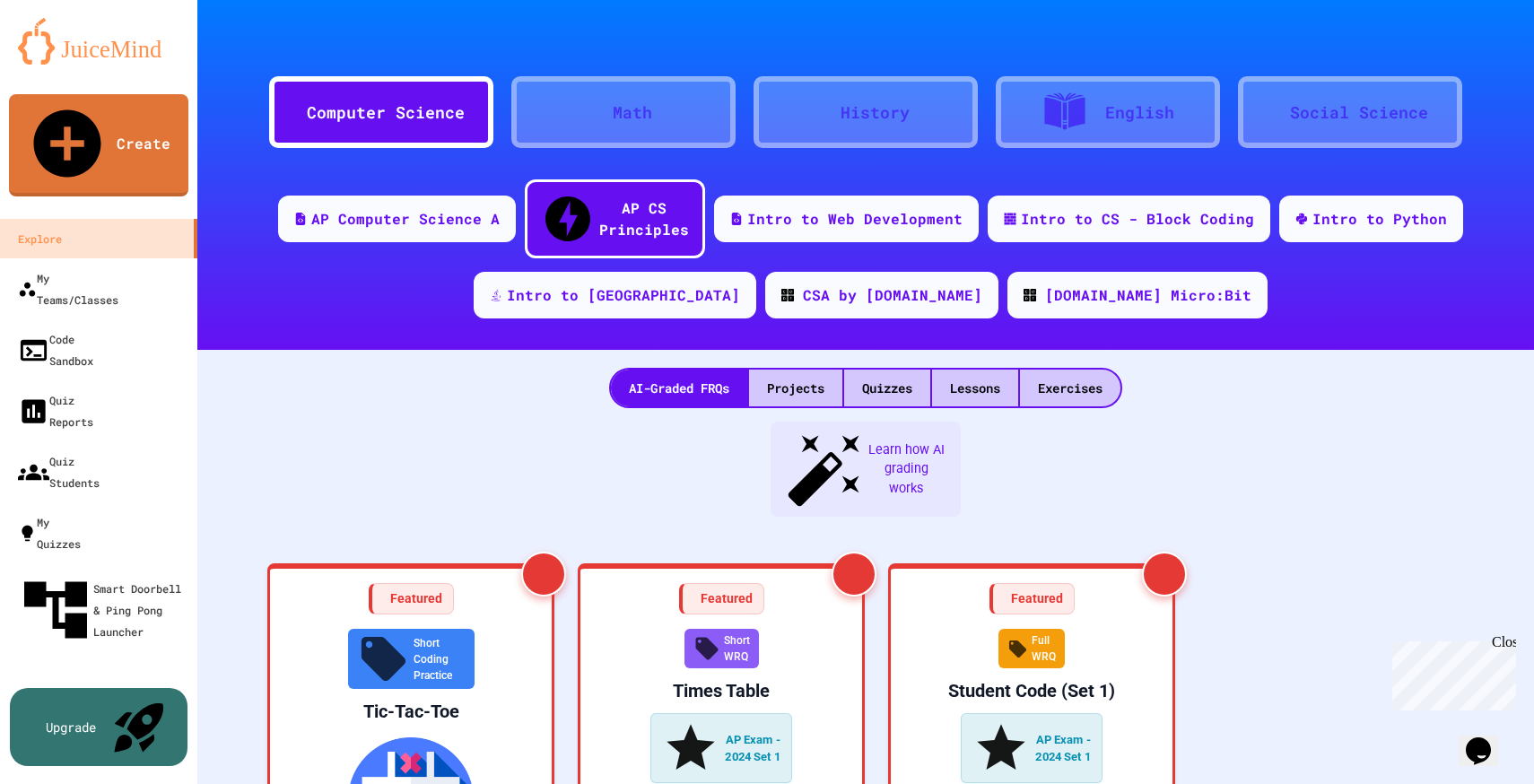 click on "</>" at bounding box center [560, 950] 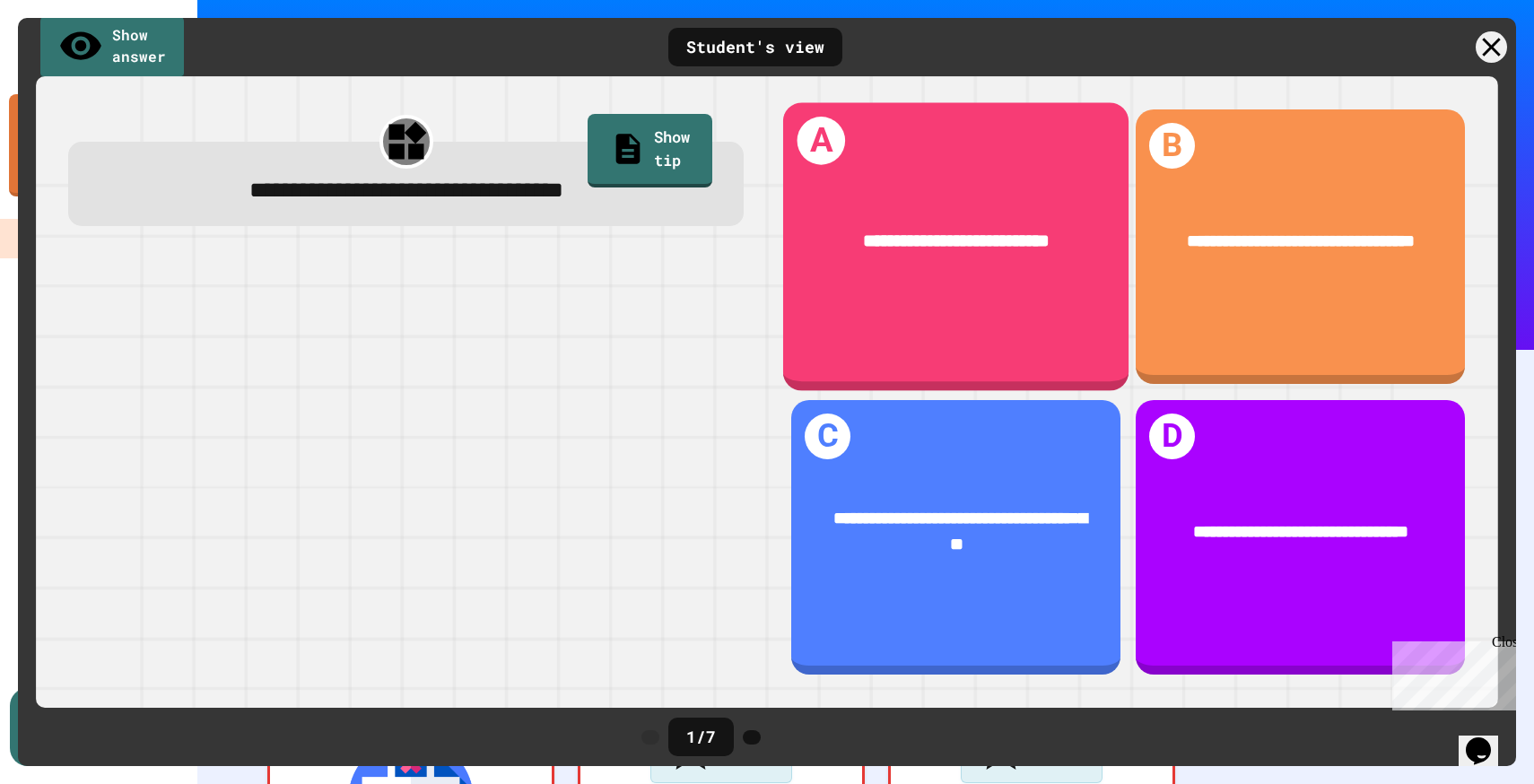 click on "**********" at bounding box center [955, 242] 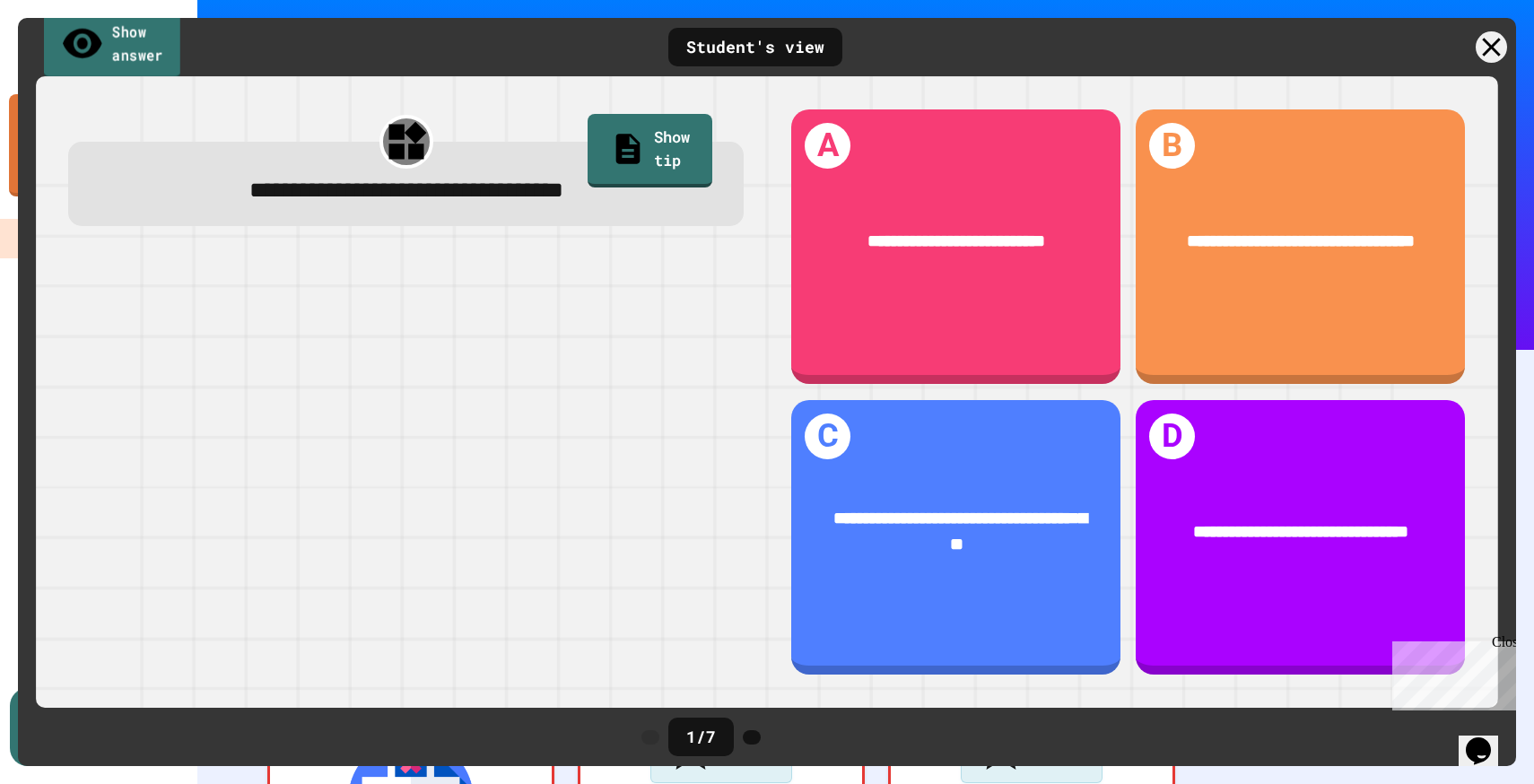 click on "Show answer" at bounding box center (112, 45) 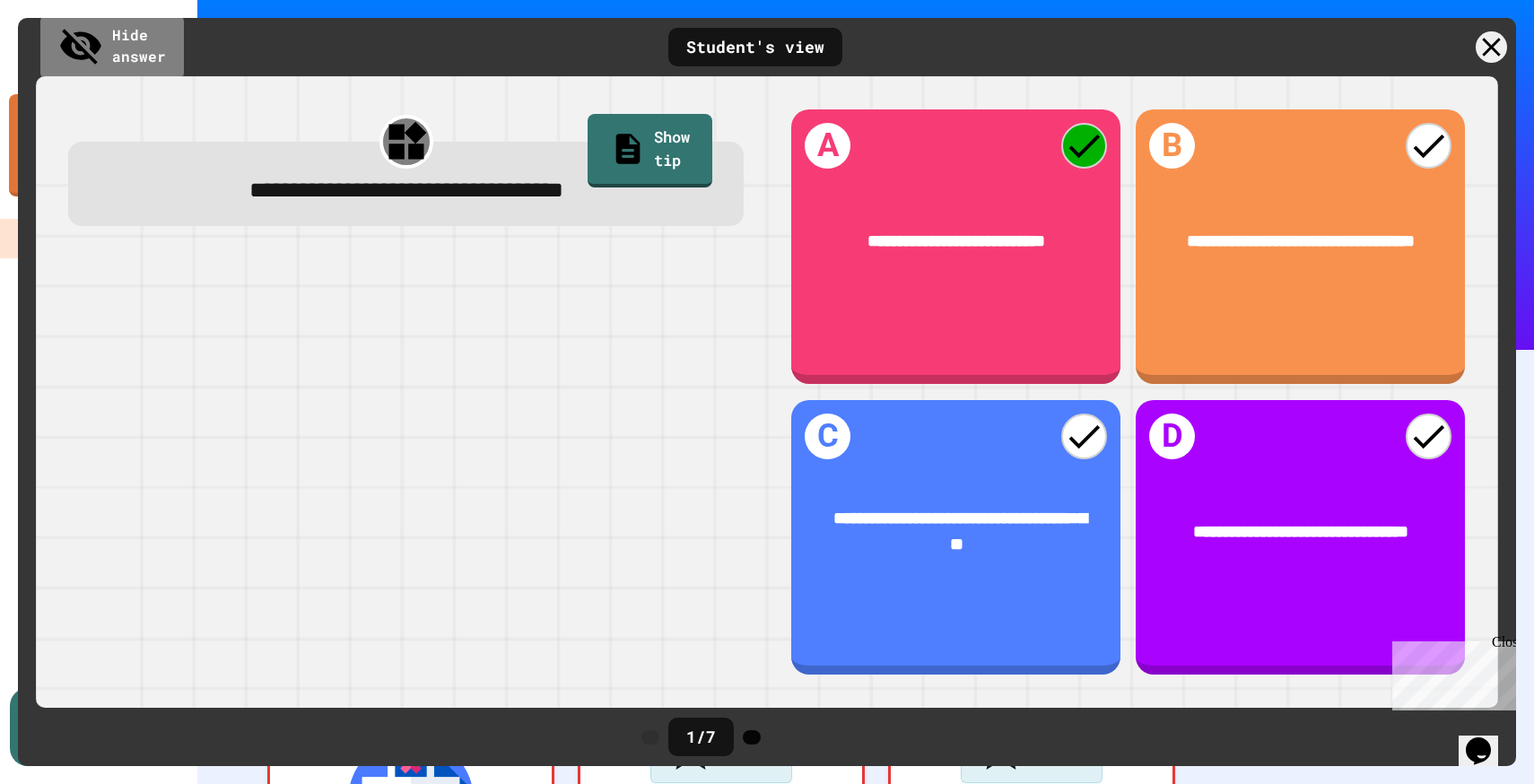 click 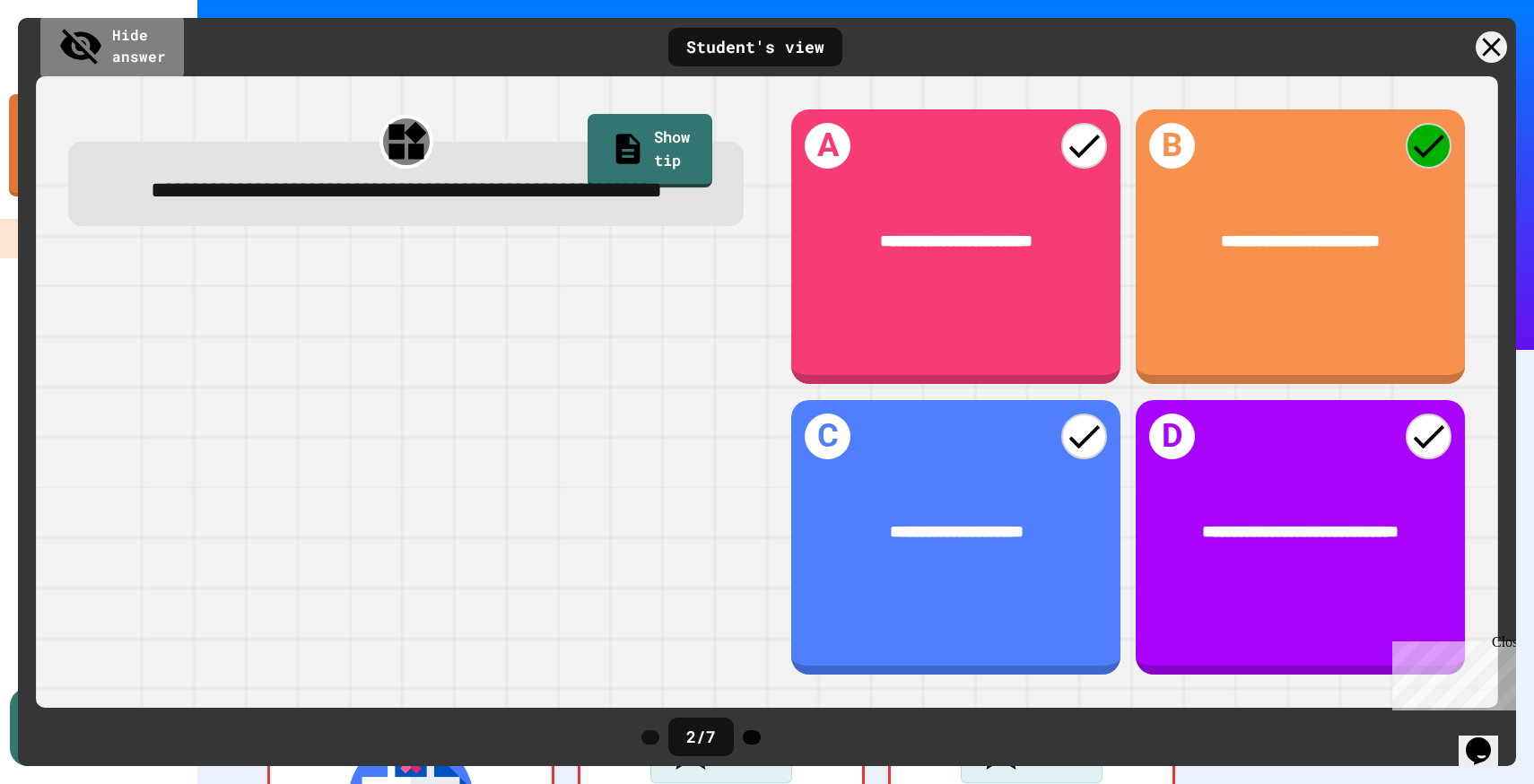 click 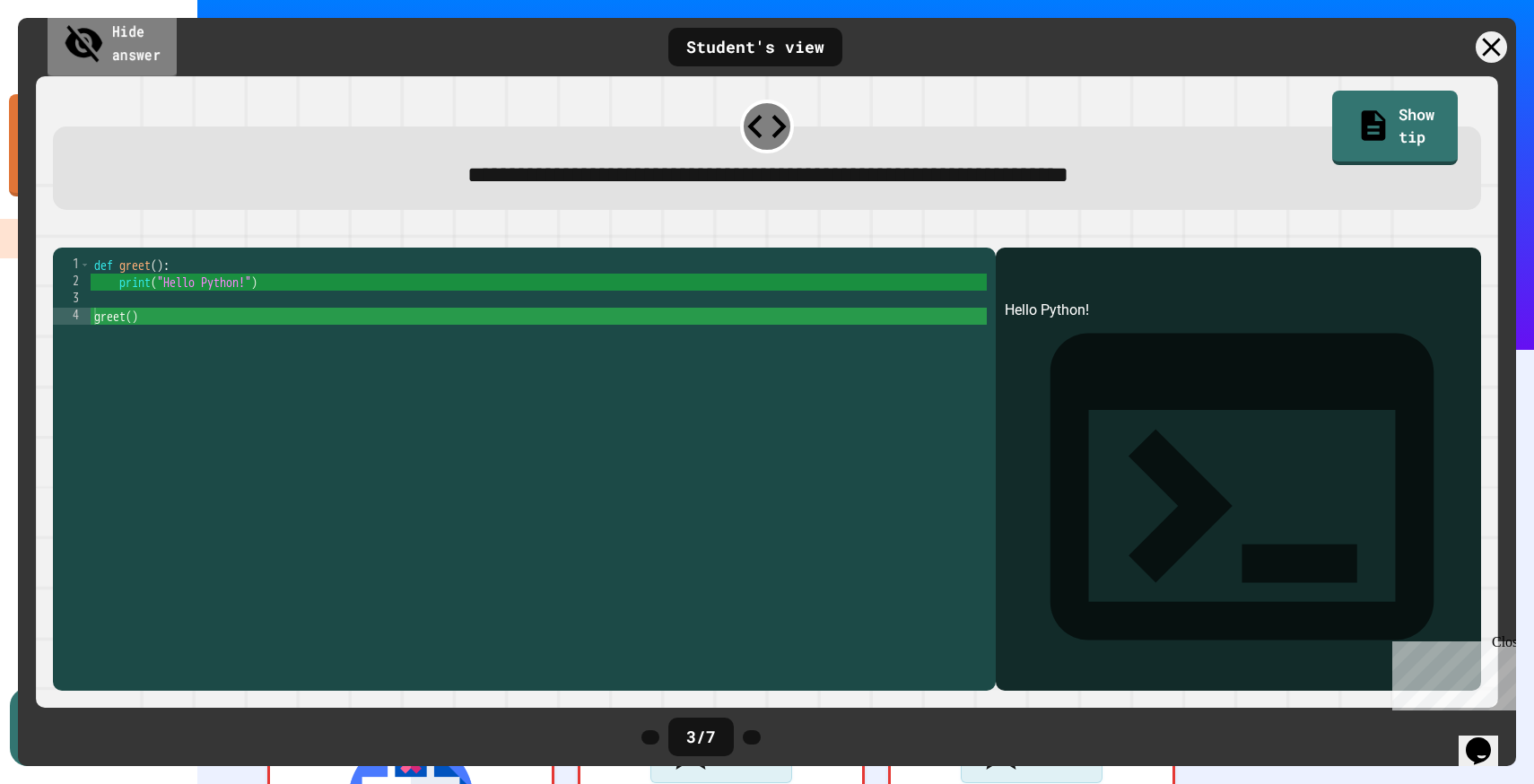 click on "Hide answer" at bounding box center [112, 45] 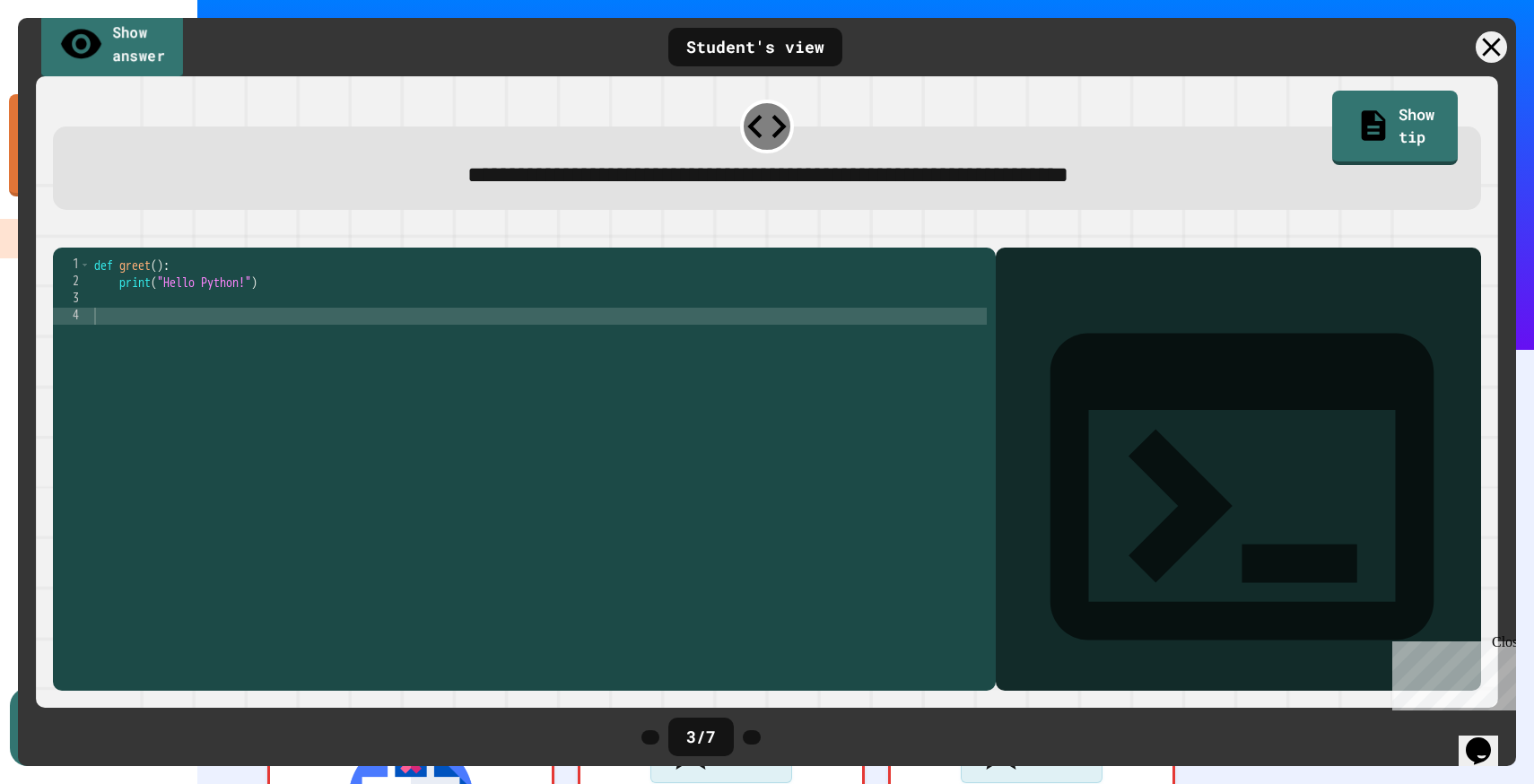 click on "Show answer" at bounding box center [112, 46] 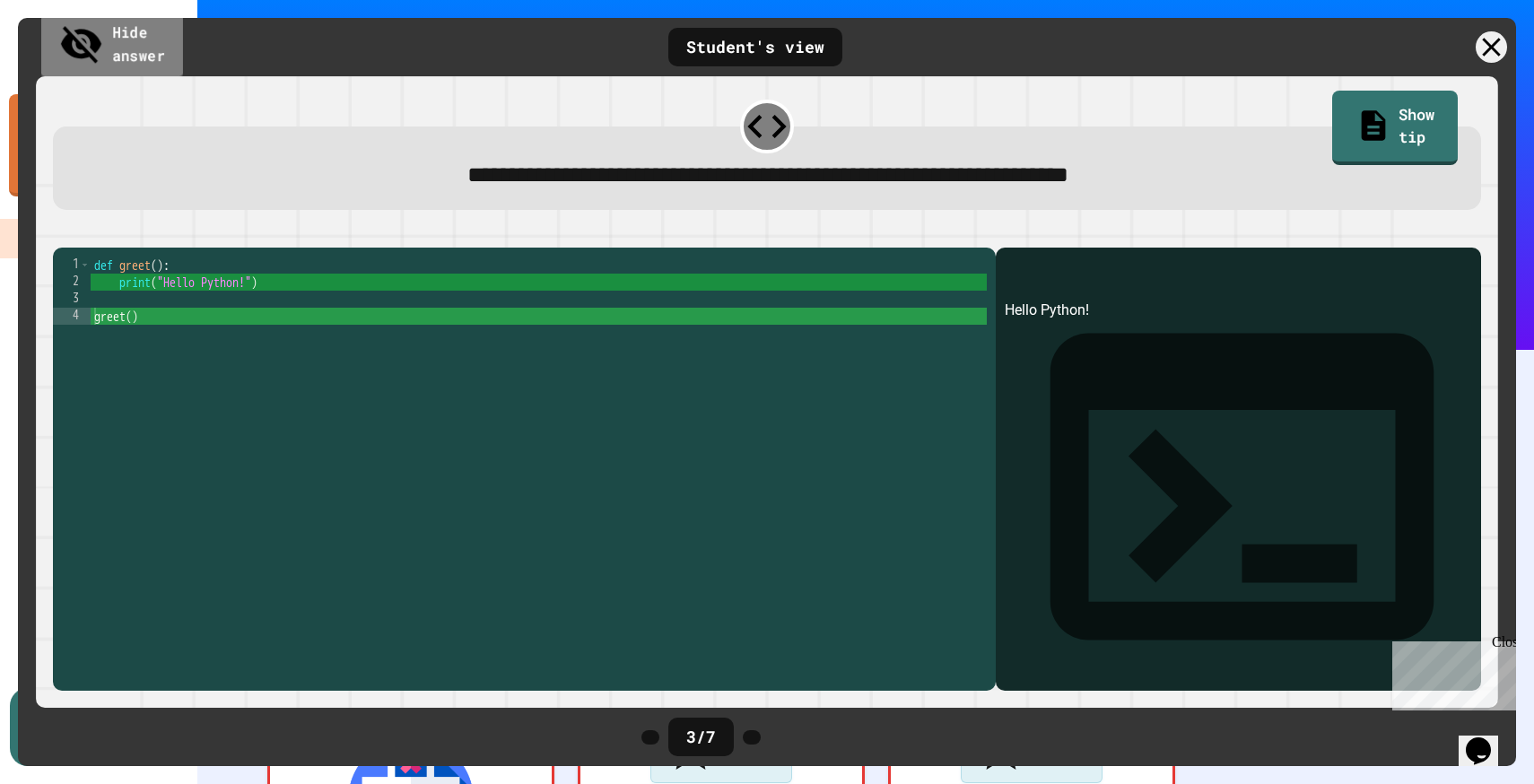 click on "Hide answer" at bounding box center [112, 46] 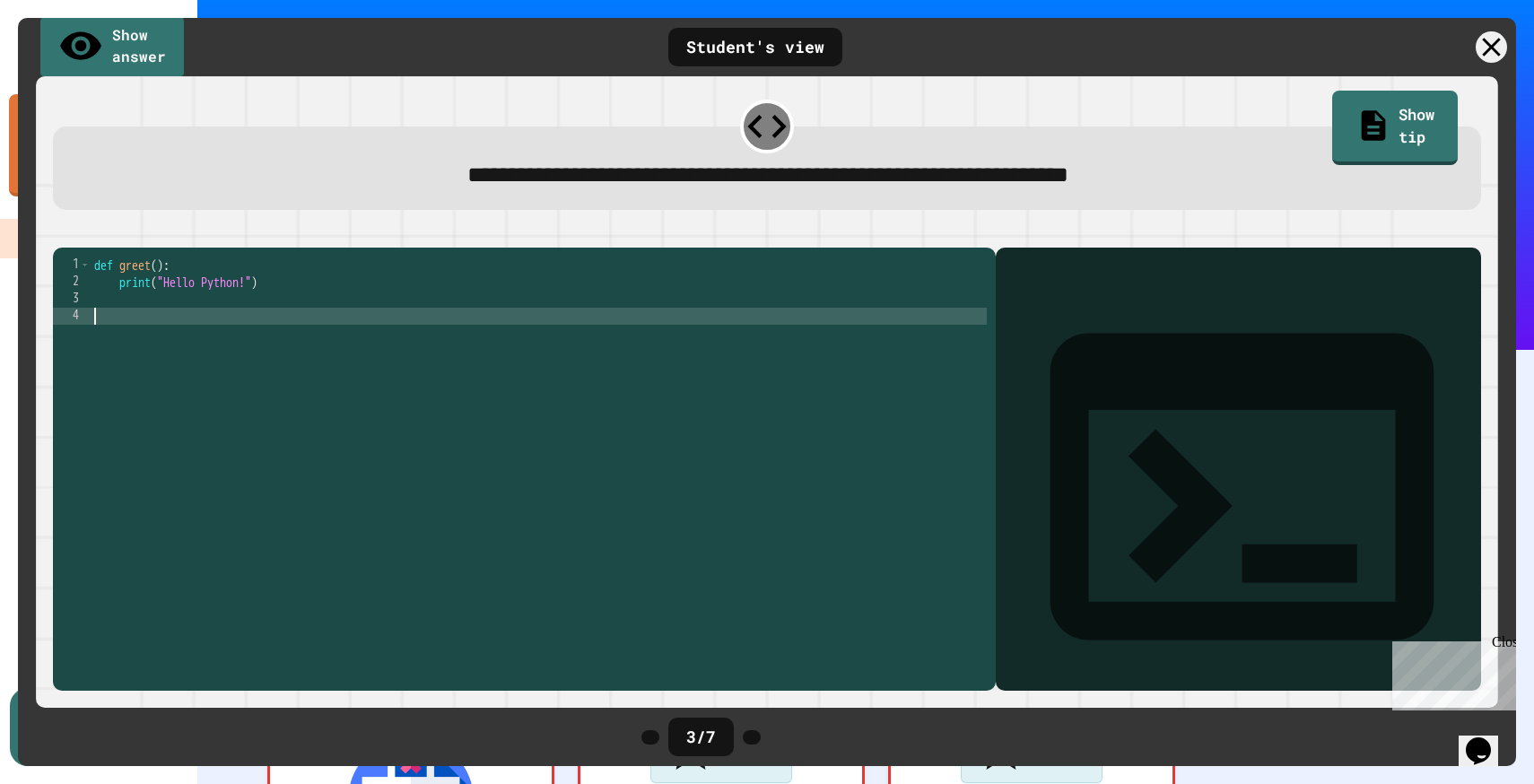 click on "def   greet ( ) :      print ( "Hello Python!" )" at bounding box center (539, 461) 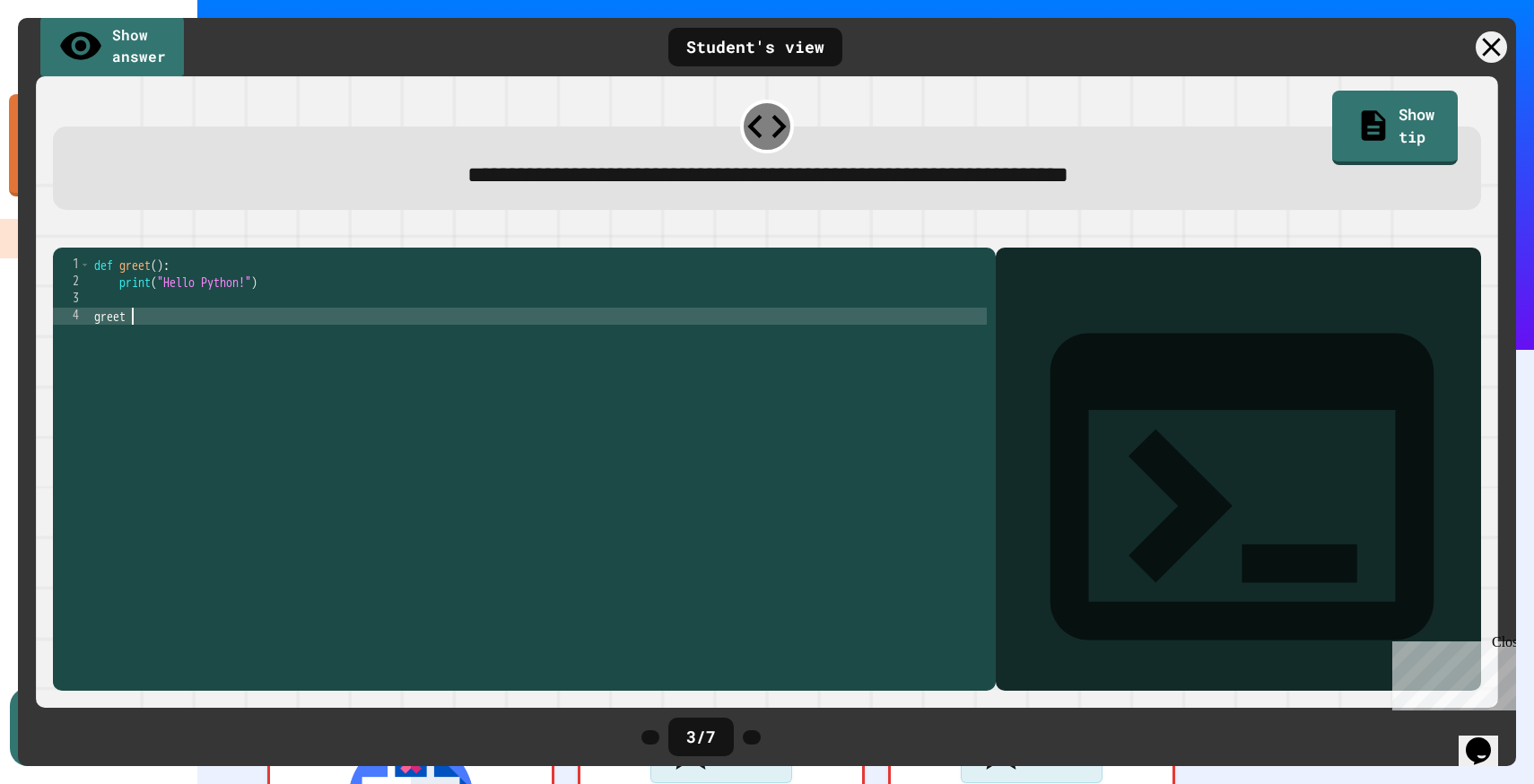 scroll, scrollTop: 0, scrollLeft: 2, axis: horizontal 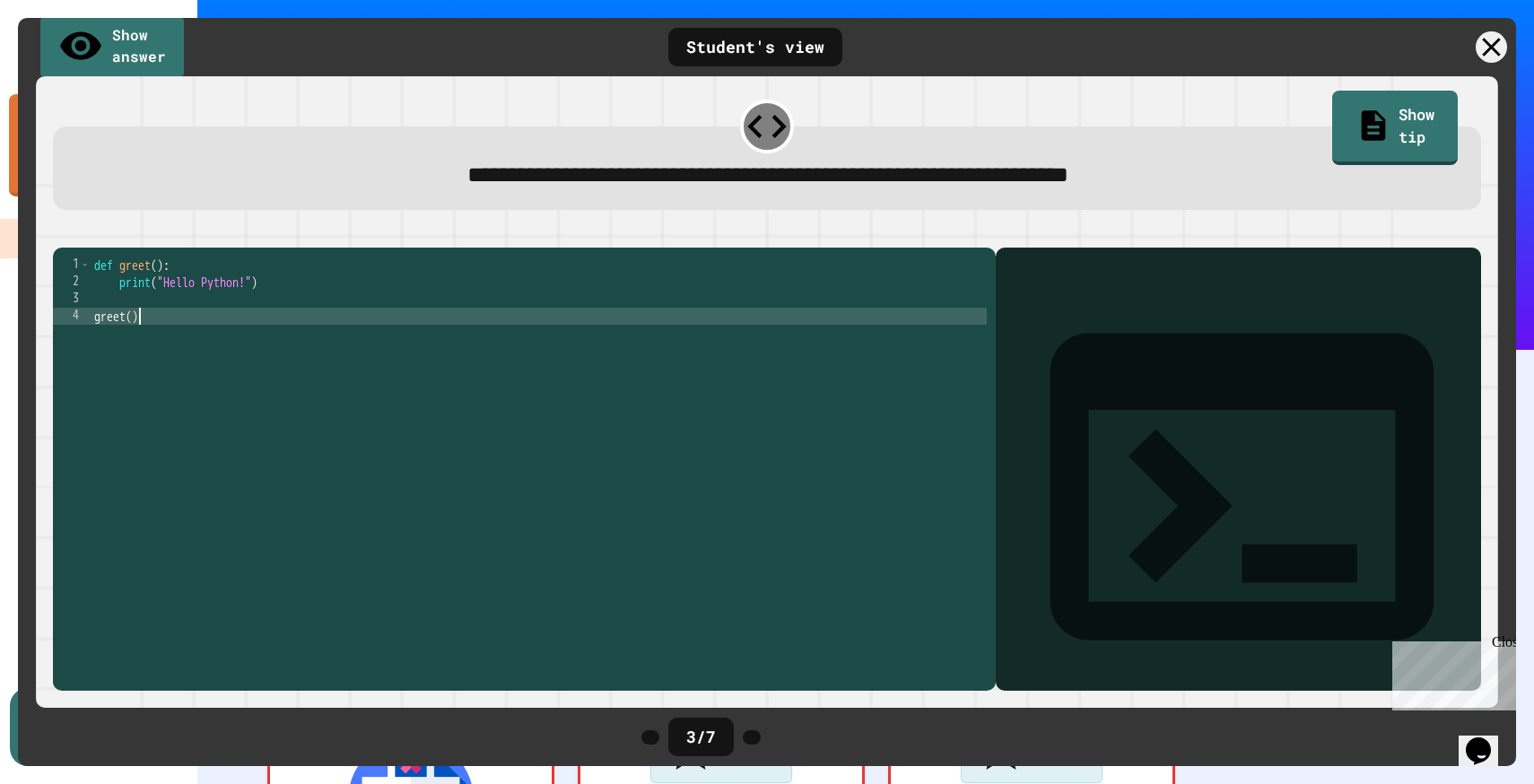 type on "*******" 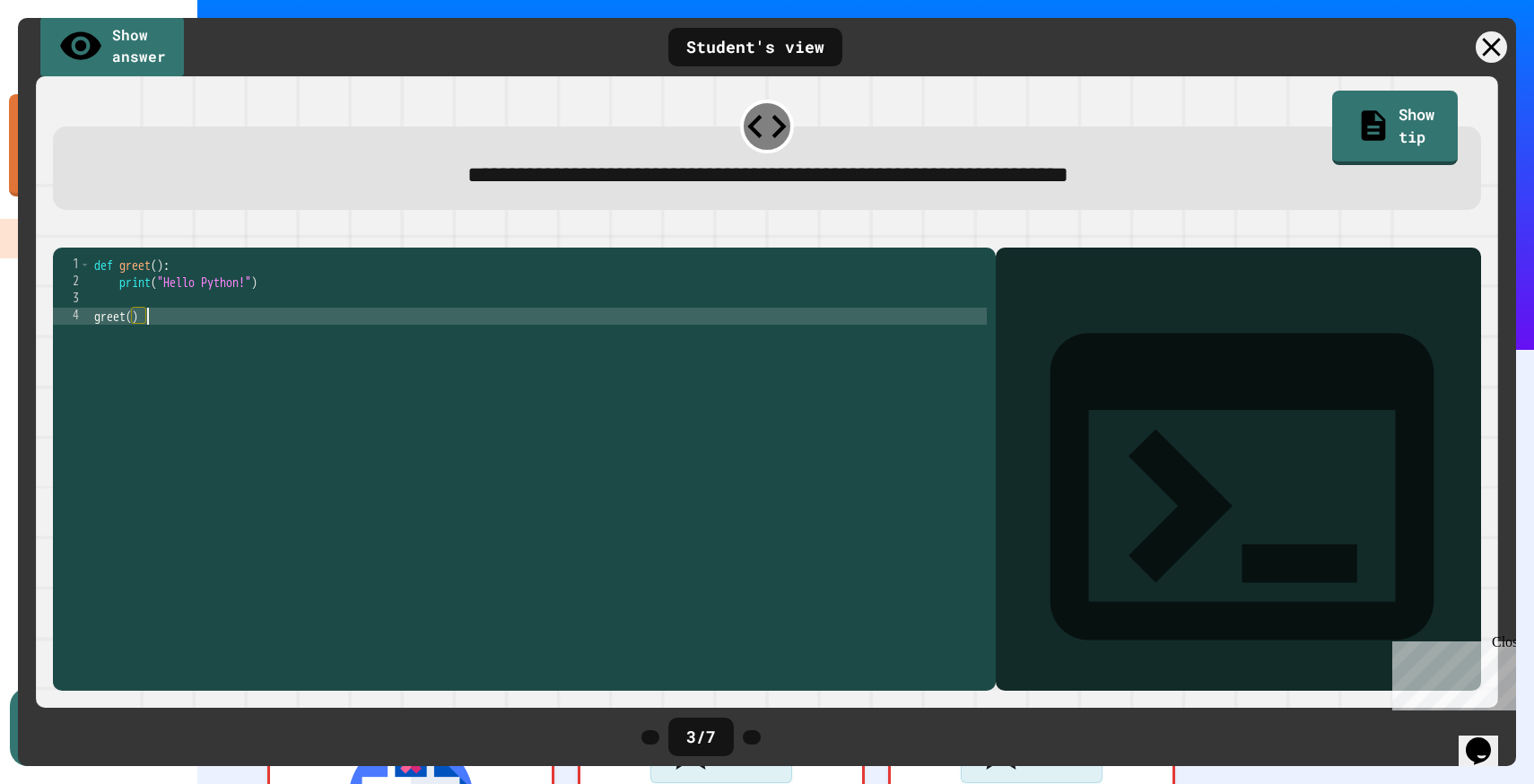 scroll, scrollTop: 0, scrollLeft: 3, axis: horizontal 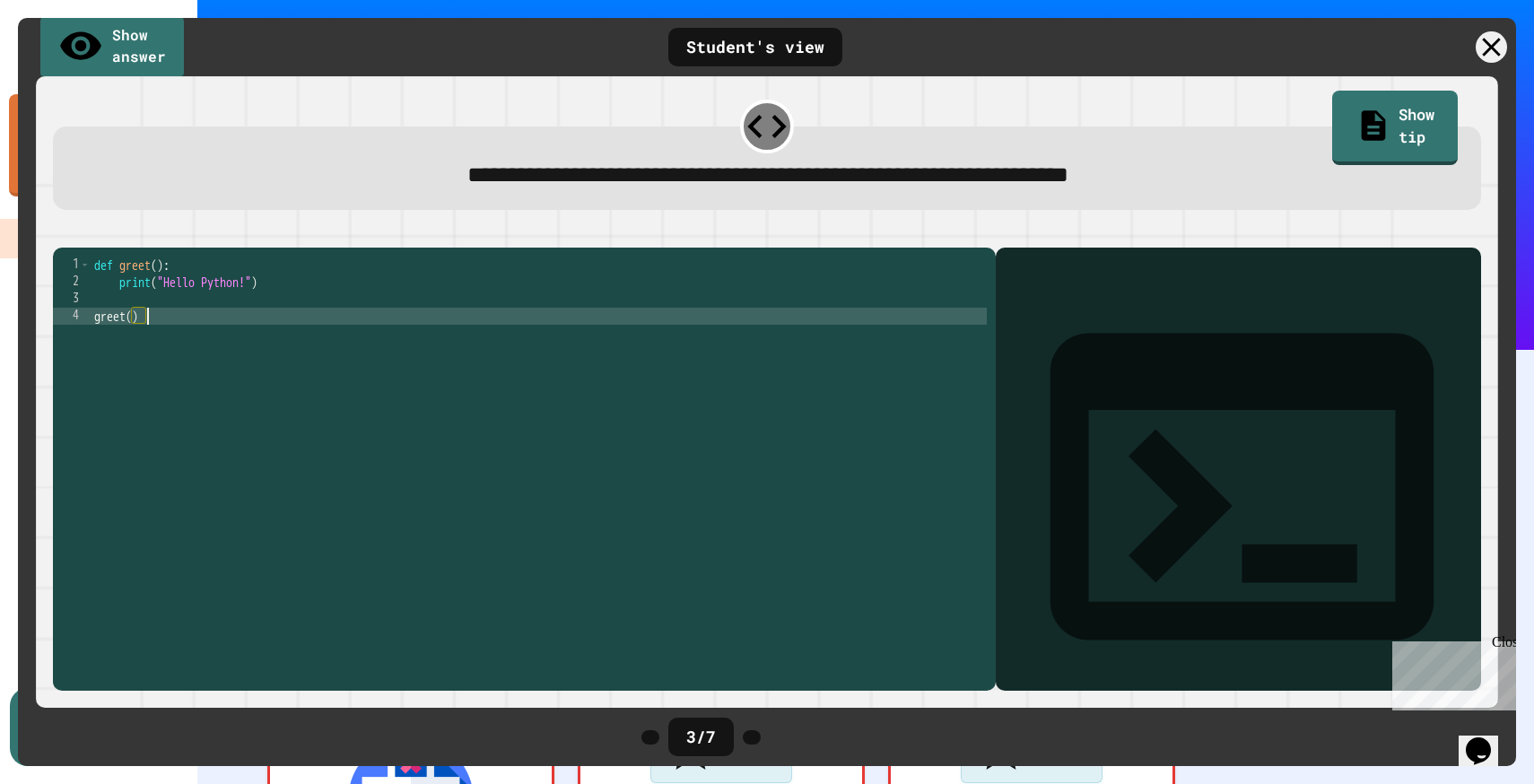type 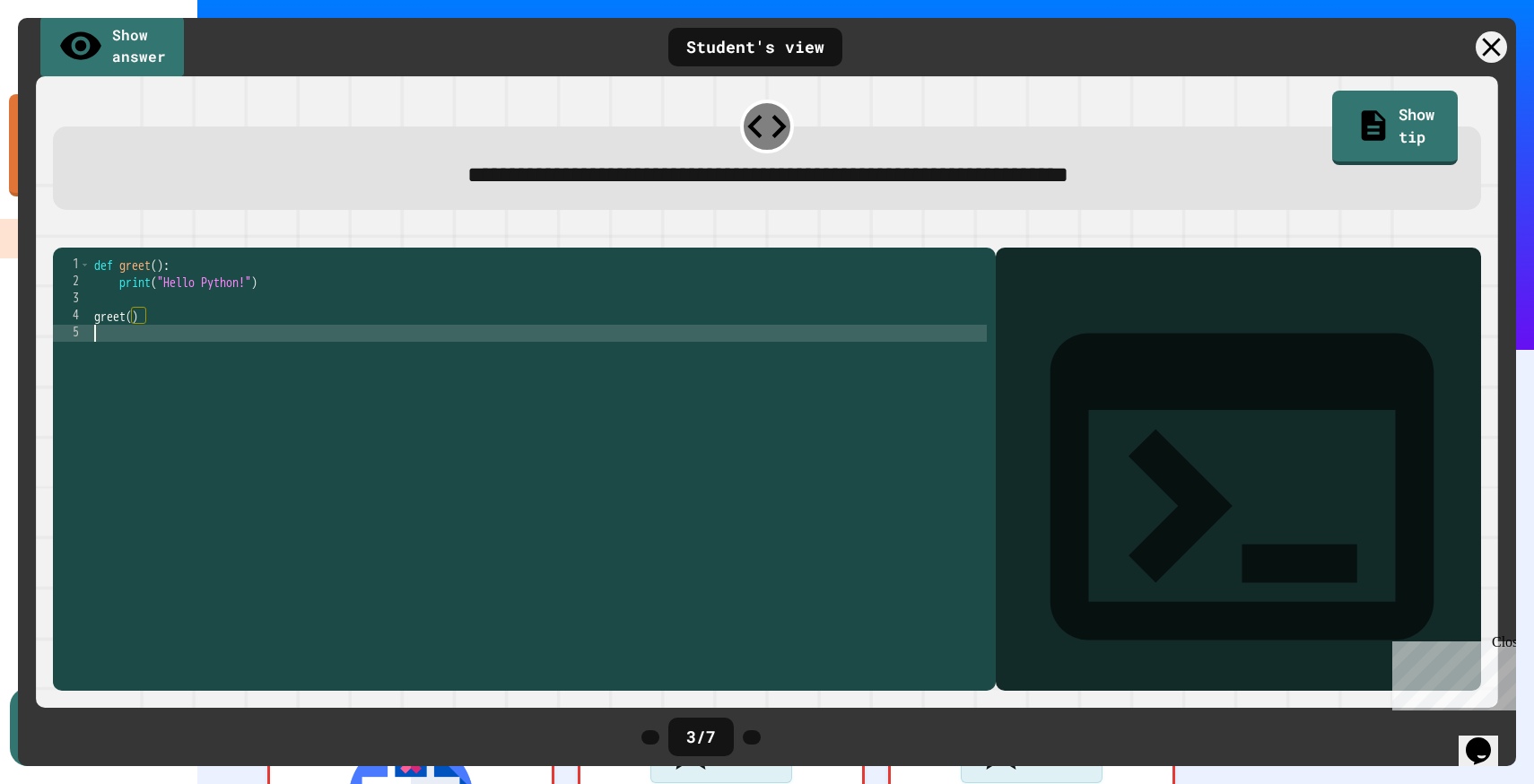 scroll, scrollTop: 0, scrollLeft: 0, axis: both 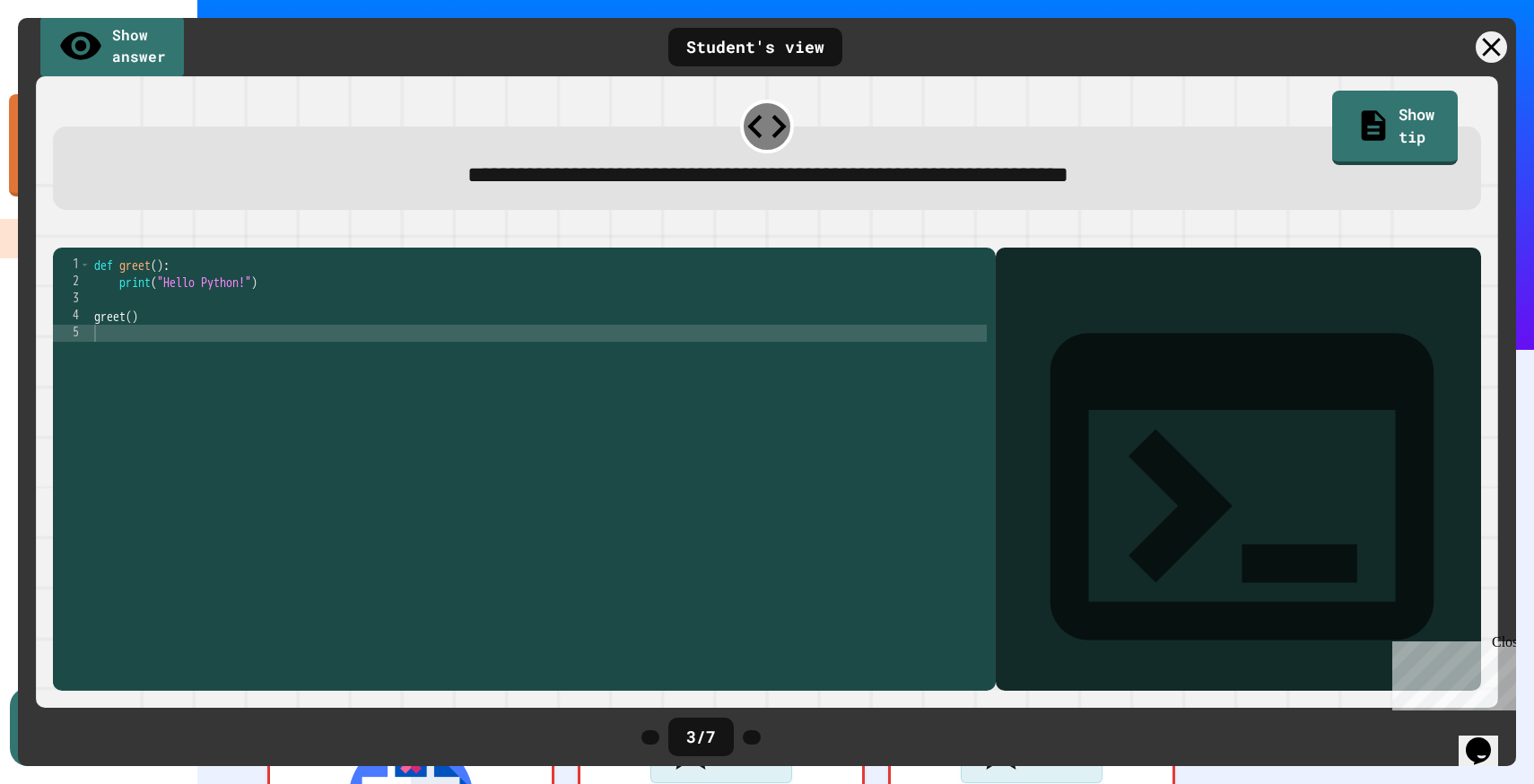 click on "Output shell" at bounding box center (1048, 727) 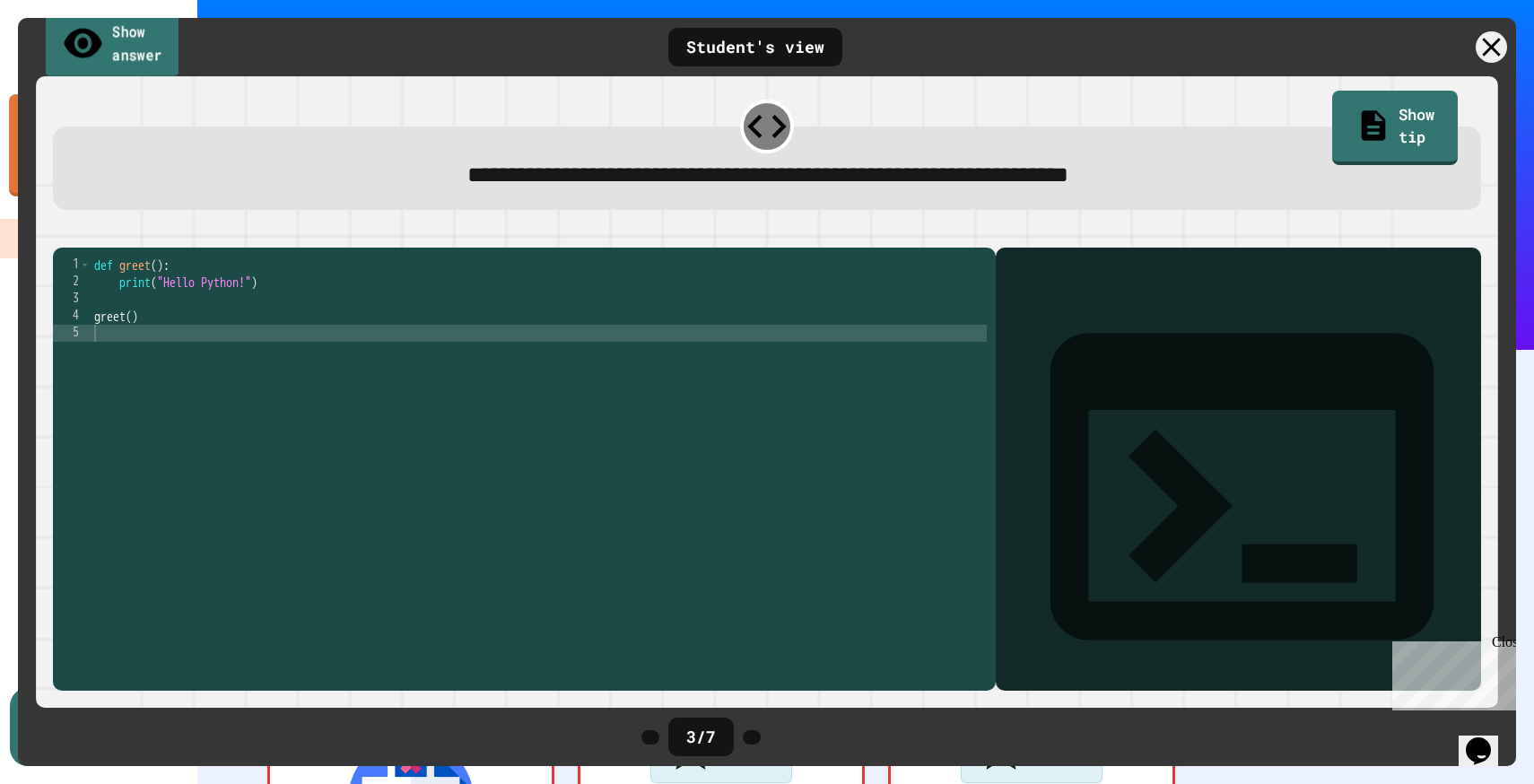 click on "Show answer" at bounding box center [112, 45] 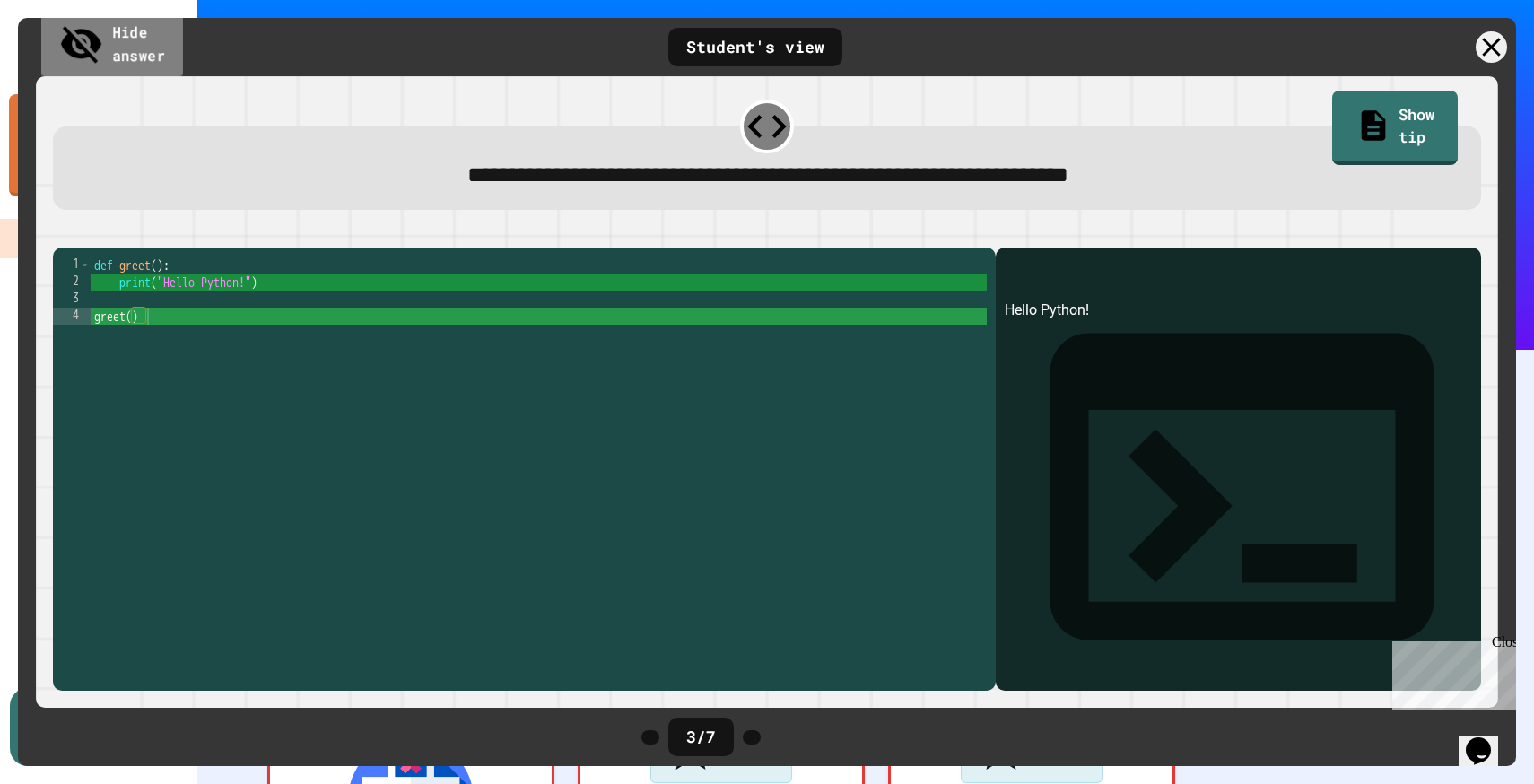 click on "Hide answer" at bounding box center (112, 46) 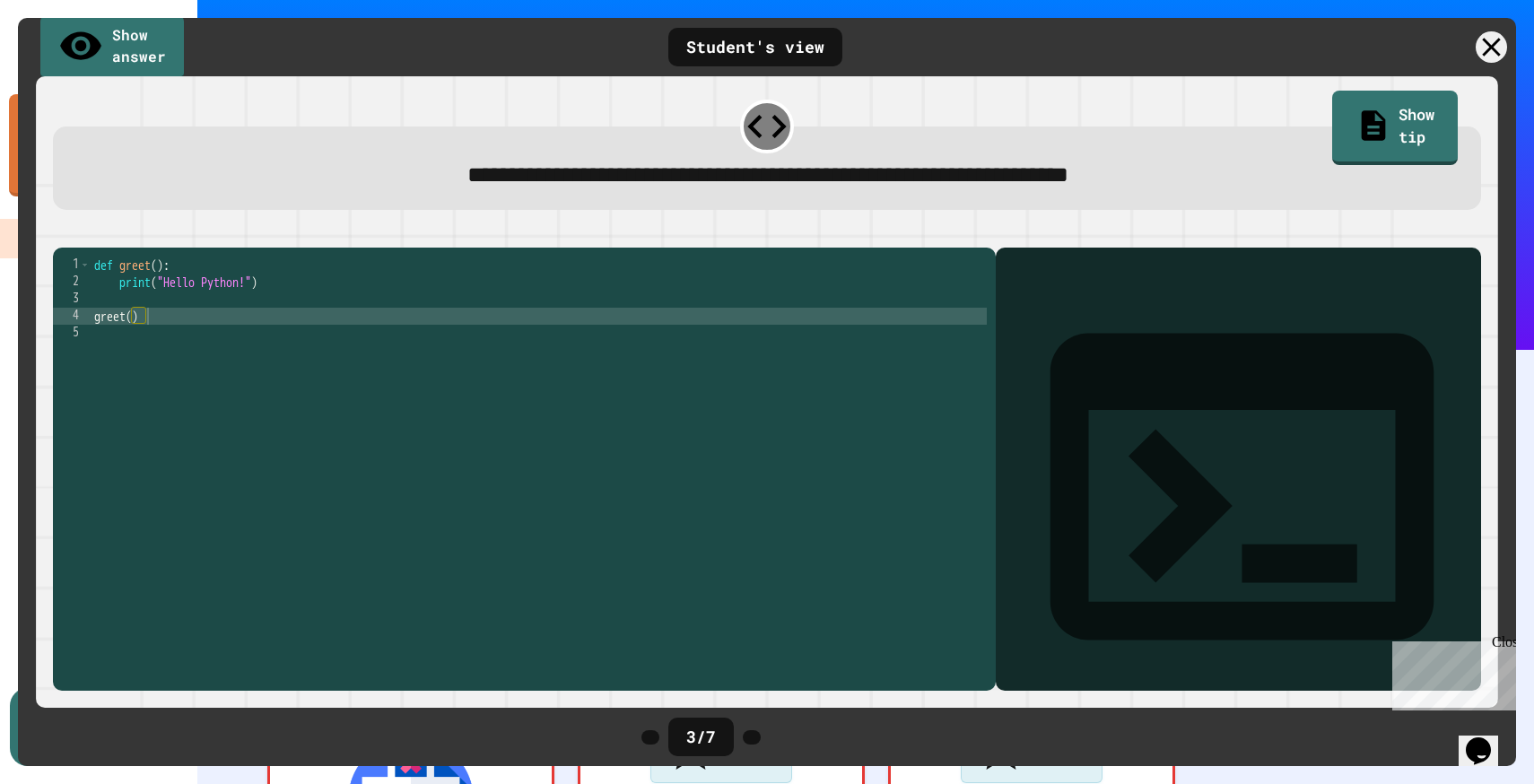 click at bounding box center (1238, 495) 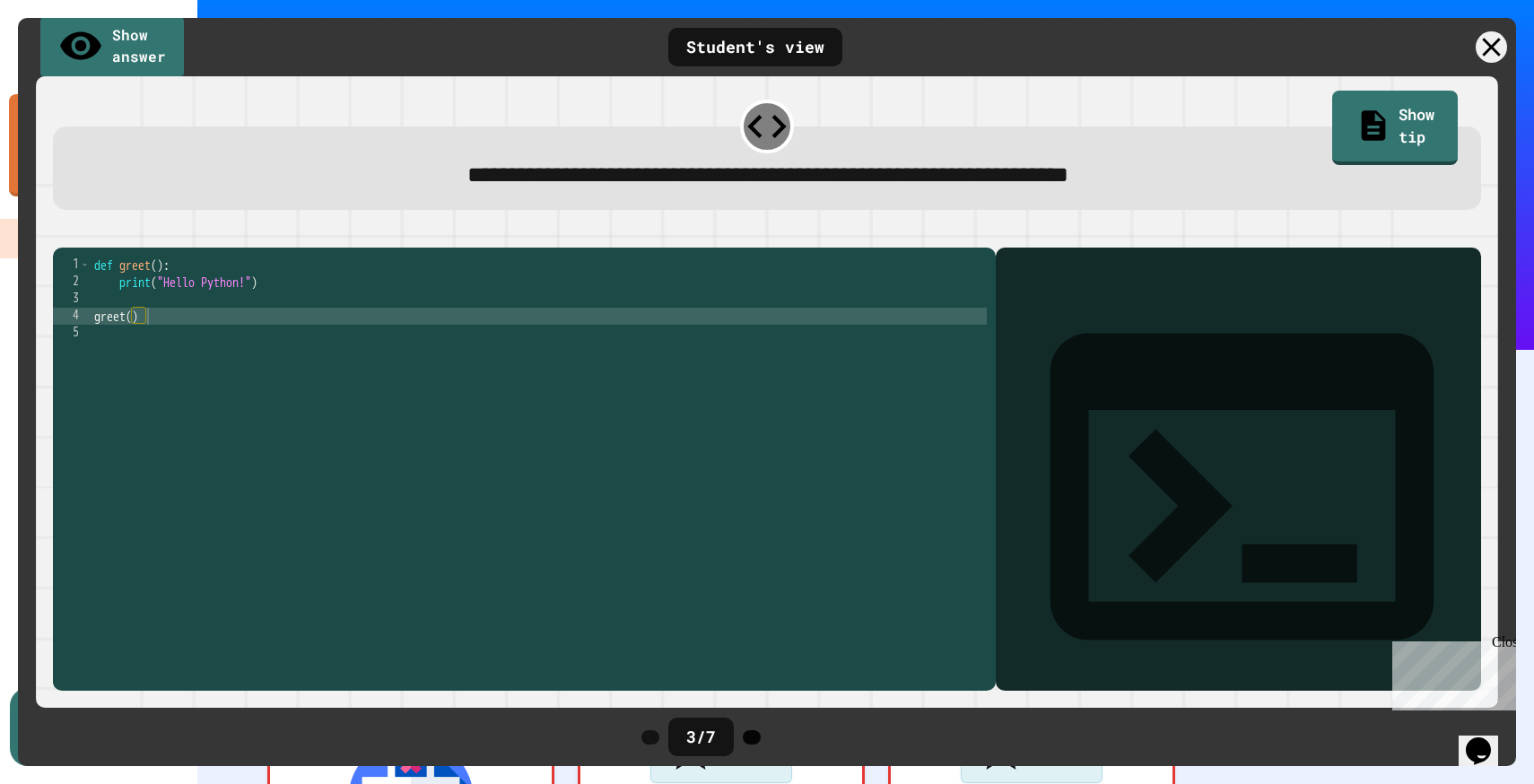 click 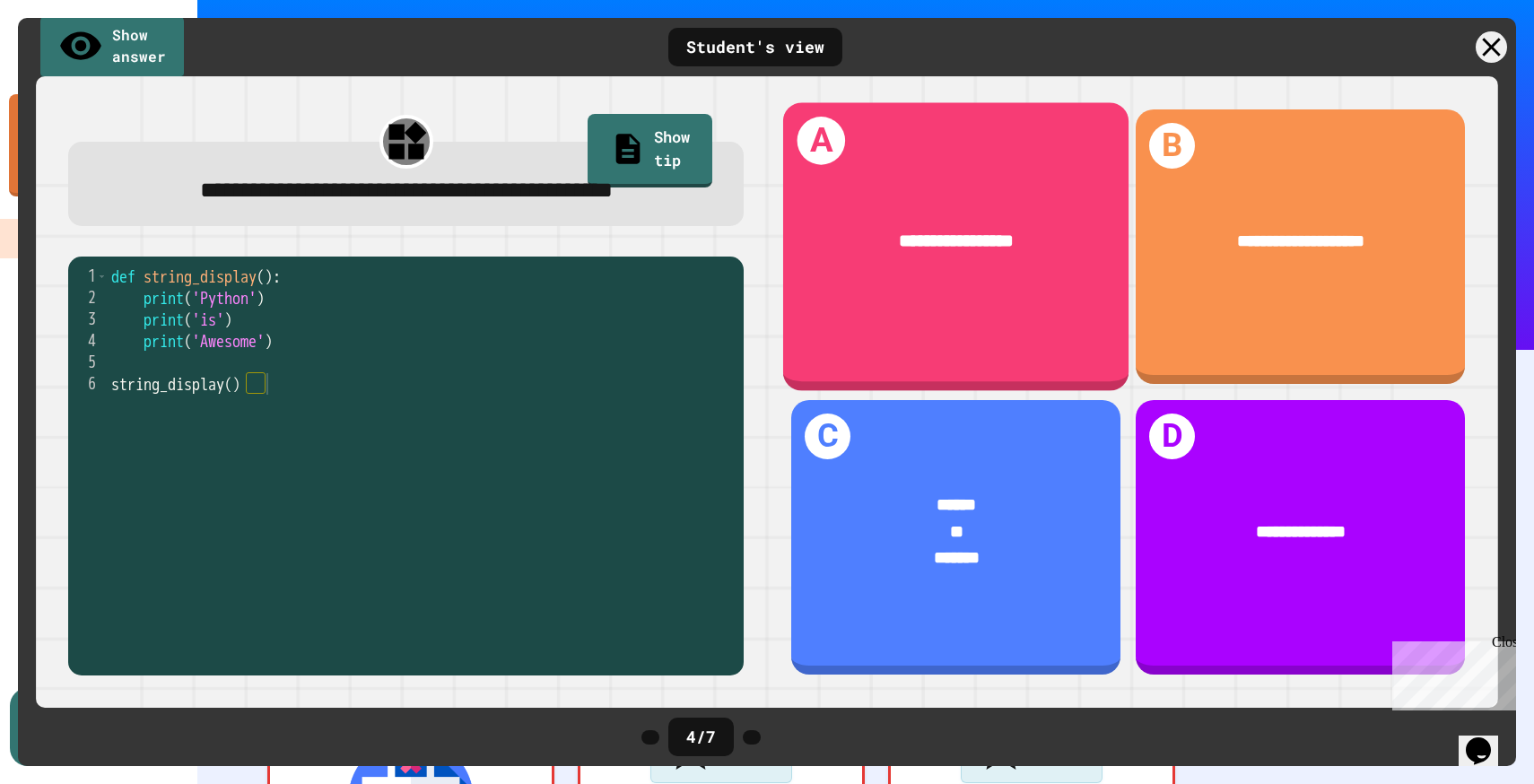 click on "**********" at bounding box center [955, 242] 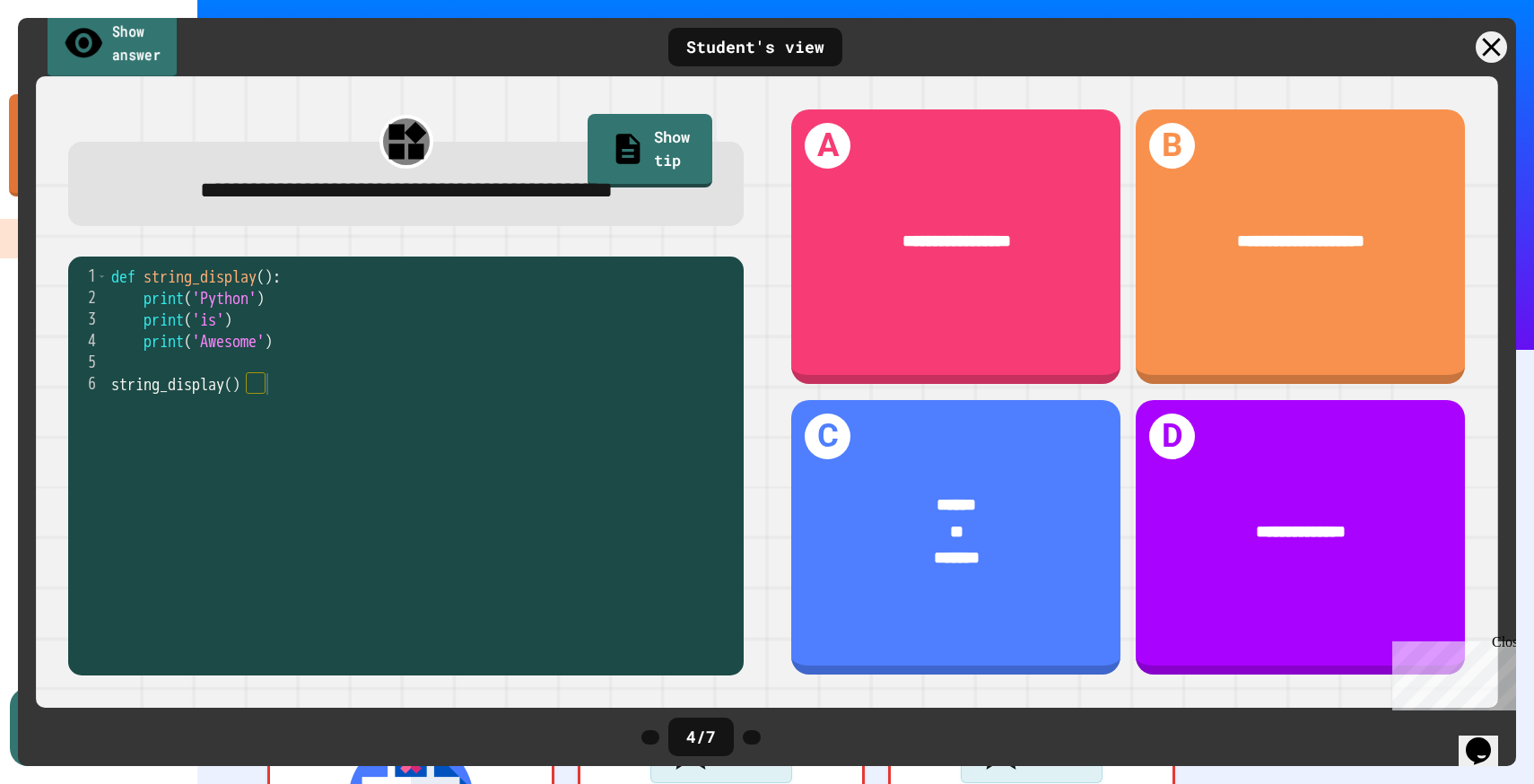 click on "Show answer" at bounding box center [112, 45] 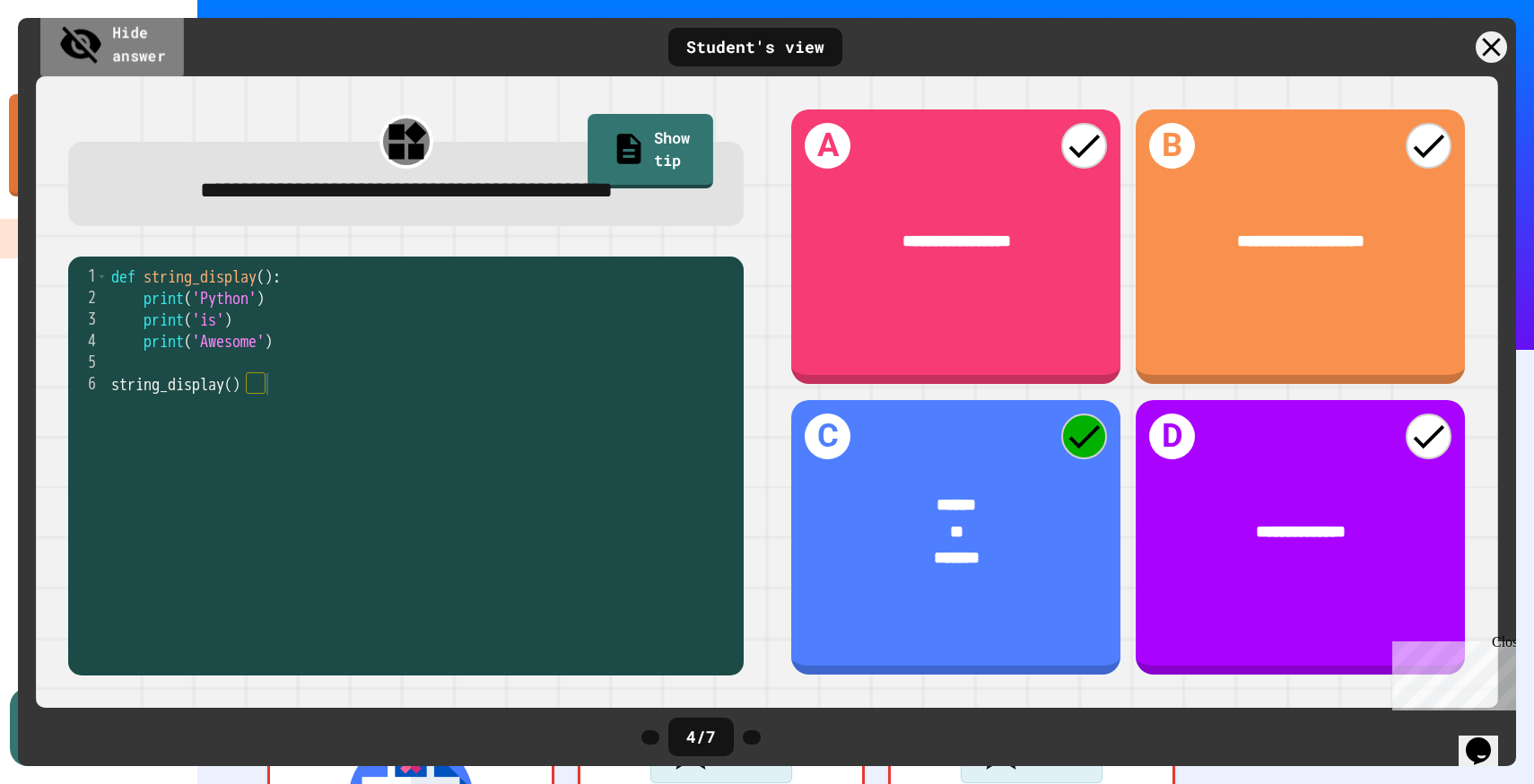 click on "Hide answer" at bounding box center [112, 46] 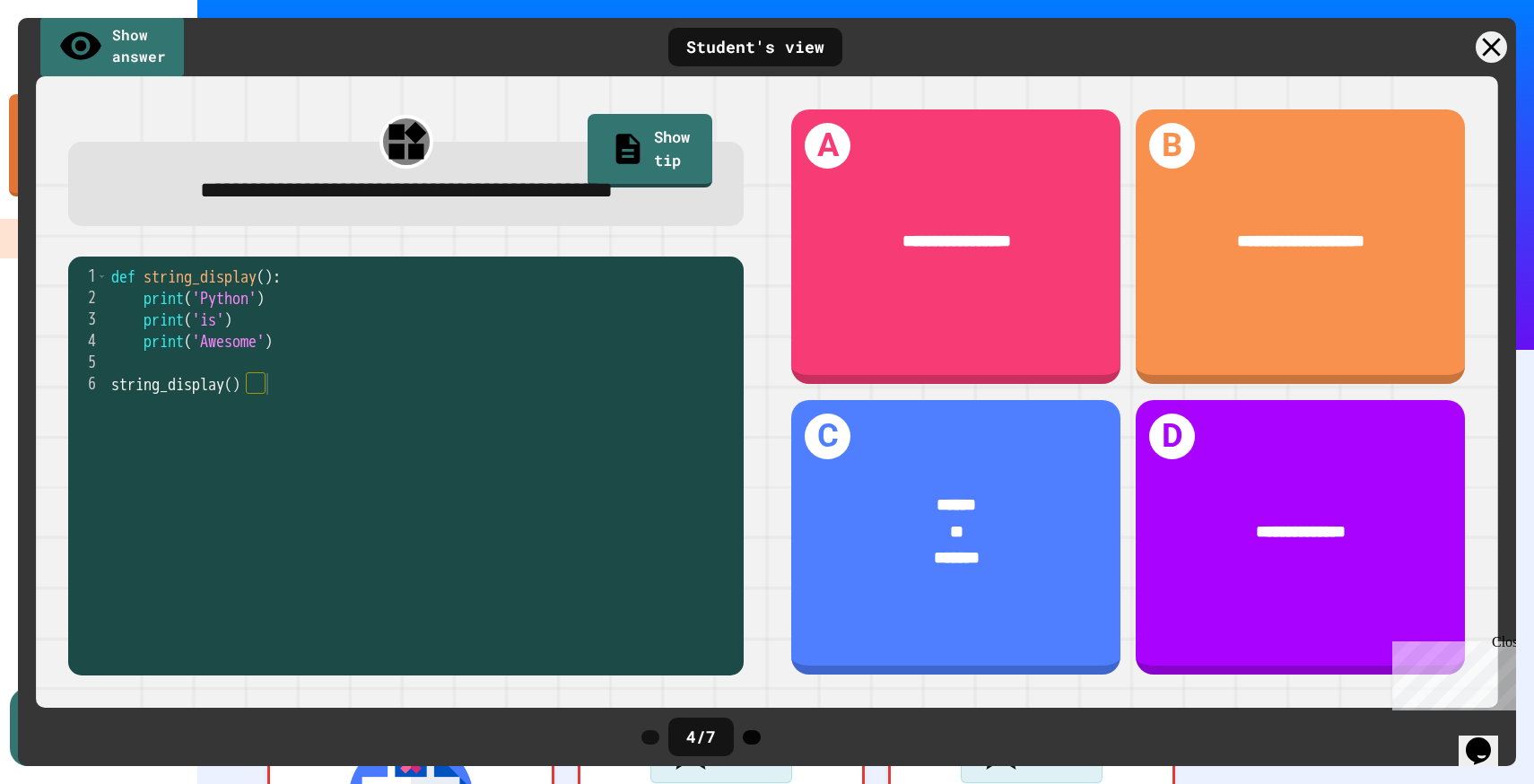click 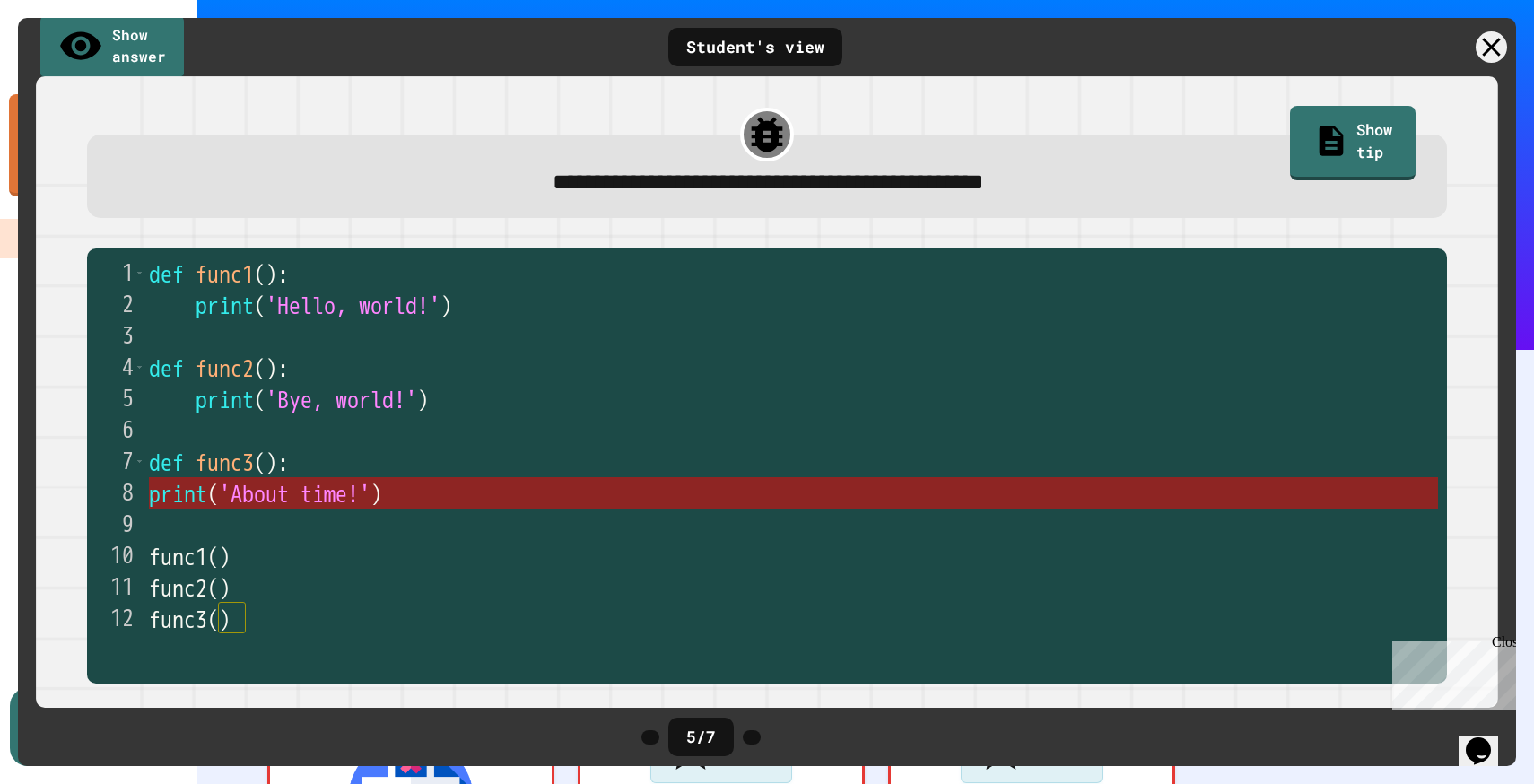 click on "'About time!'" at bounding box center (294, 494) 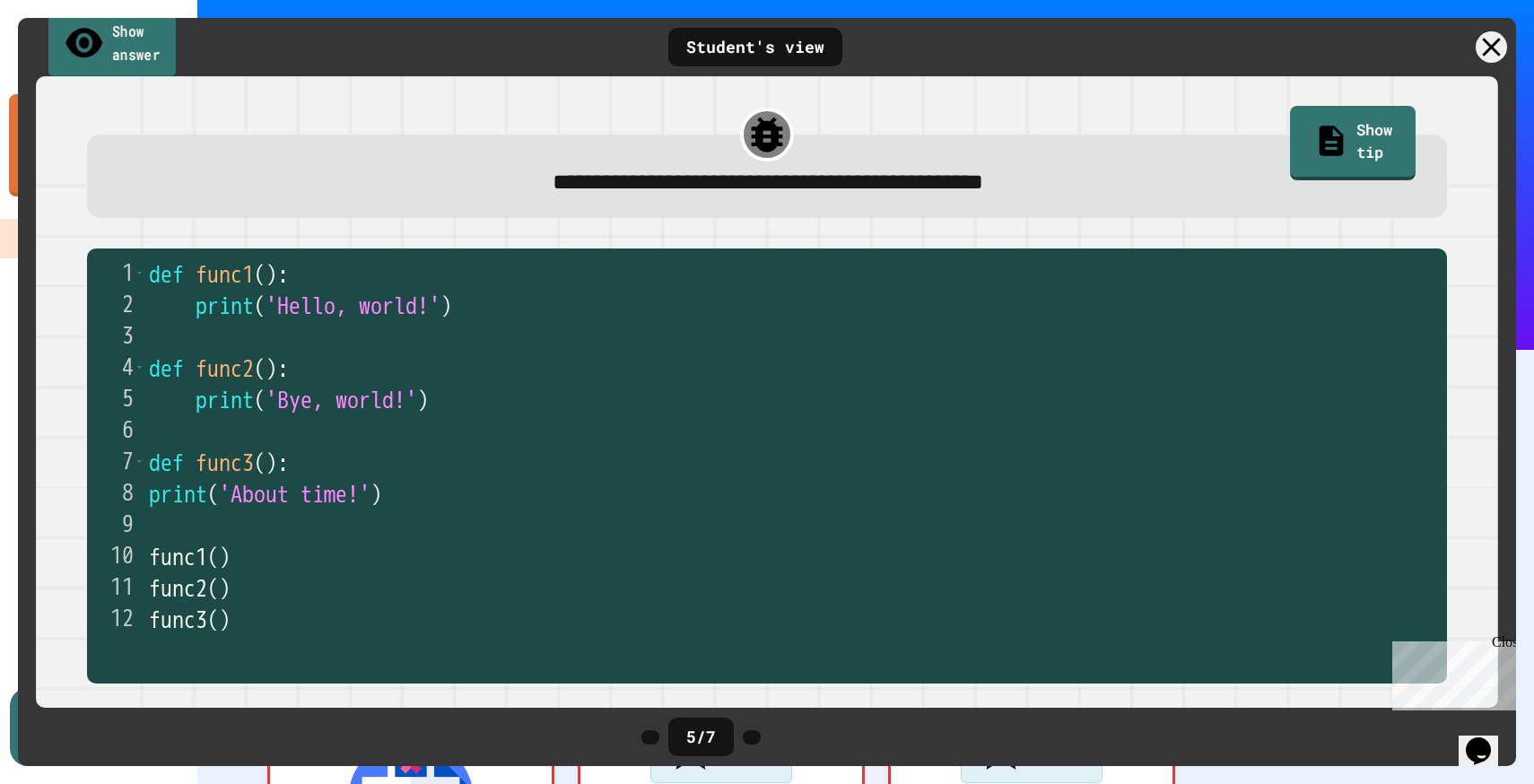 click on "Show answer" at bounding box center [112, 44] 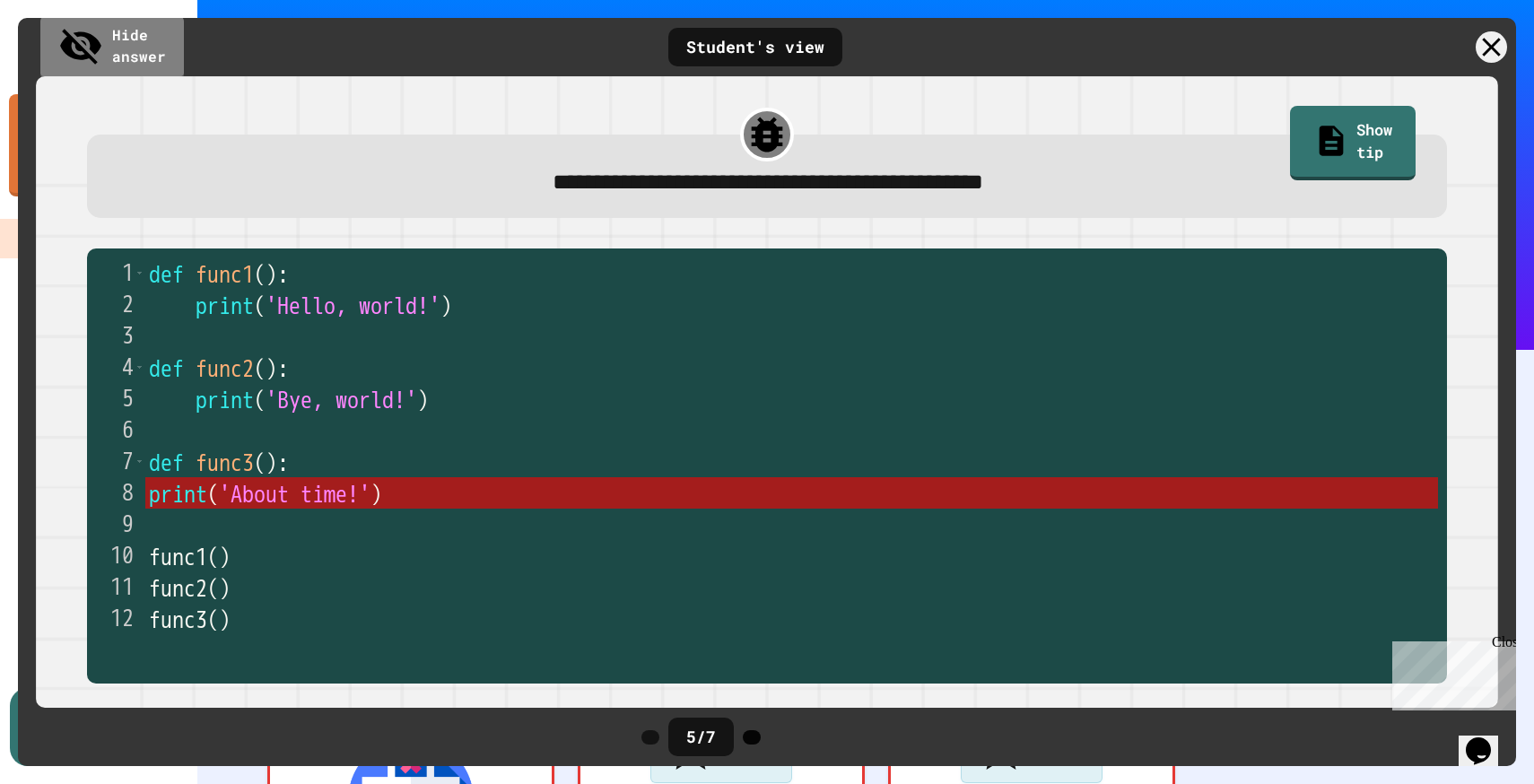 click 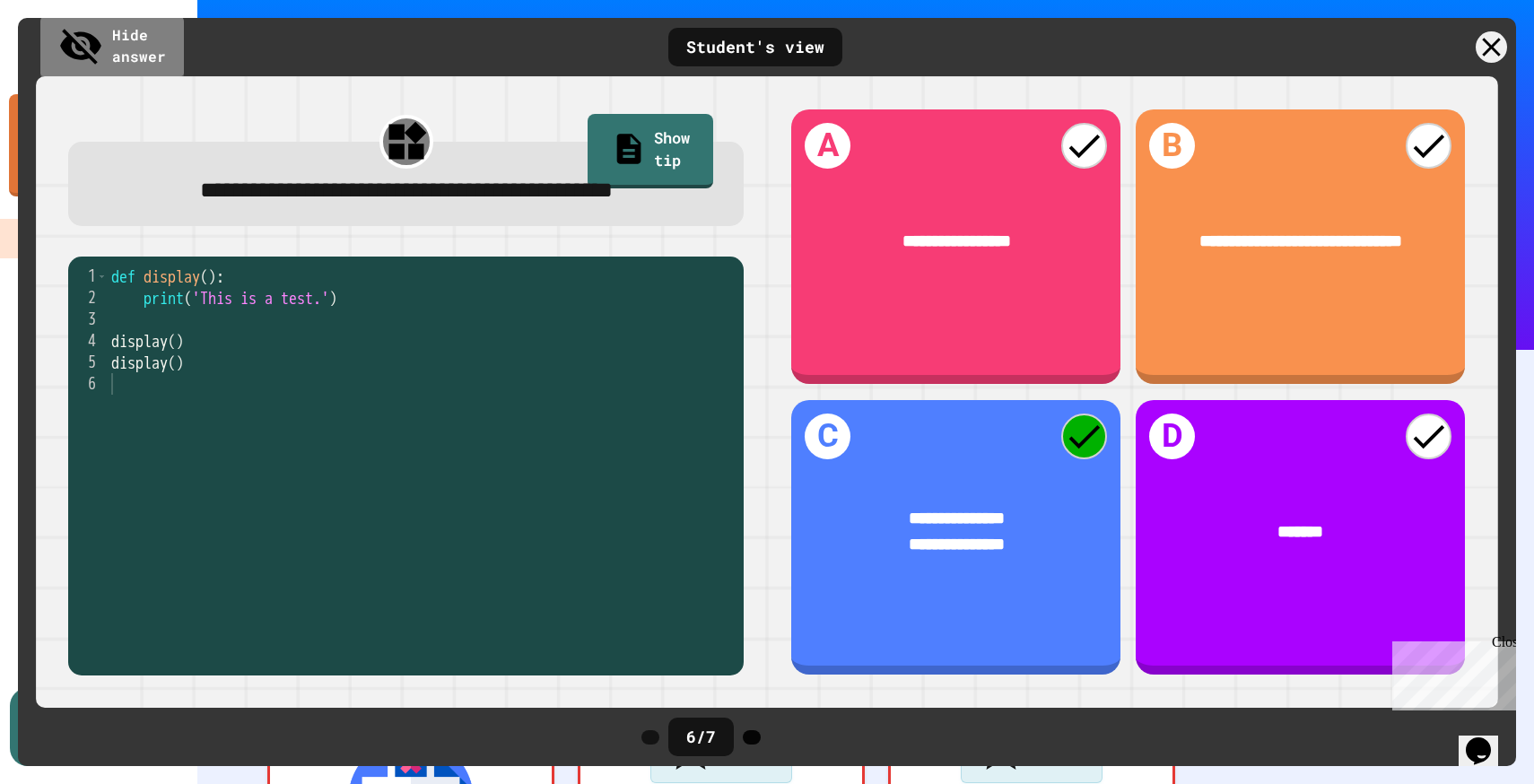 click at bounding box center [752, 737] 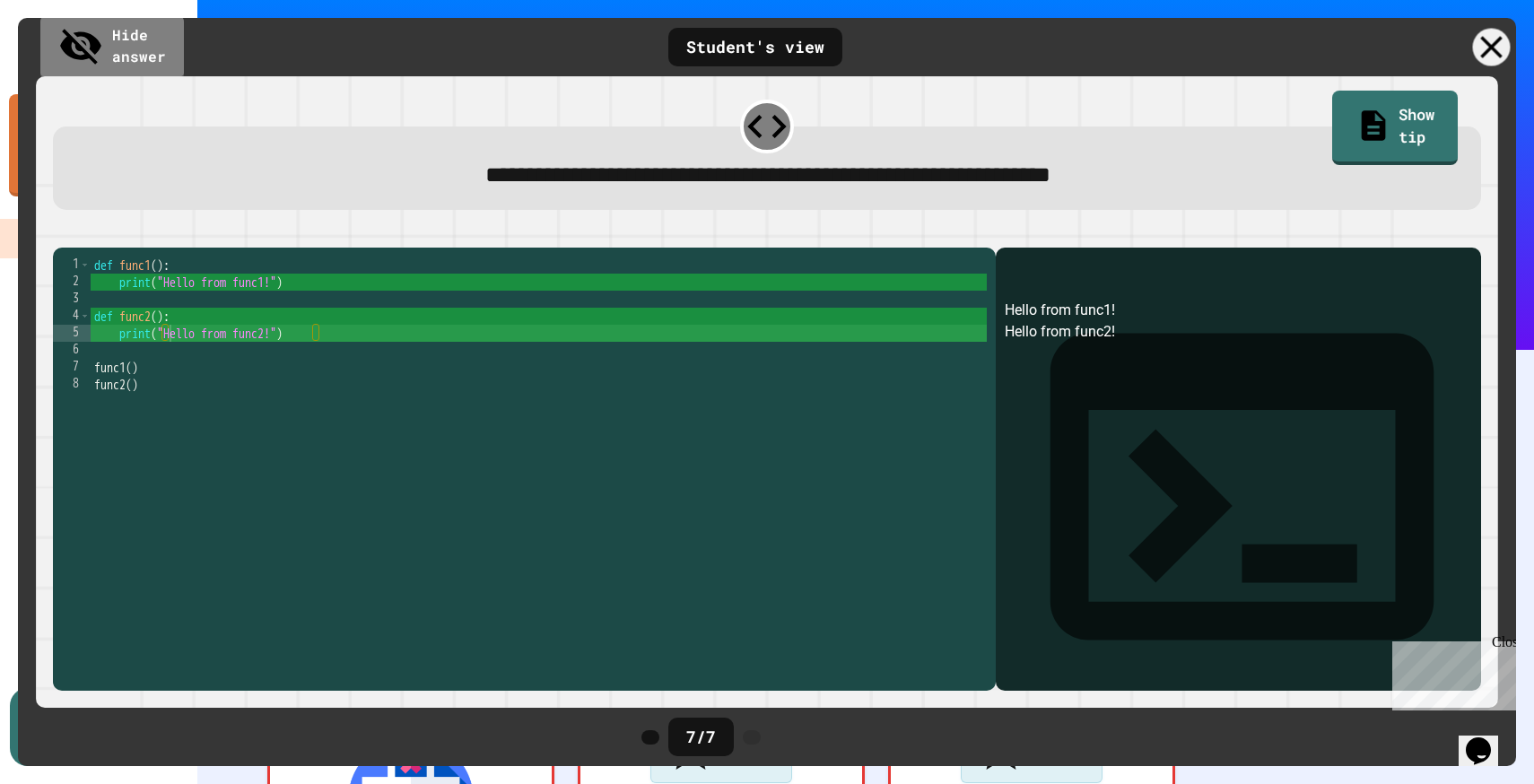 click 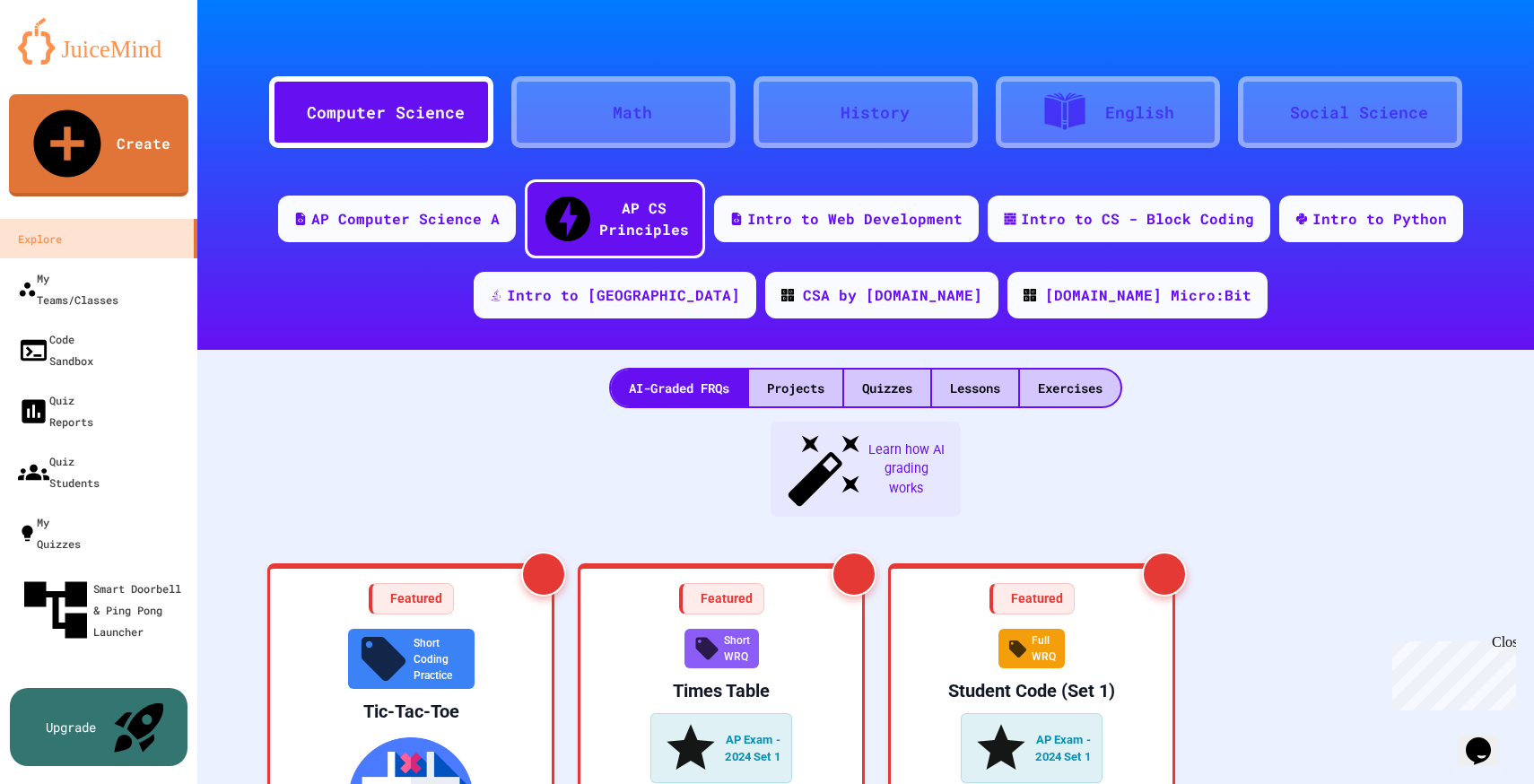 click 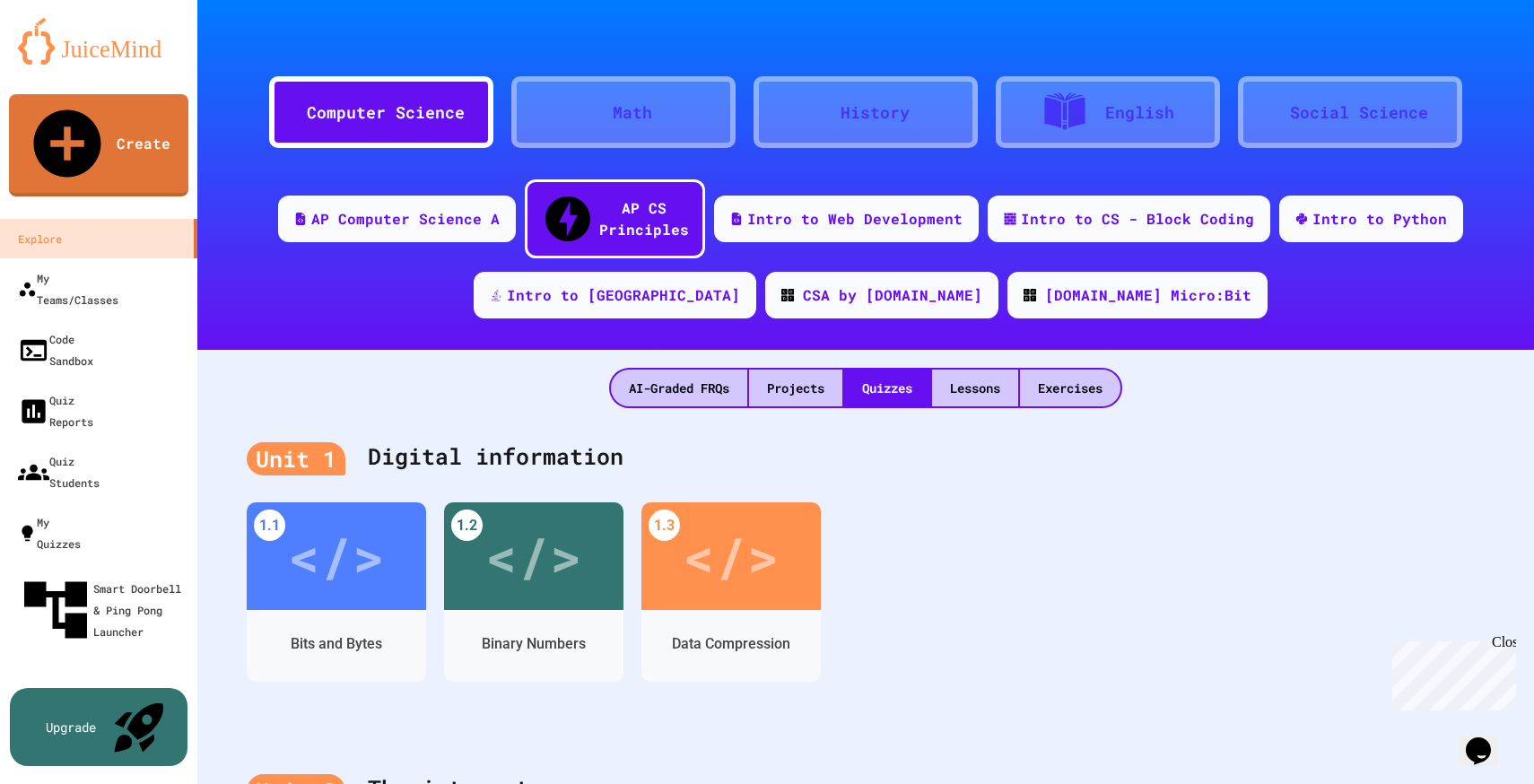 click on "Social Science" at bounding box center (1359, 112) 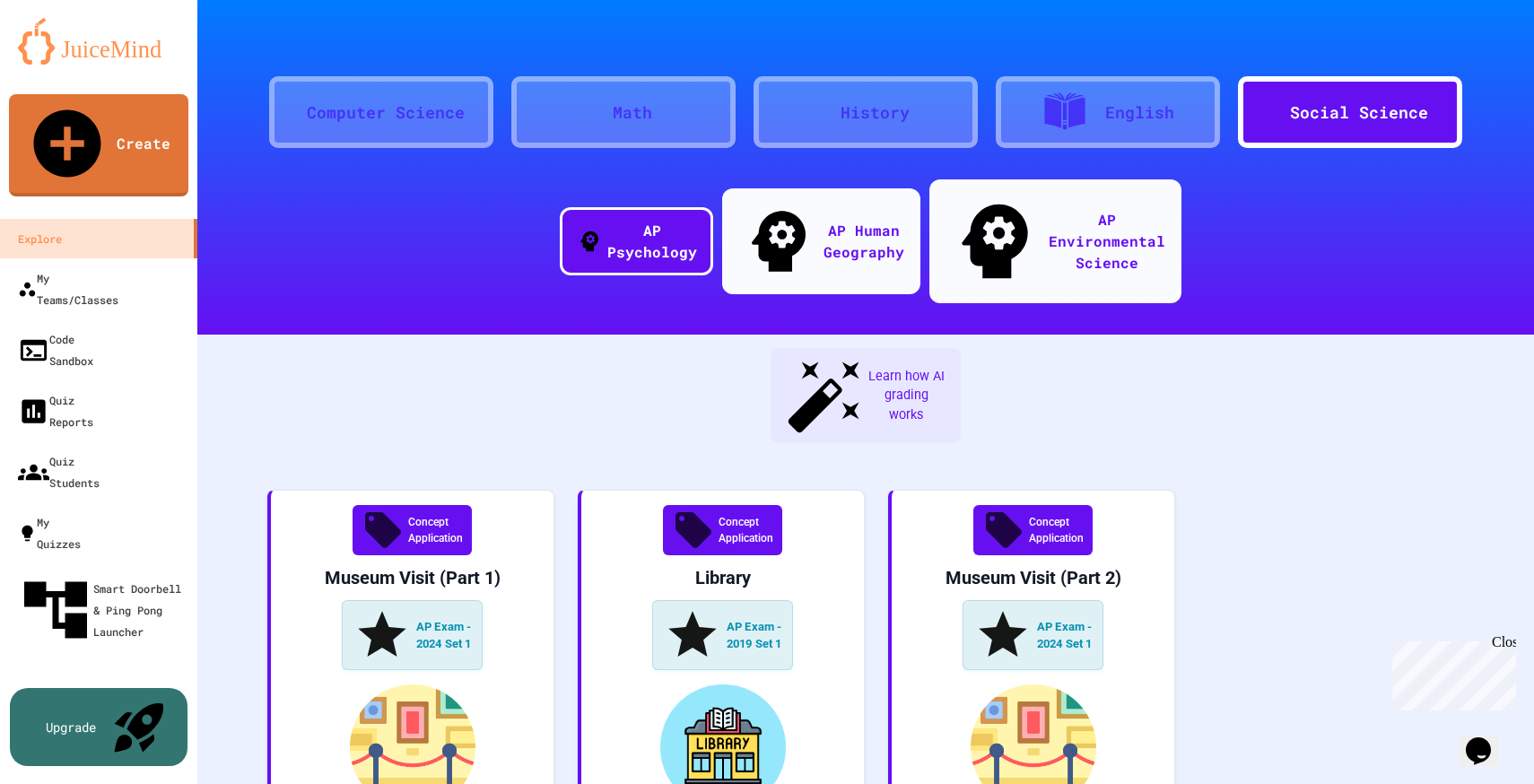 click on "Computer Science" at bounding box center [381, 112] 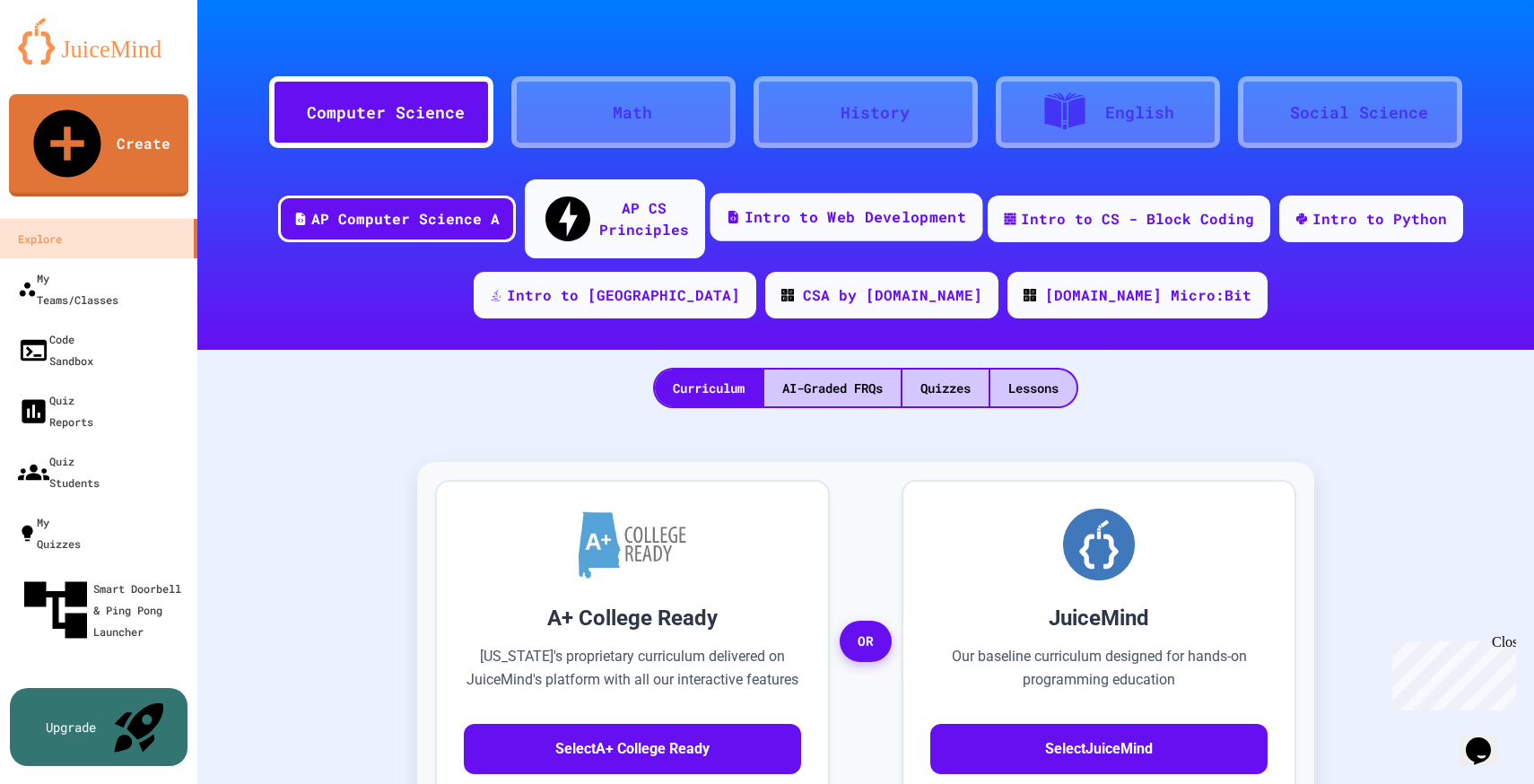 click on "Intro to Web Development" at bounding box center (854, 217) 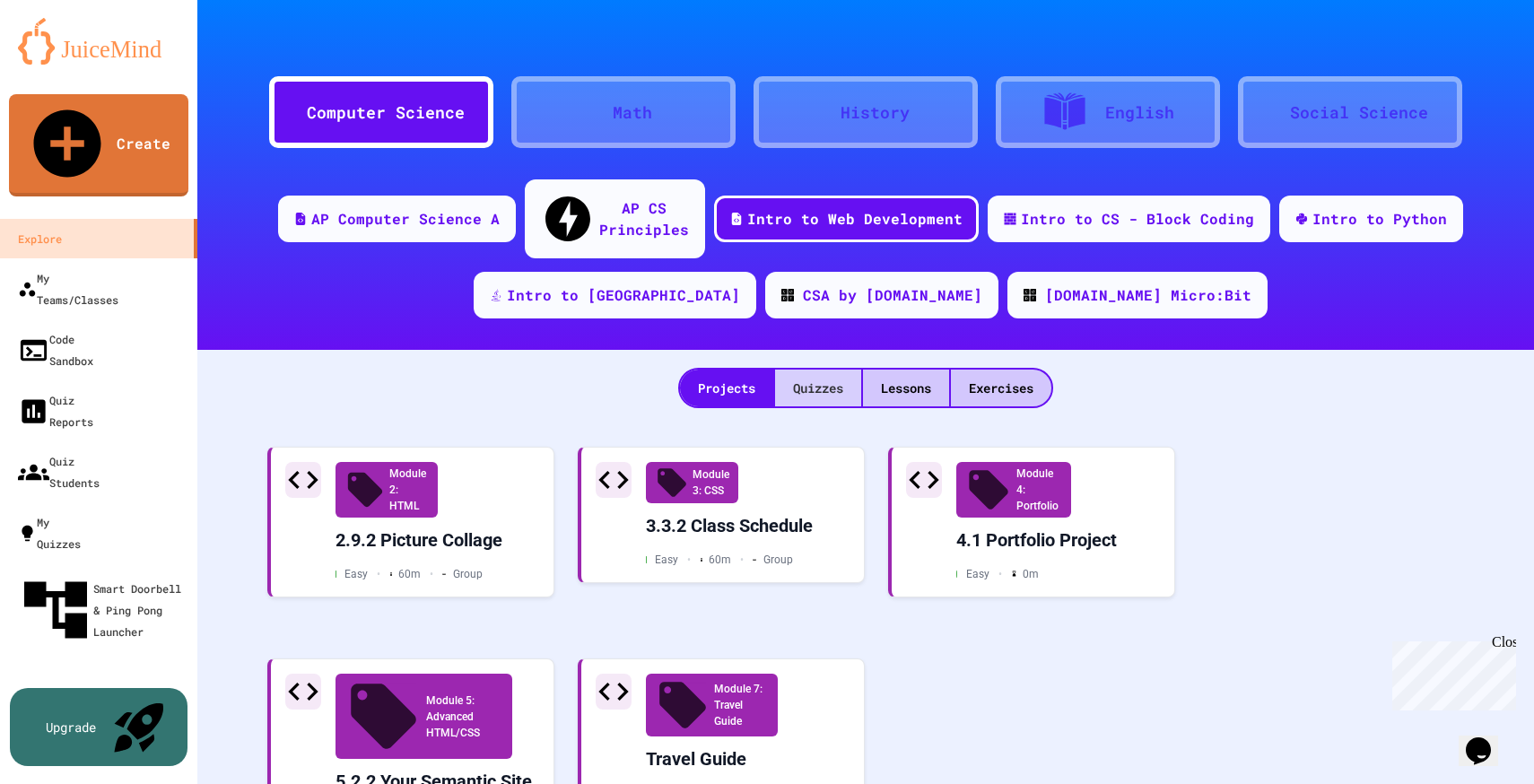 click on "Quizzes" at bounding box center (818, 388) 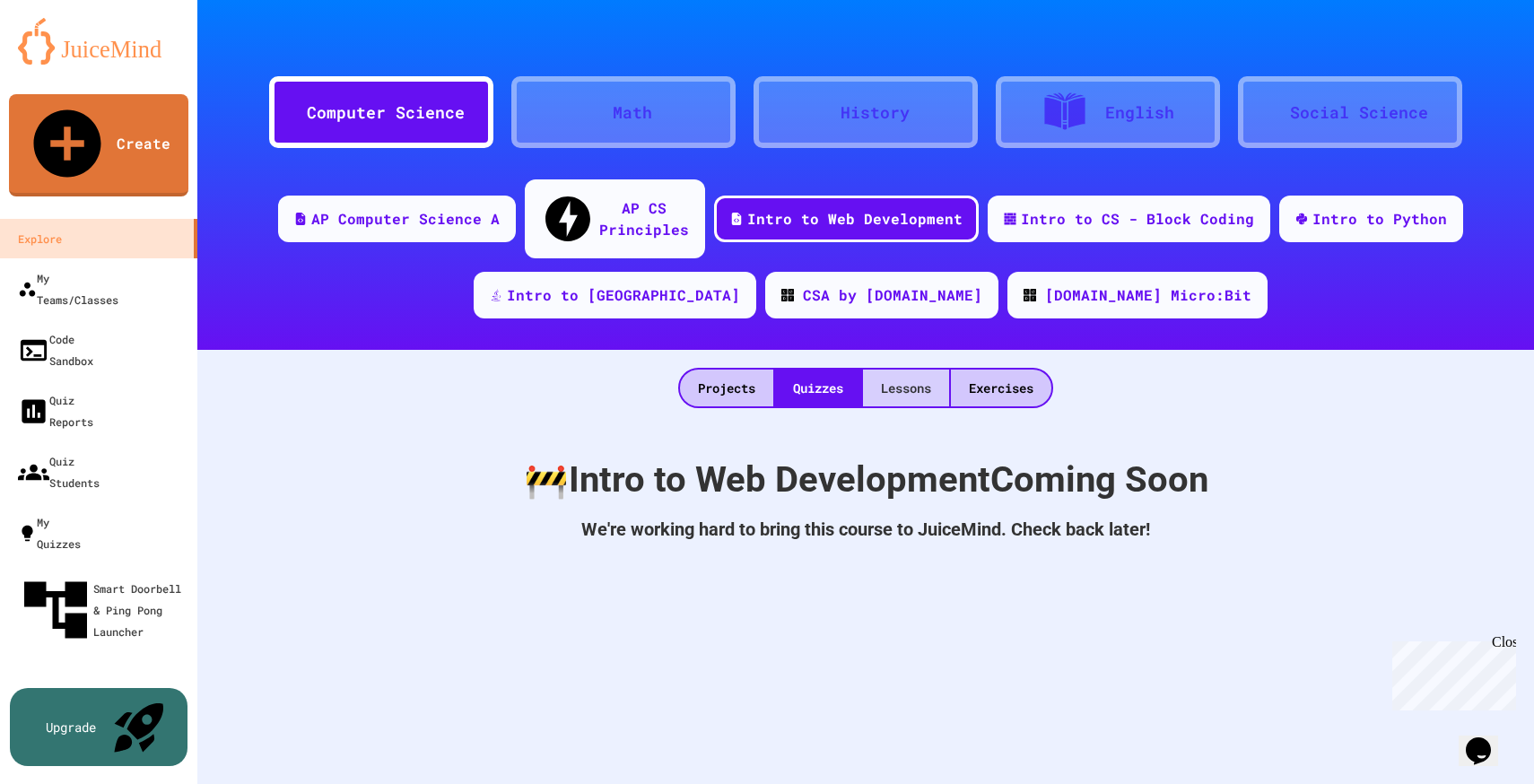click on "Lessons" at bounding box center [906, 388] 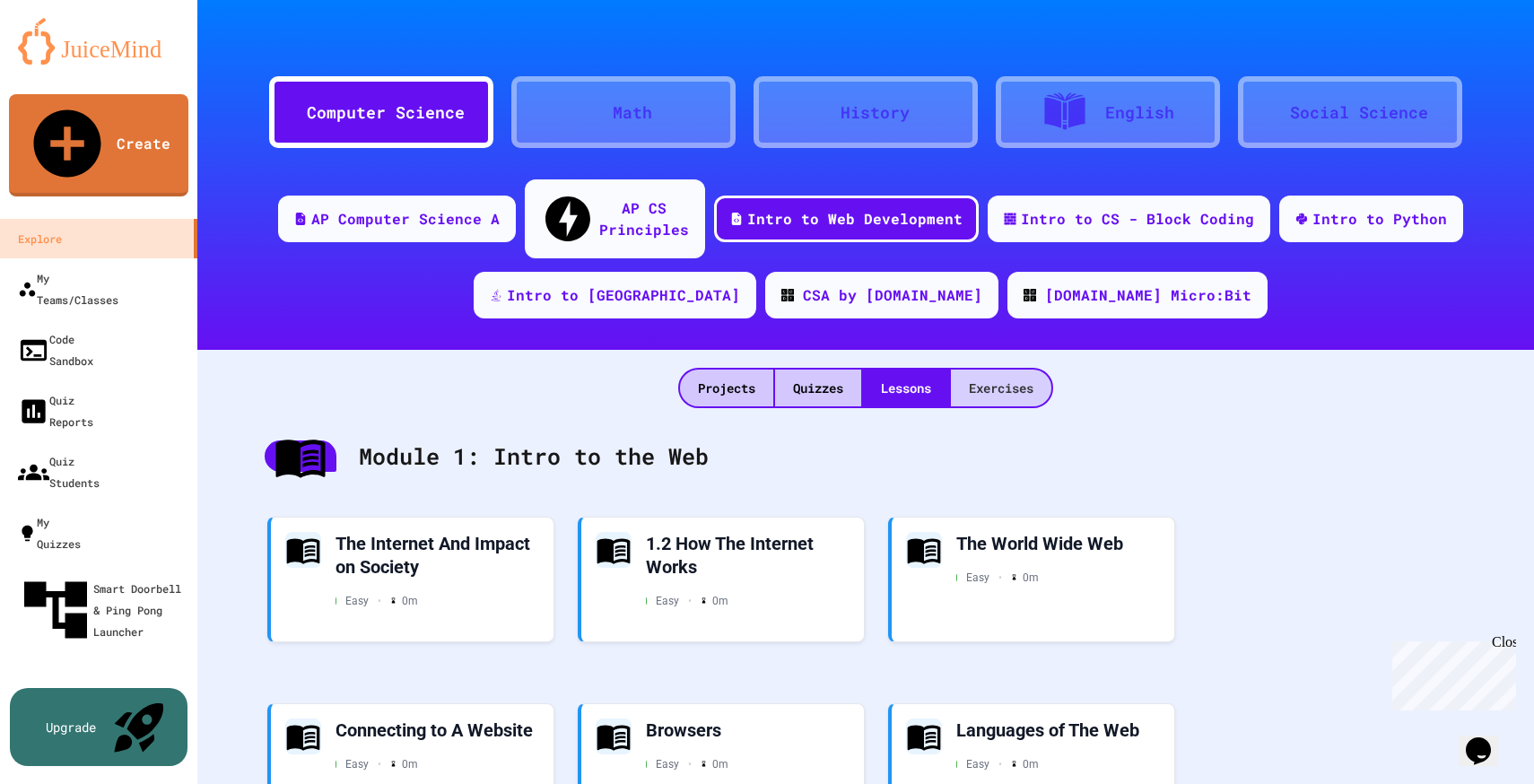 click on "Exercises" at bounding box center (1001, 388) 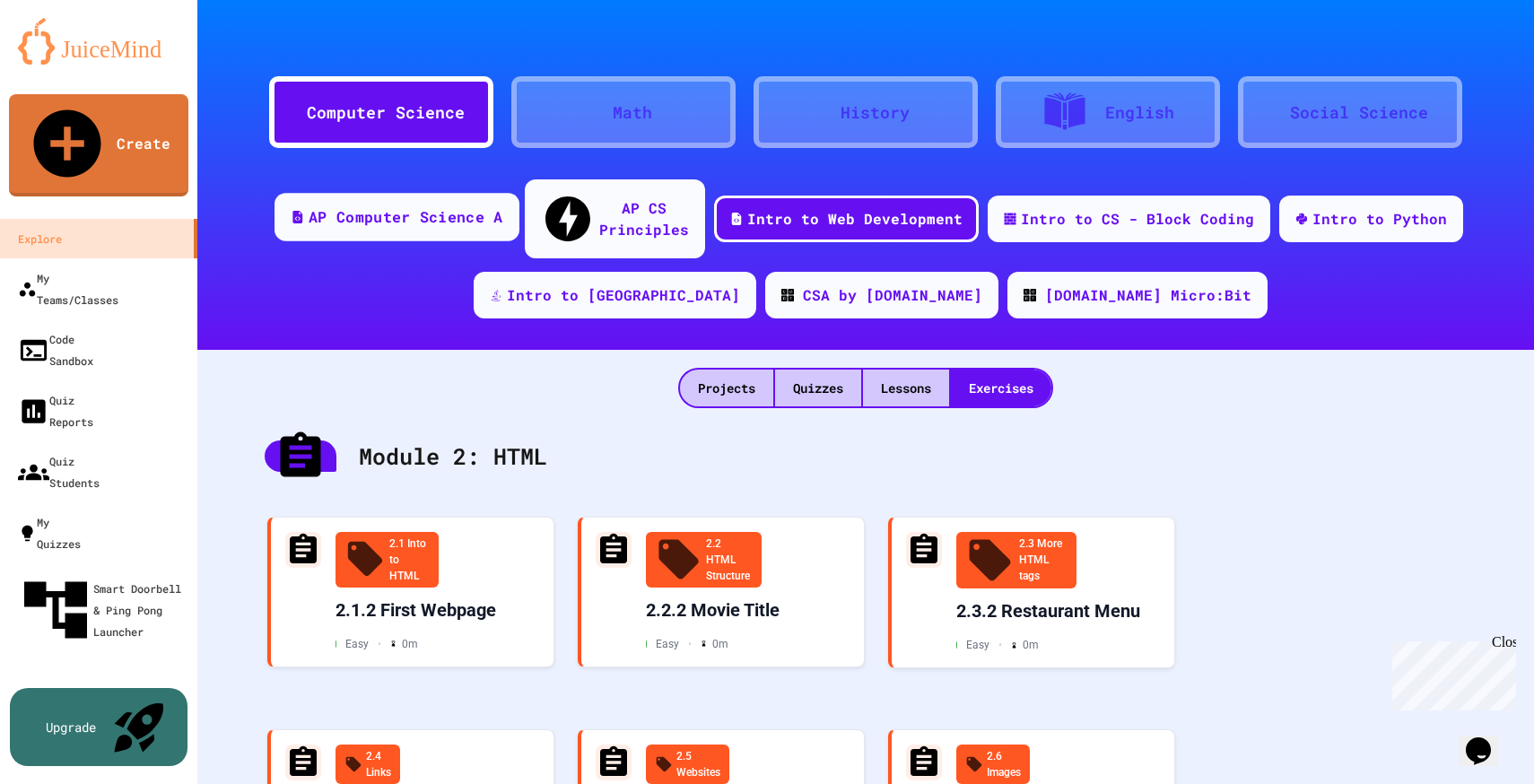 click on "AP Computer Science A" at bounding box center [397, 217] 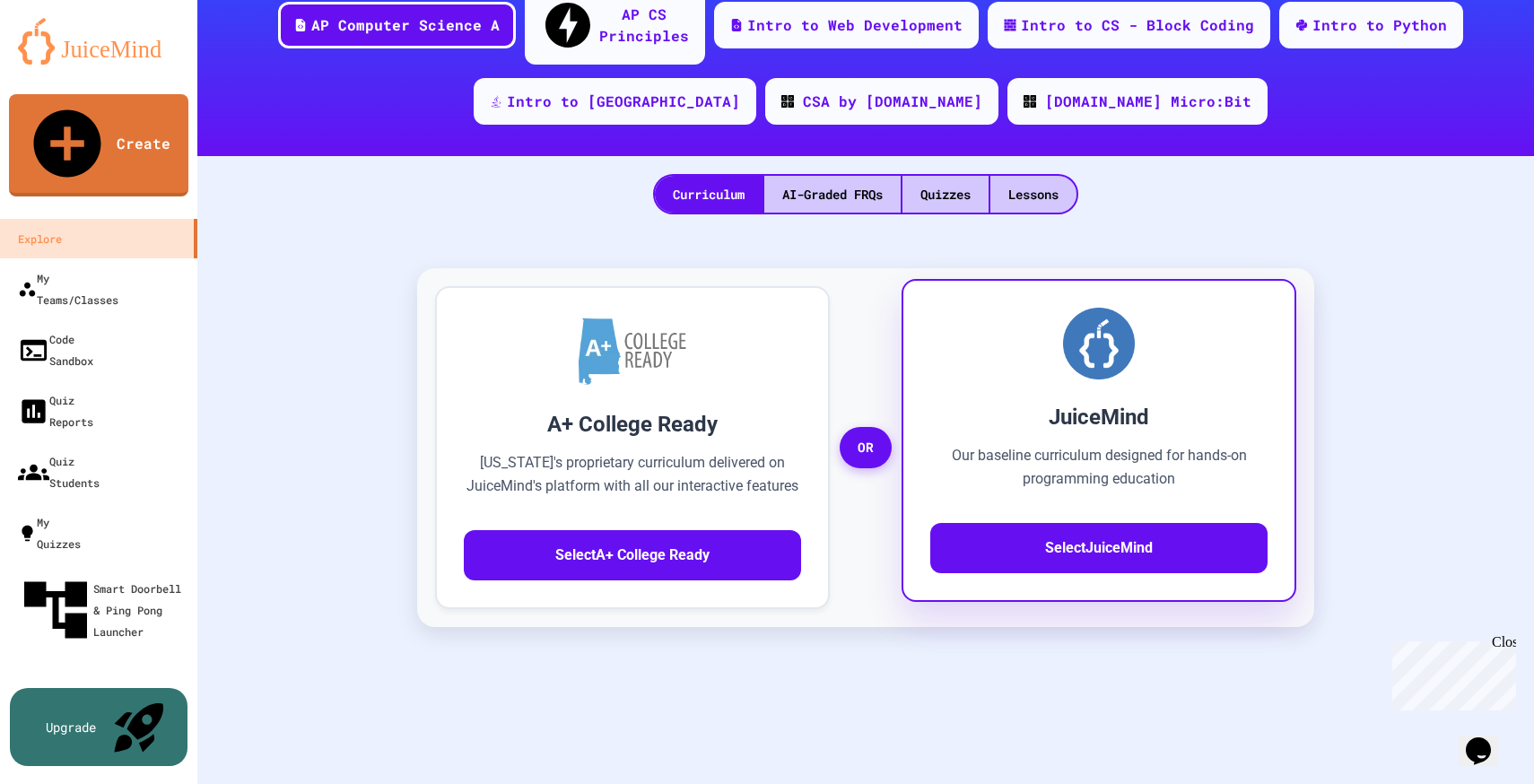 scroll, scrollTop: 195, scrollLeft: 0, axis: vertical 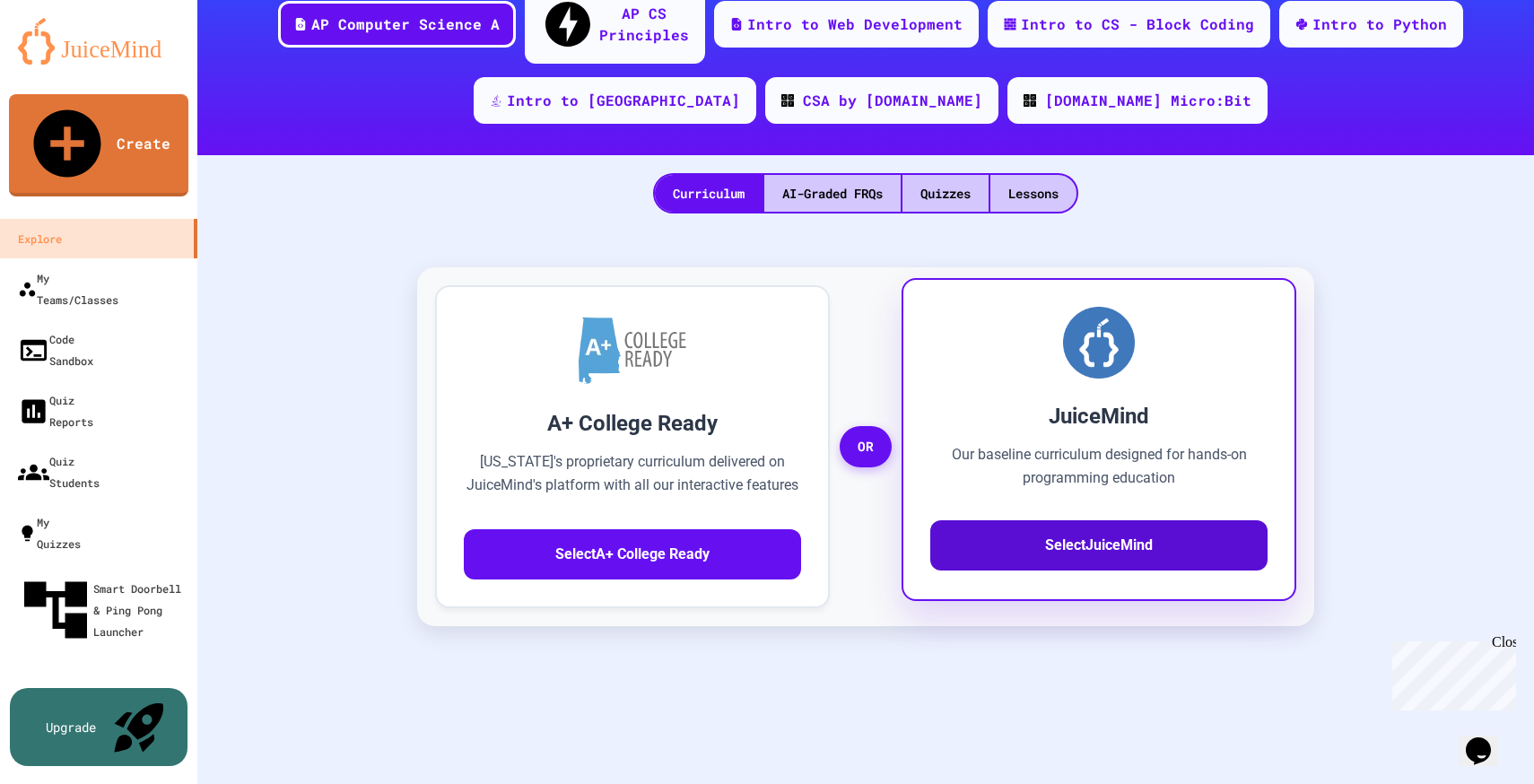 click on "Select  JuiceMind" at bounding box center [1099, 545] 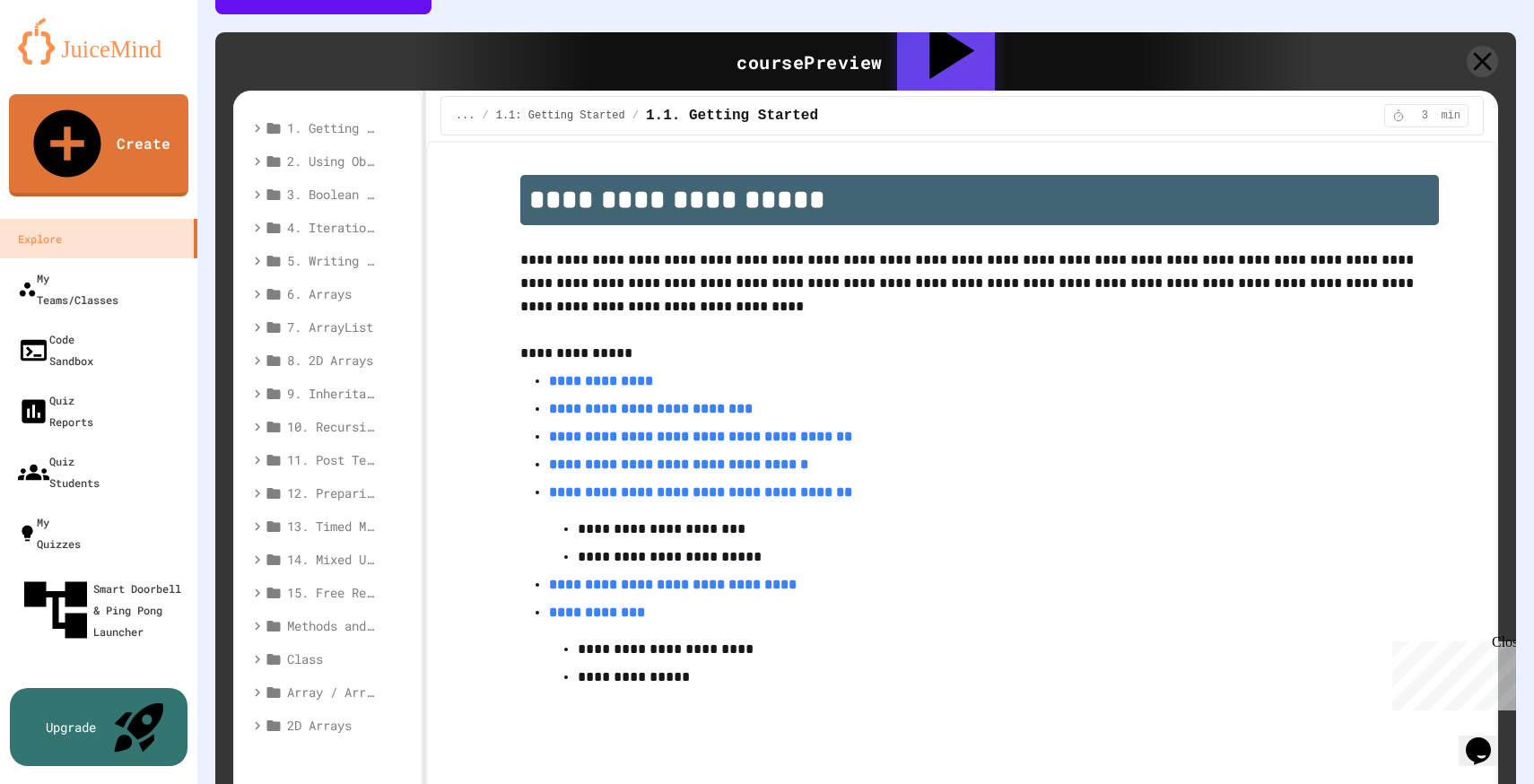 scroll, scrollTop: 0, scrollLeft: 0, axis: both 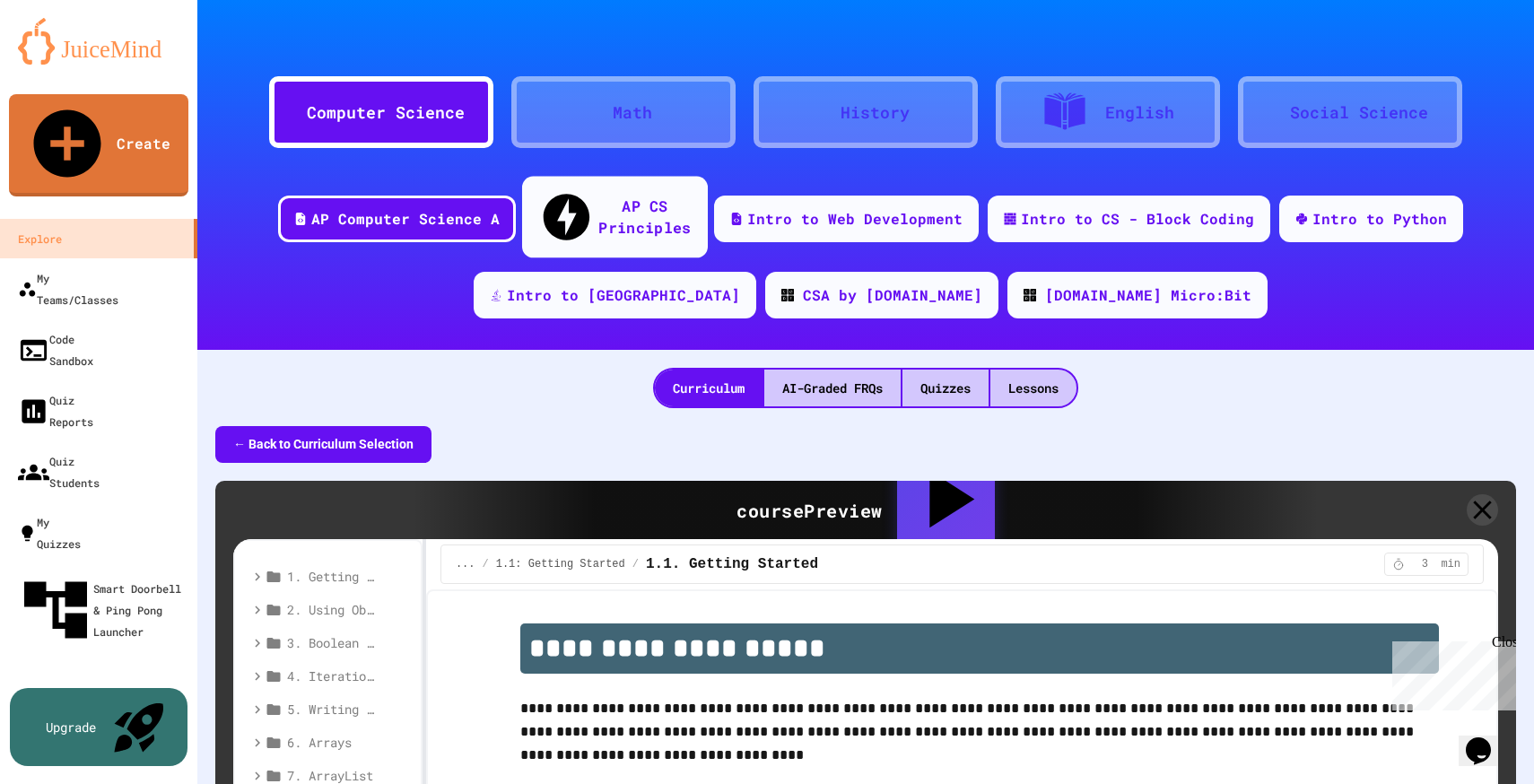 click on "AP CS Principles" at bounding box center [644, 216] 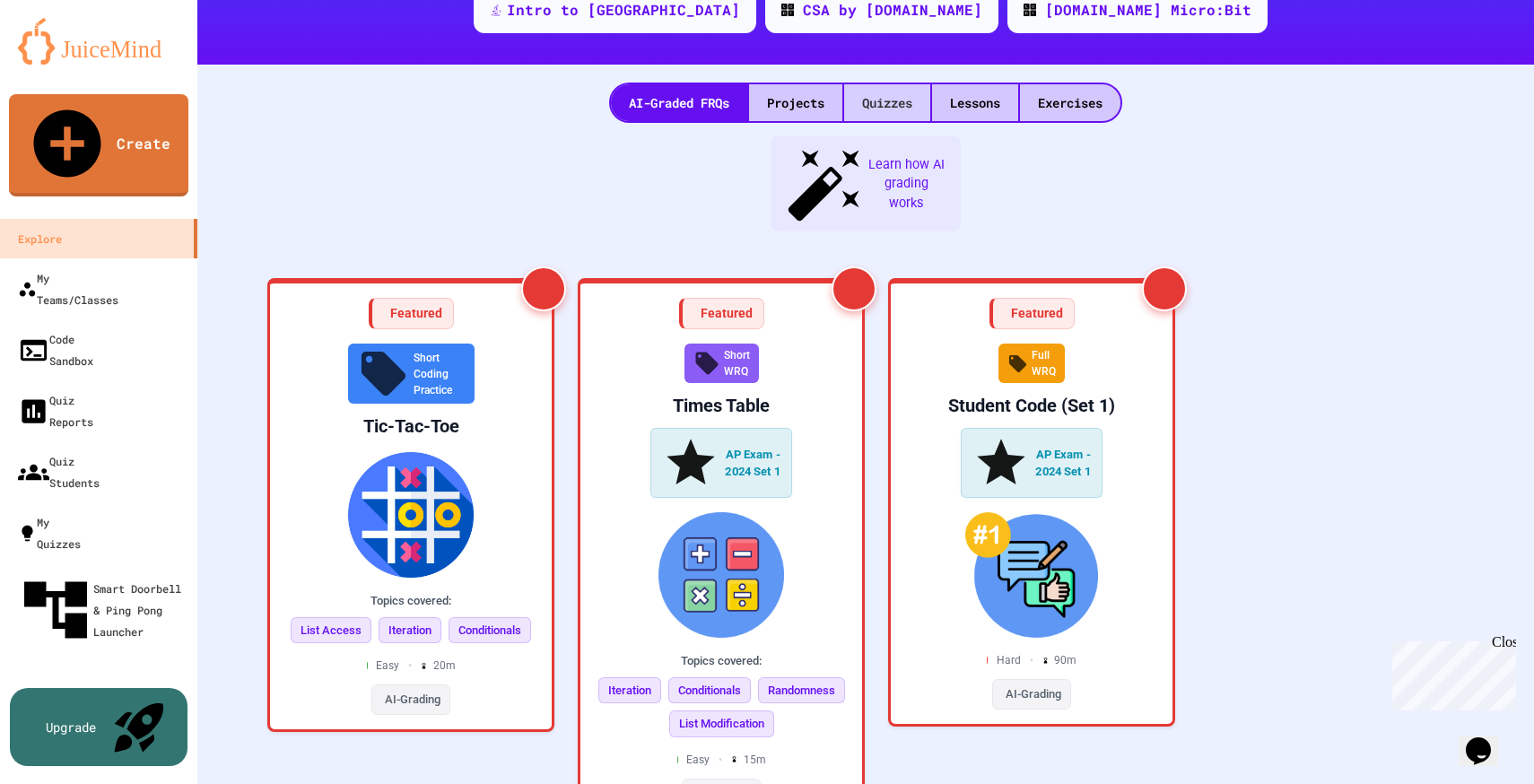 scroll, scrollTop: 0, scrollLeft: 0, axis: both 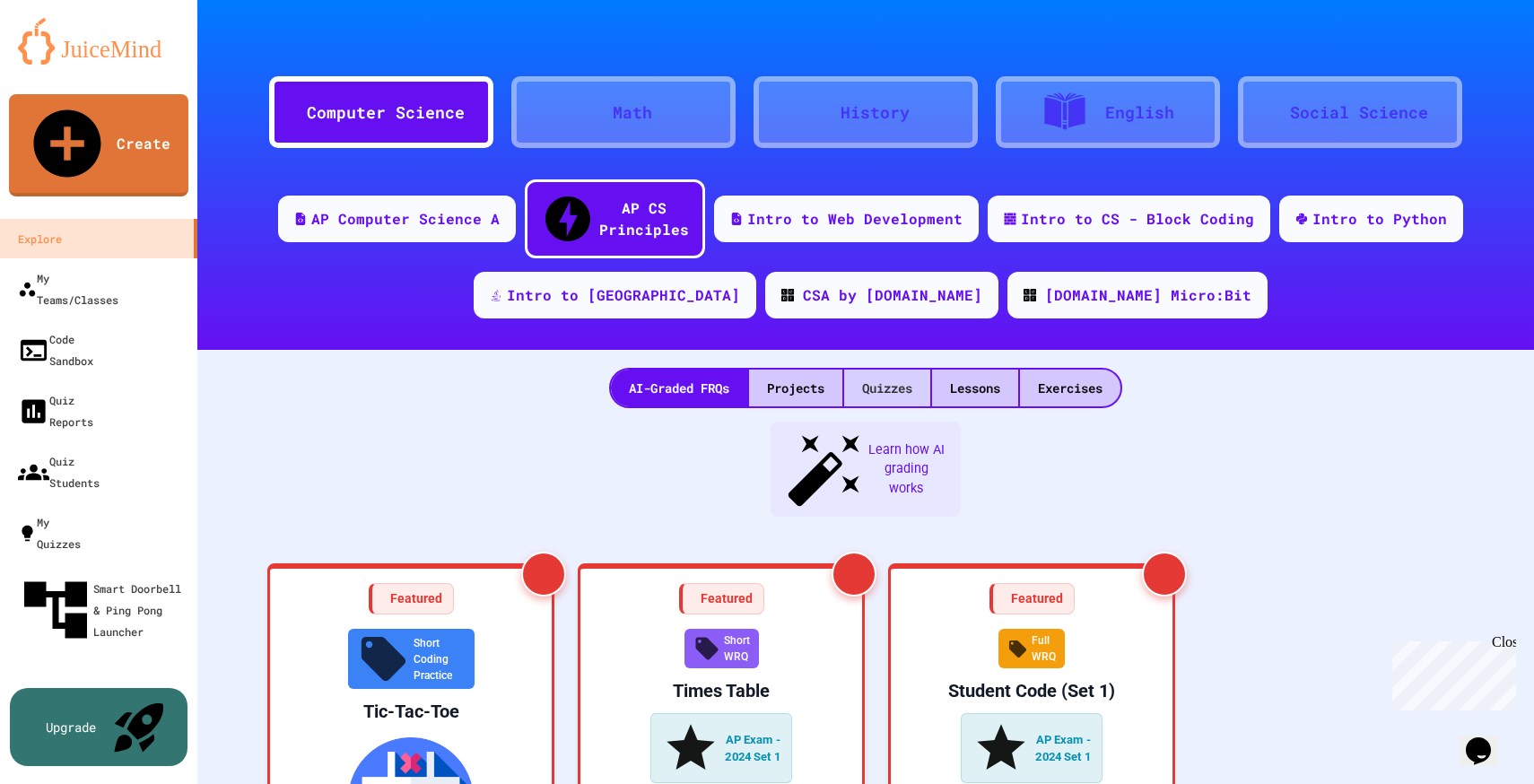 click on "Quizzes" at bounding box center (887, 388) 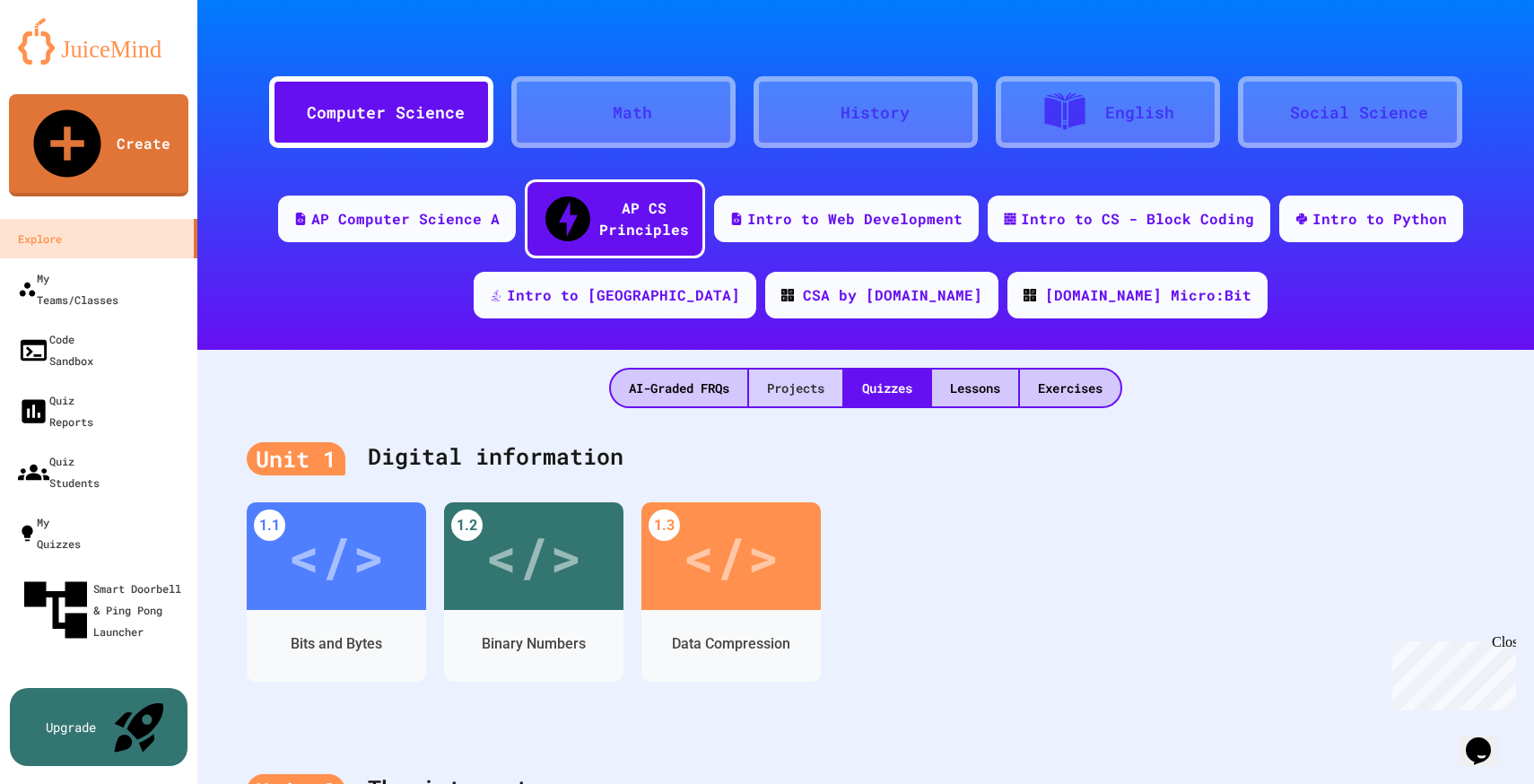 click on "Projects" at bounding box center (796, 388) 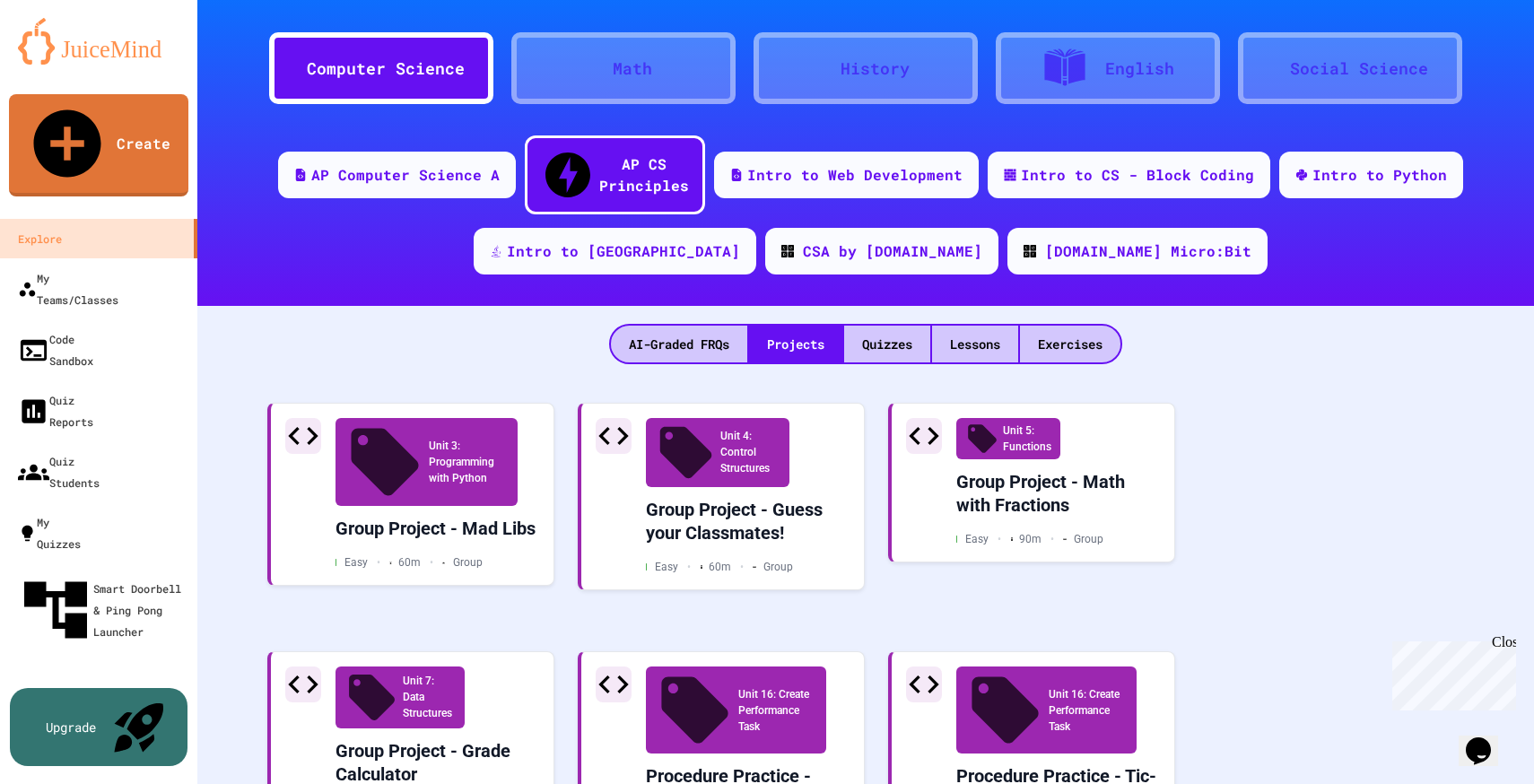 scroll, scrollTop: 54, scrollLeft: 0, axis: vertical 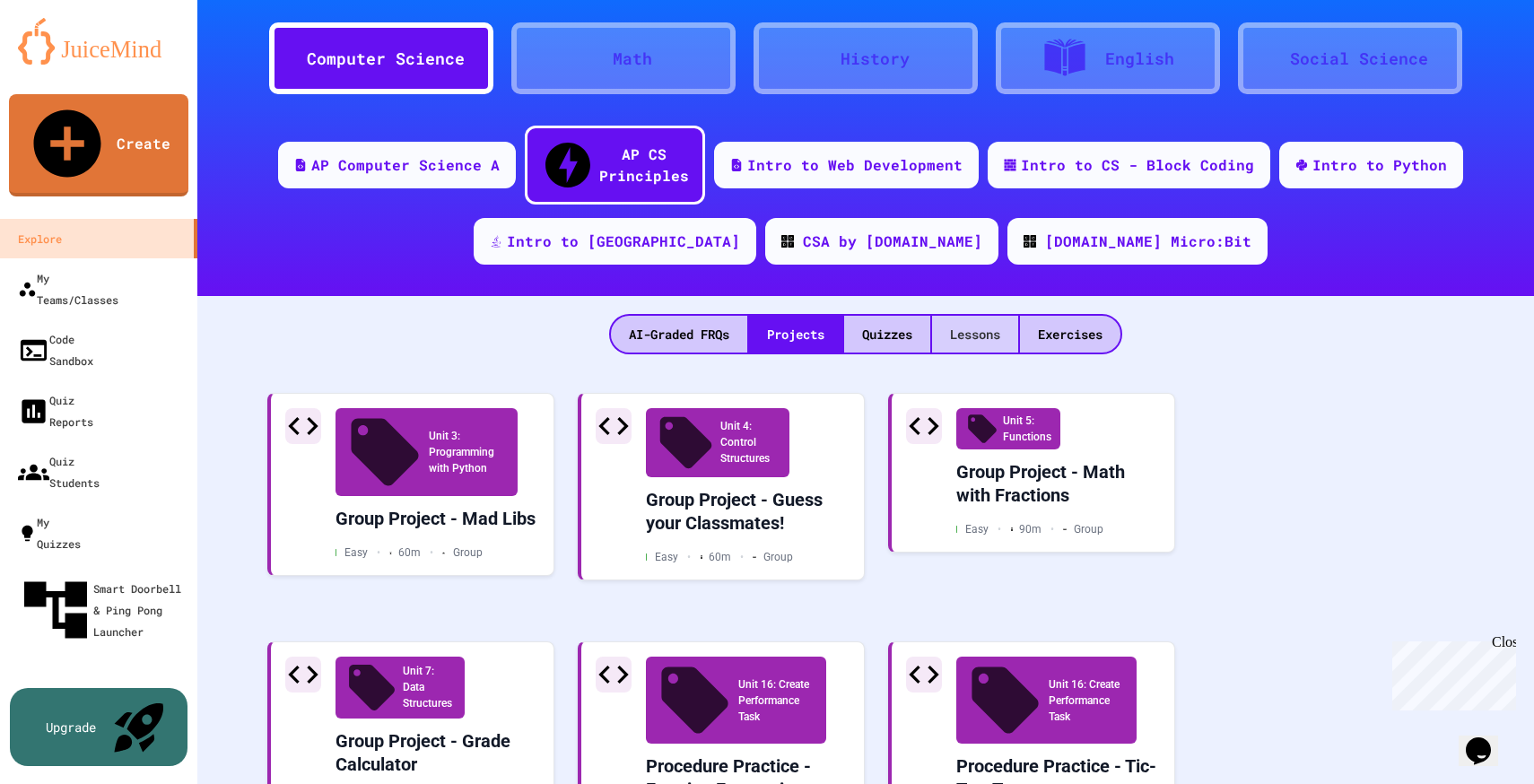 click on "Lessons" at bounding box center [975, 334] 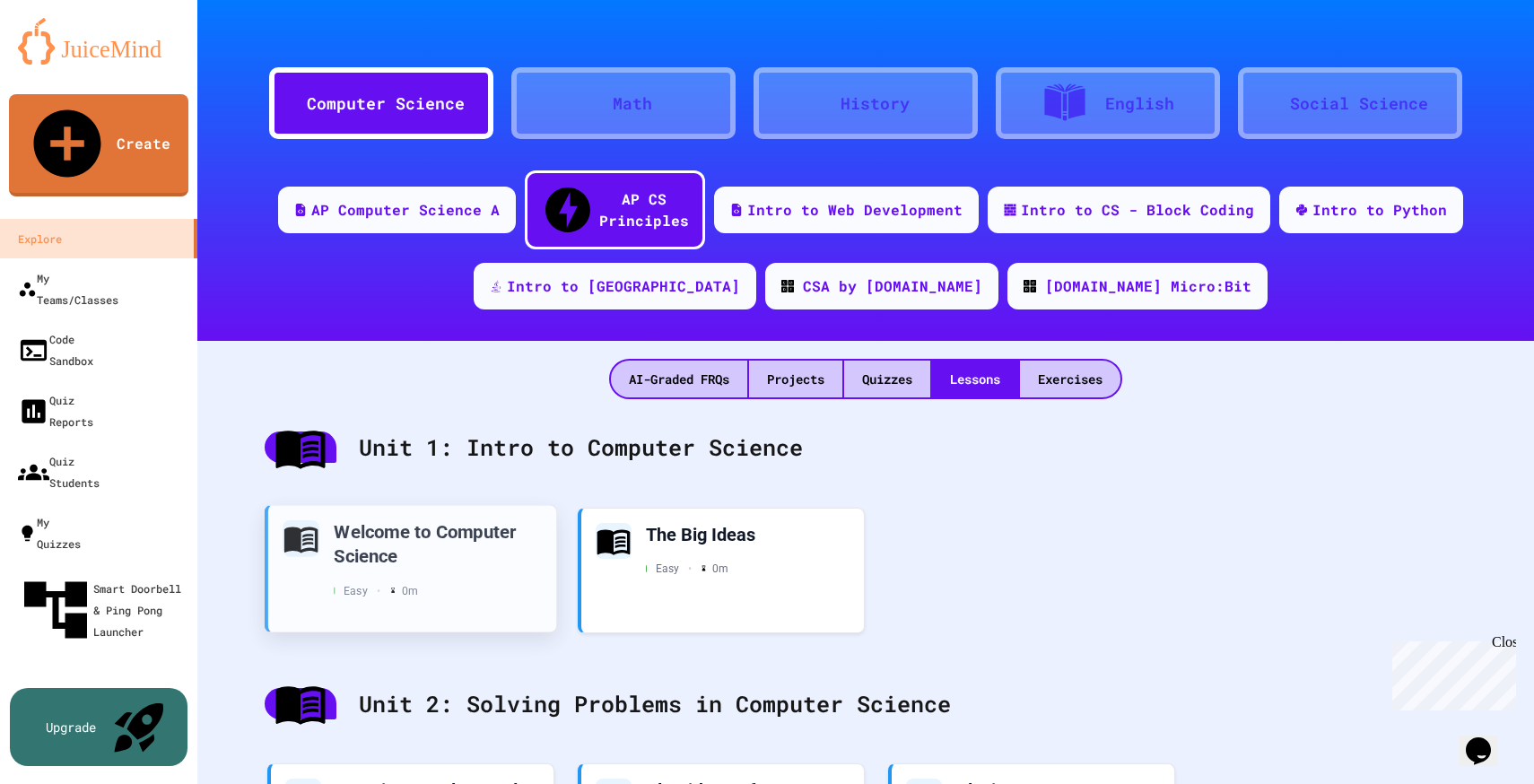 scroll, scrollTop: 0, scrollLeft: 0, axis: both 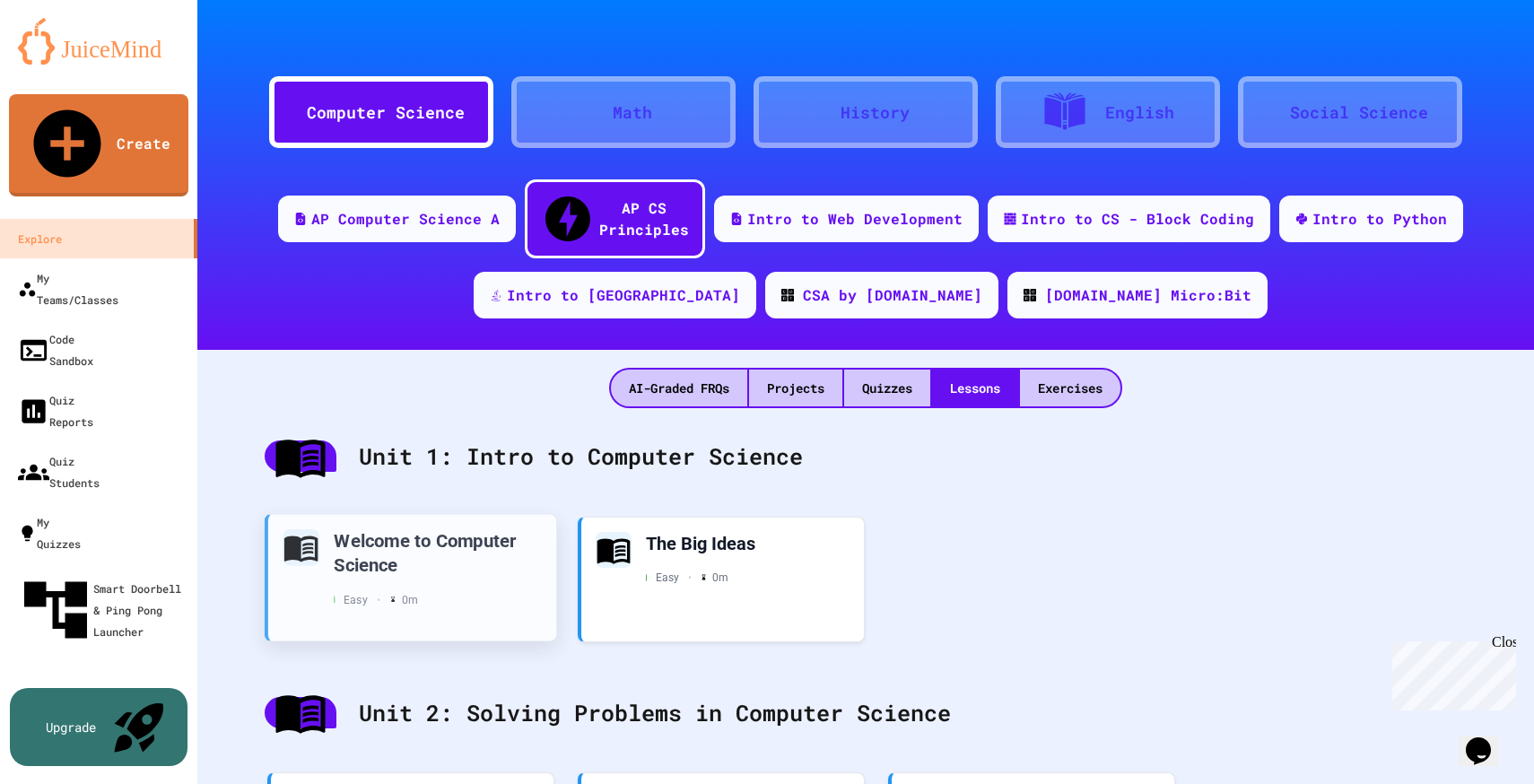 click on "Welcome to Computer Science Easy • 0 m" at bounding box center [438, 568] 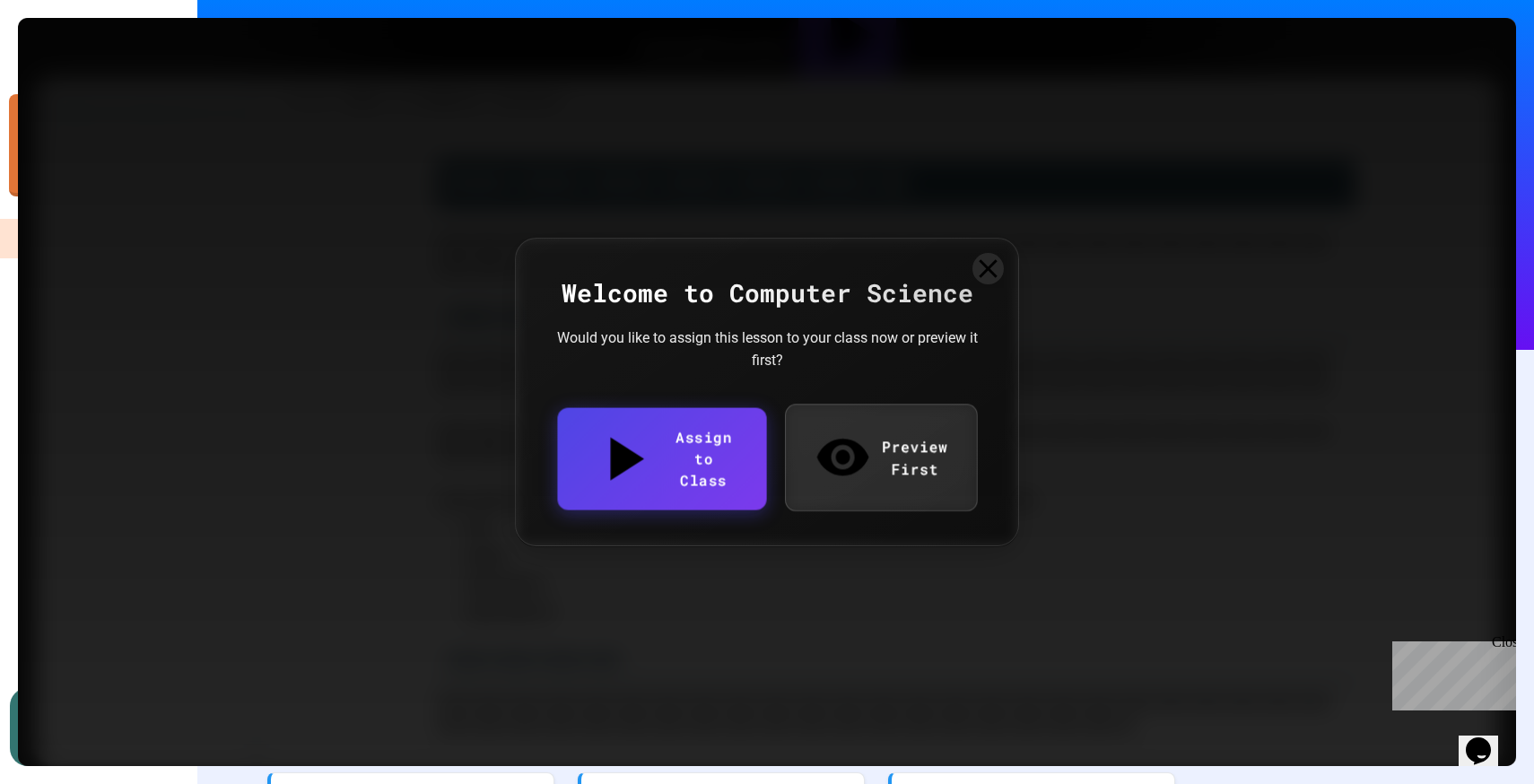scroll, scrollTop: 2844, scrollLeft: 0, axis: vertical 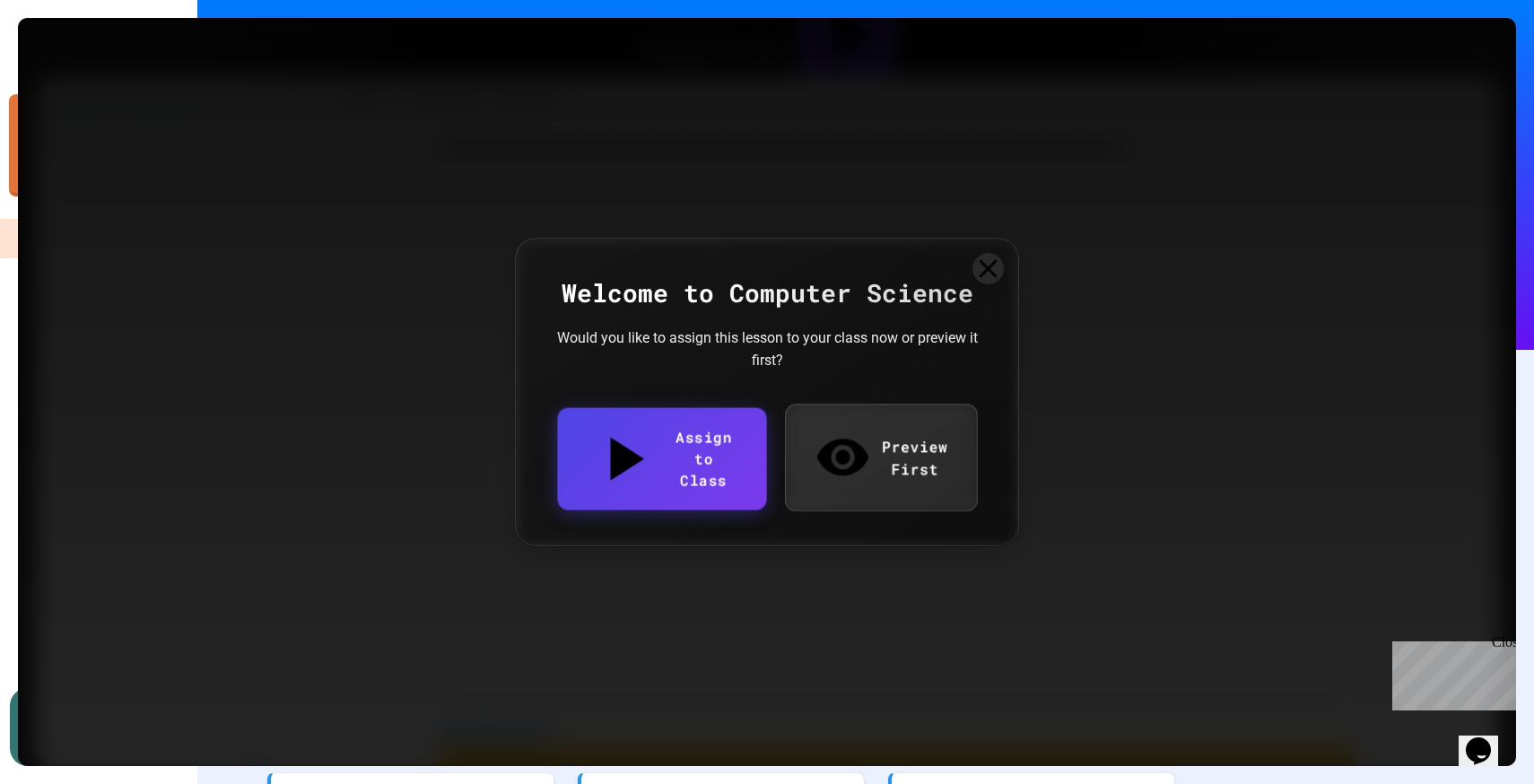 click on "Preview First" at bounding box center (881, 457) 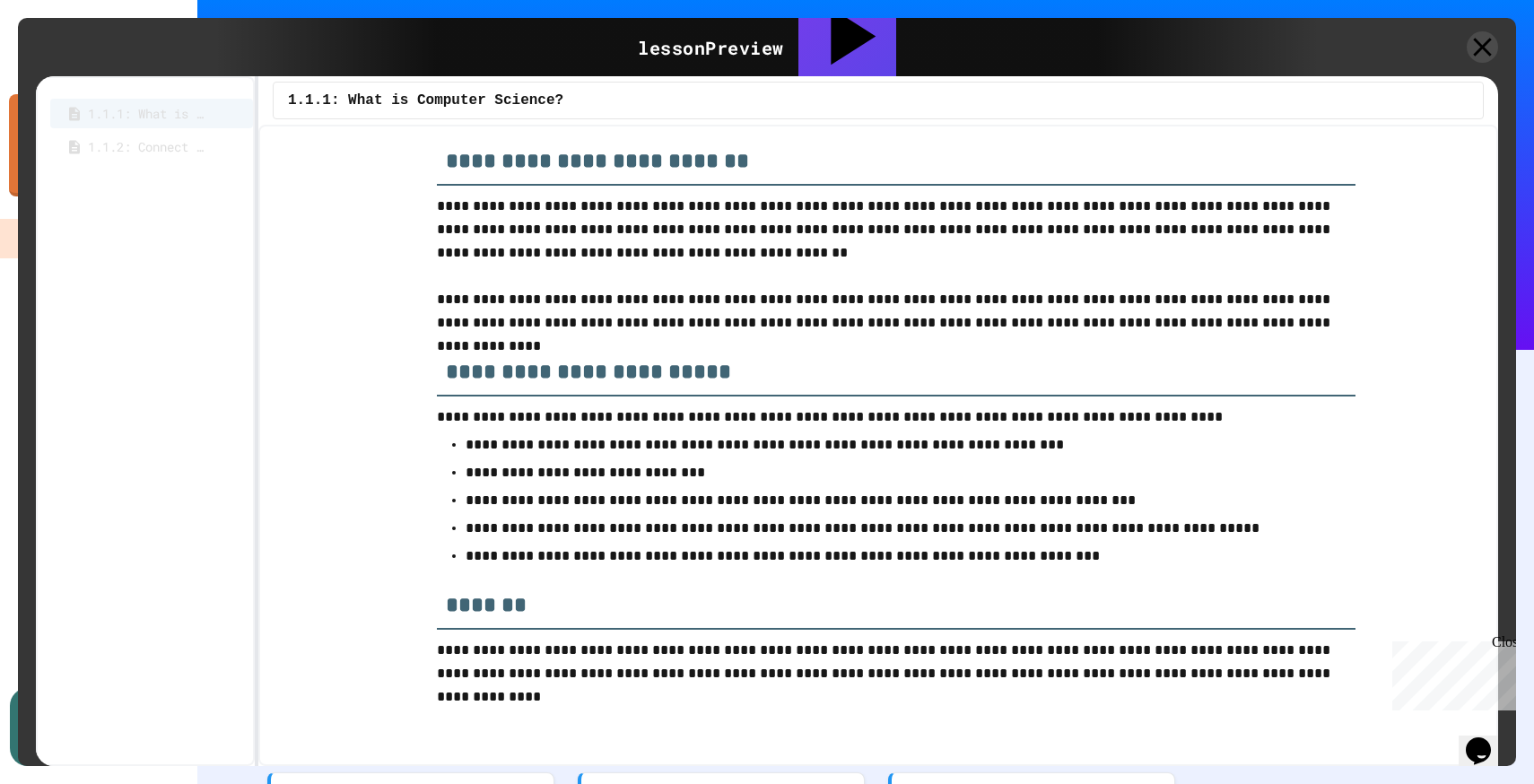 scroll, scrollTop: 7587, scrollLeft: 0, axis: vertical 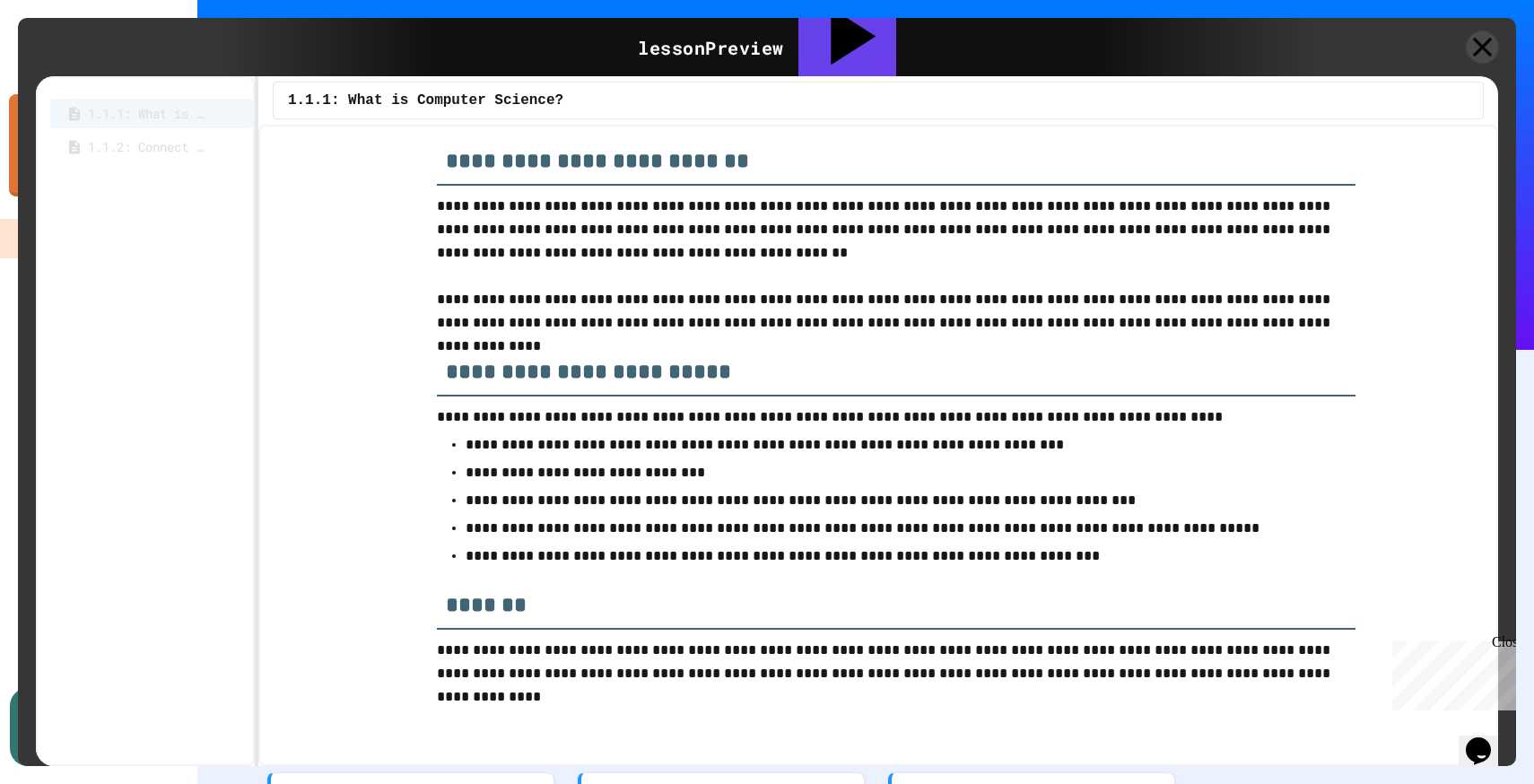 click at bounding box center (1417, 47) 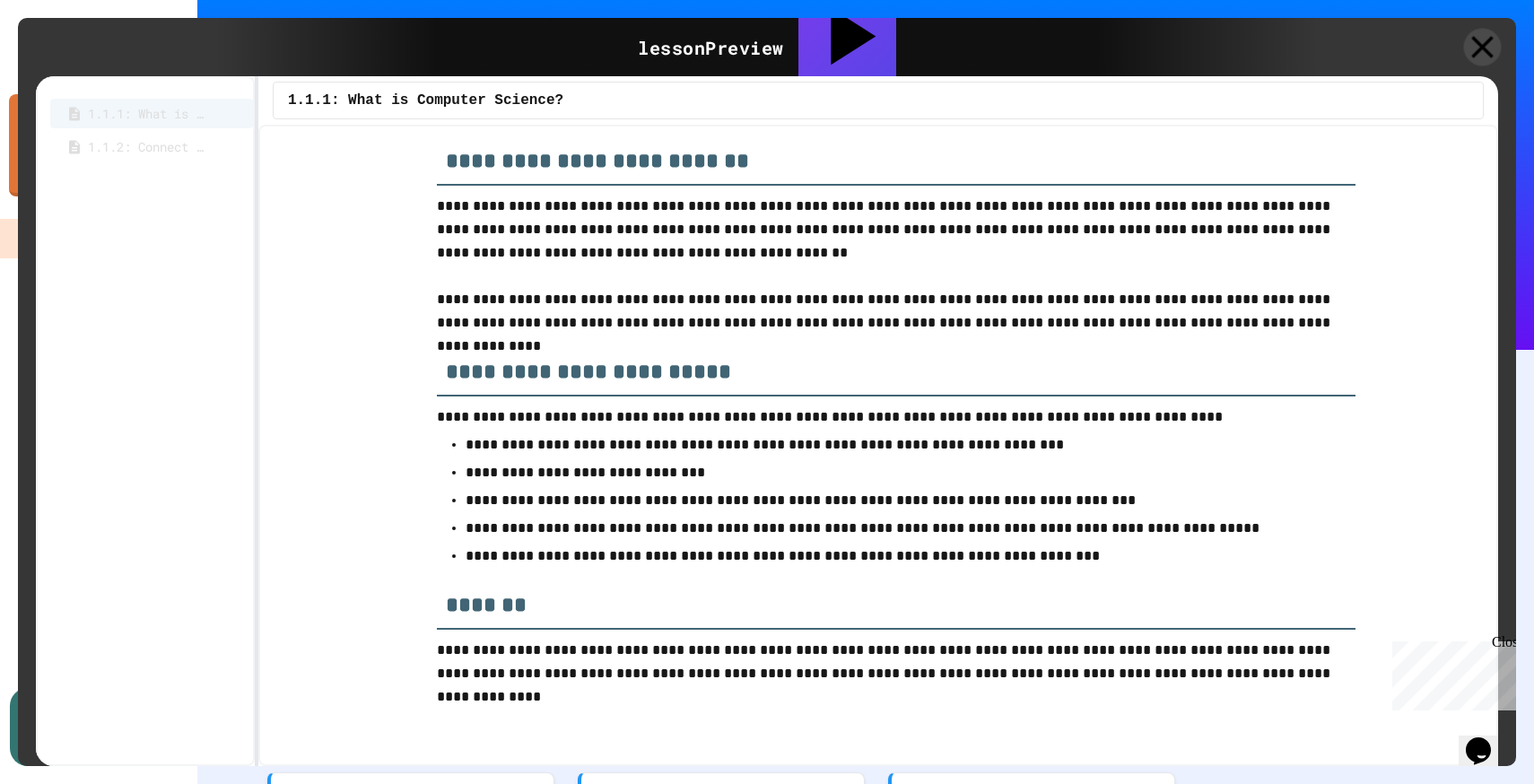 click 